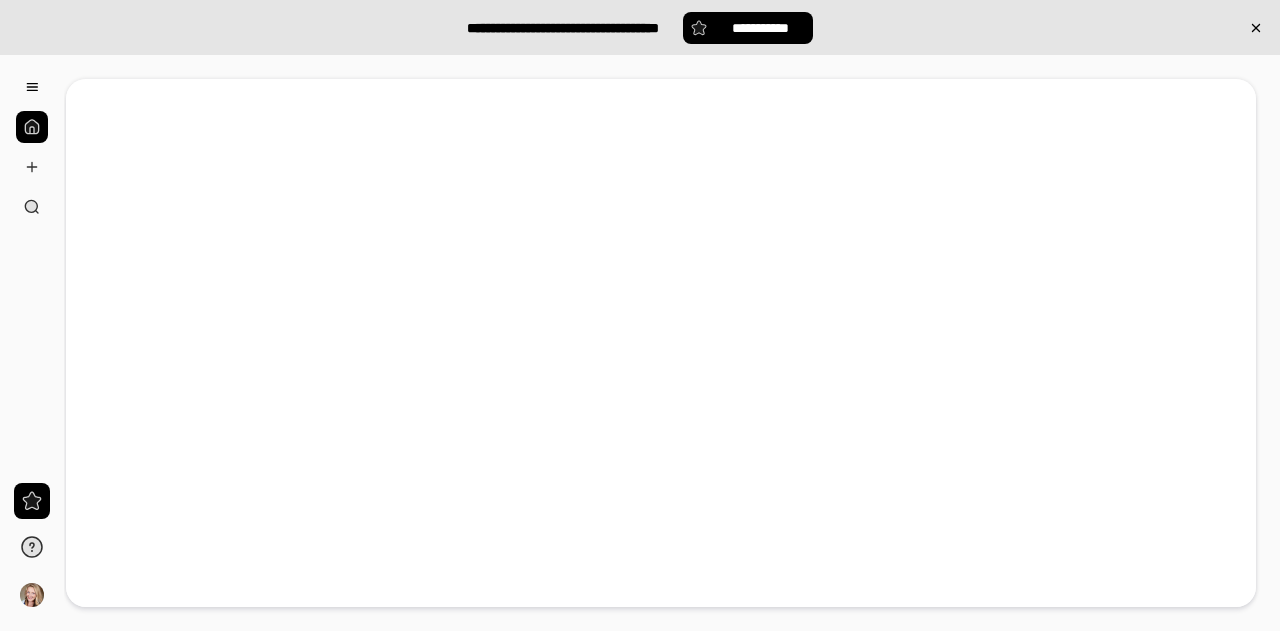 scroll, scrollTop: 0, scrollLeft: 0, axis: both 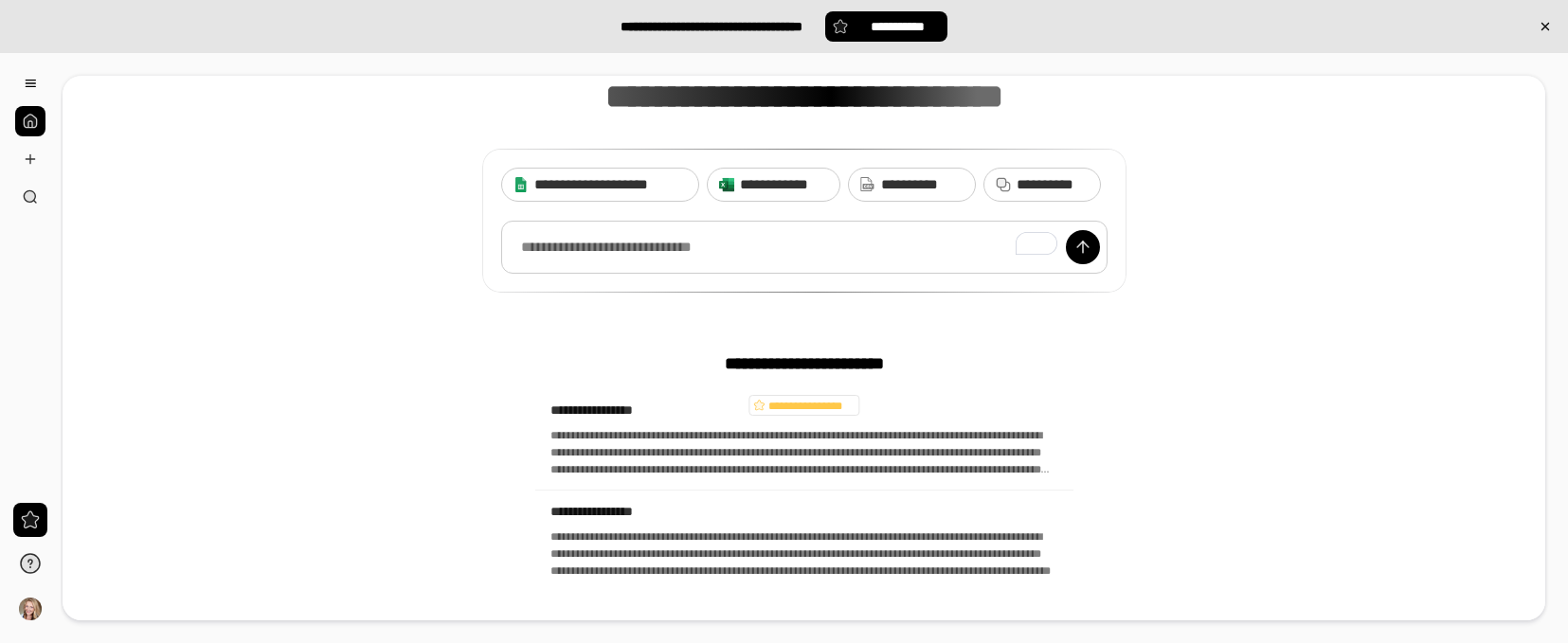 click at bounding box center [804, 247] 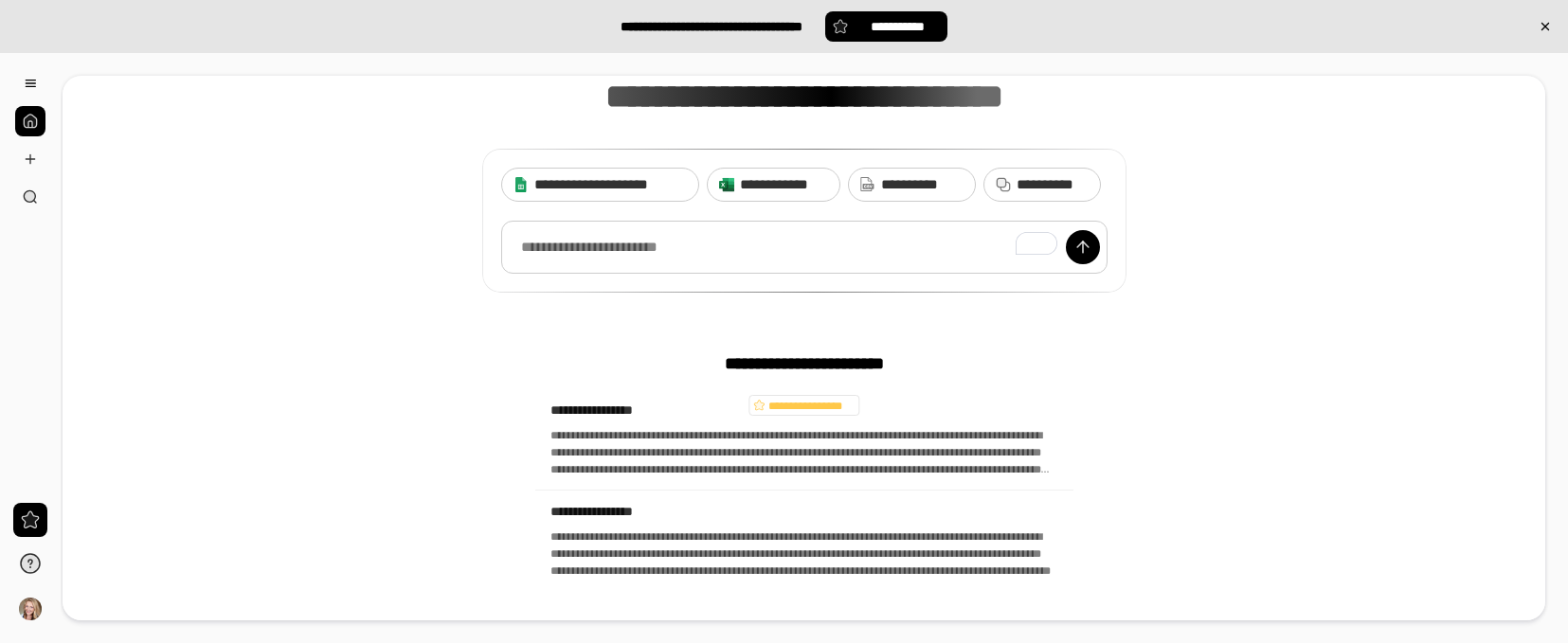 type 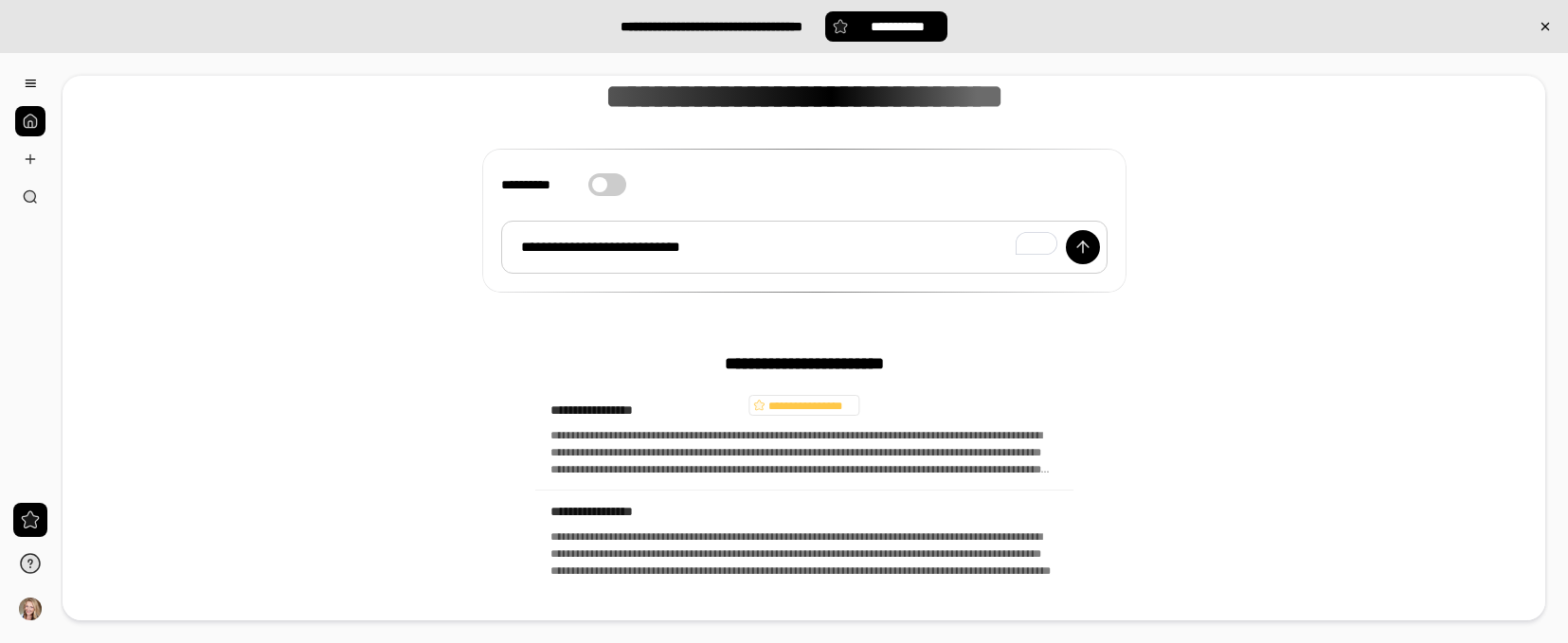 click on "**********" at bounding box center (804, 247) 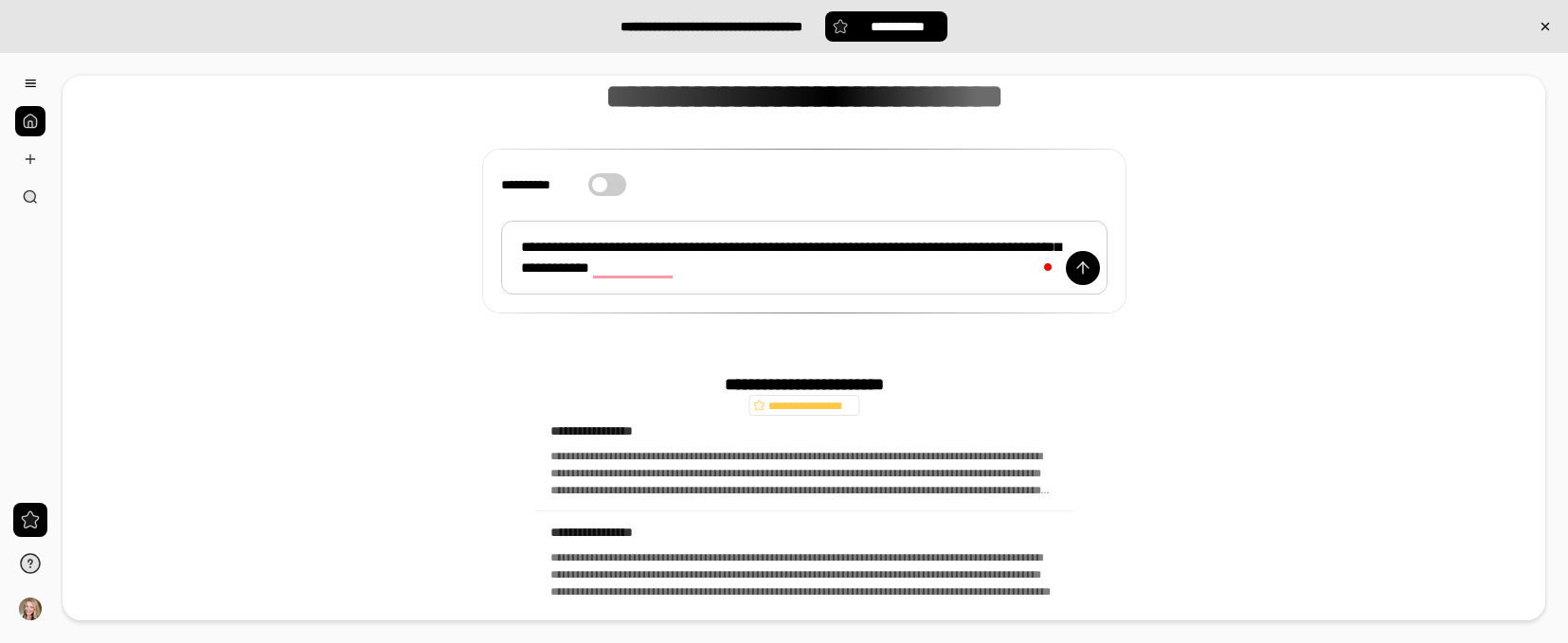 click on "**********" at bounding box center [804, 258] 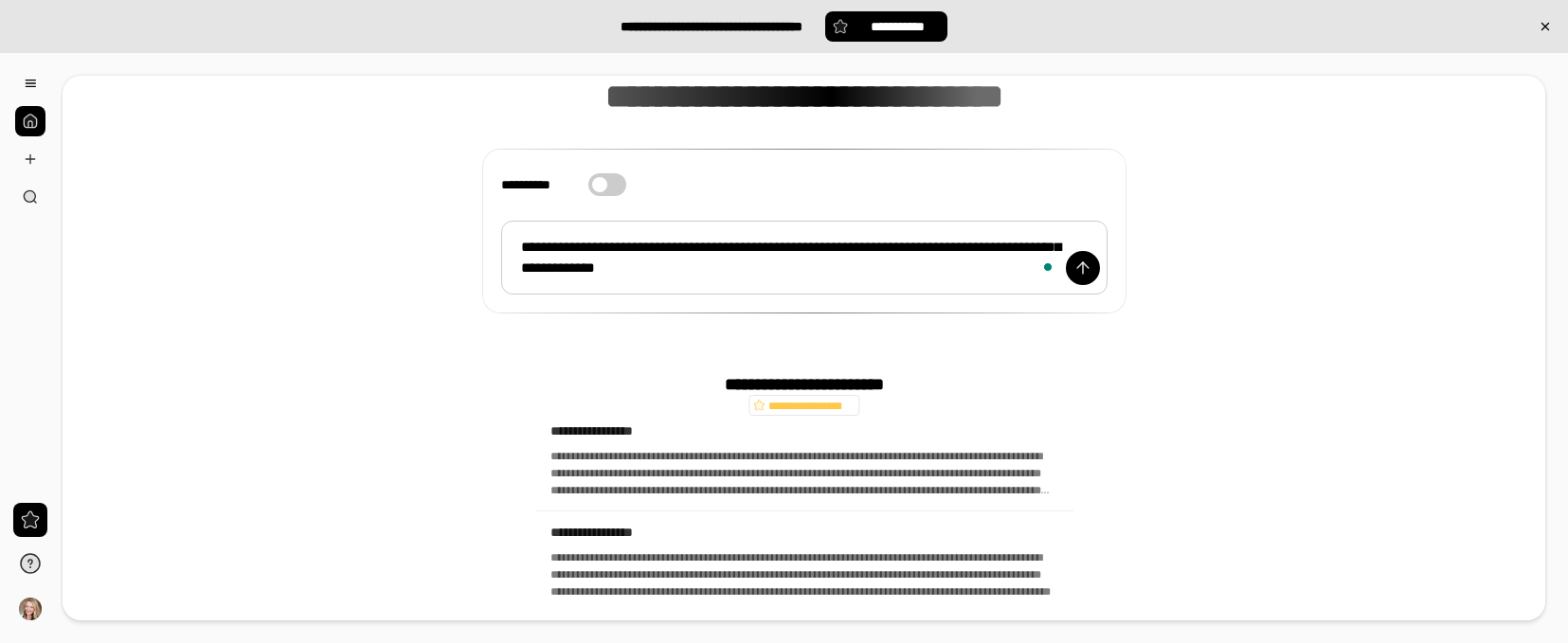 click on "**********" at bounding box center (804, 258) 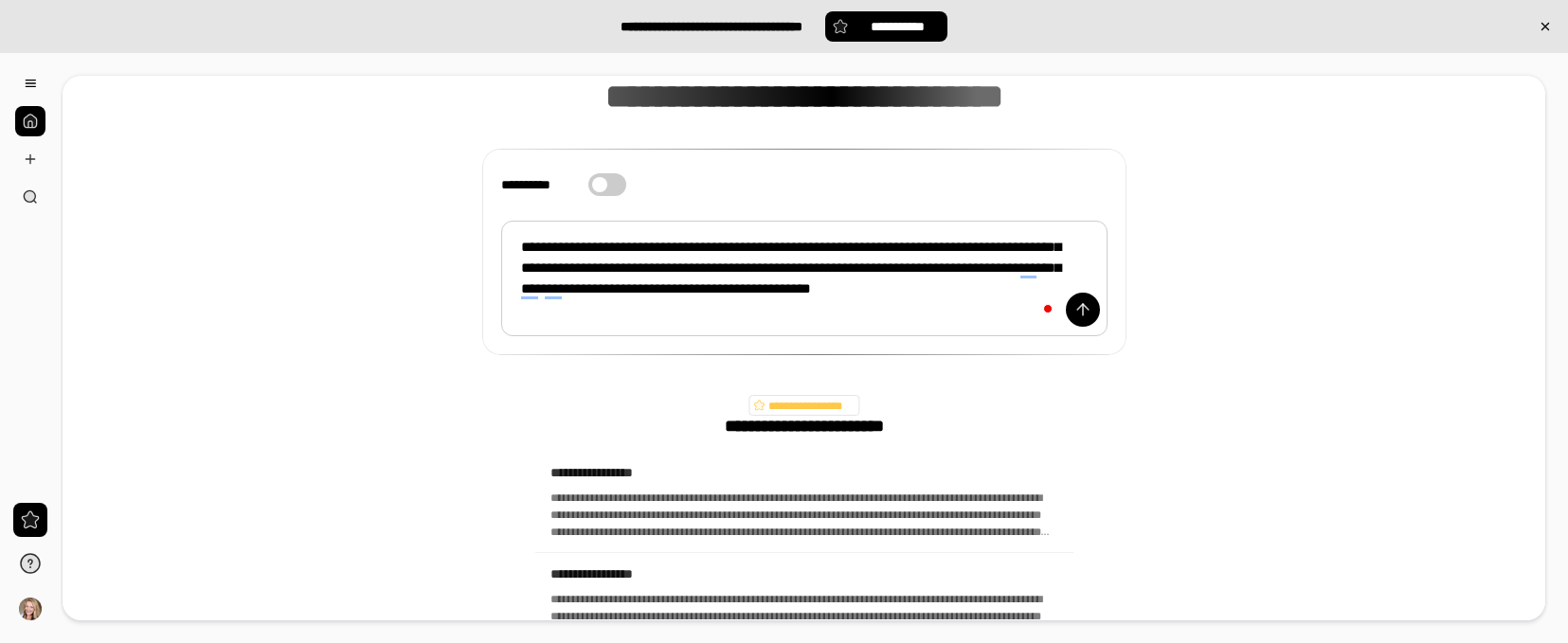 click on "**********" at bounding box center (804, 278) 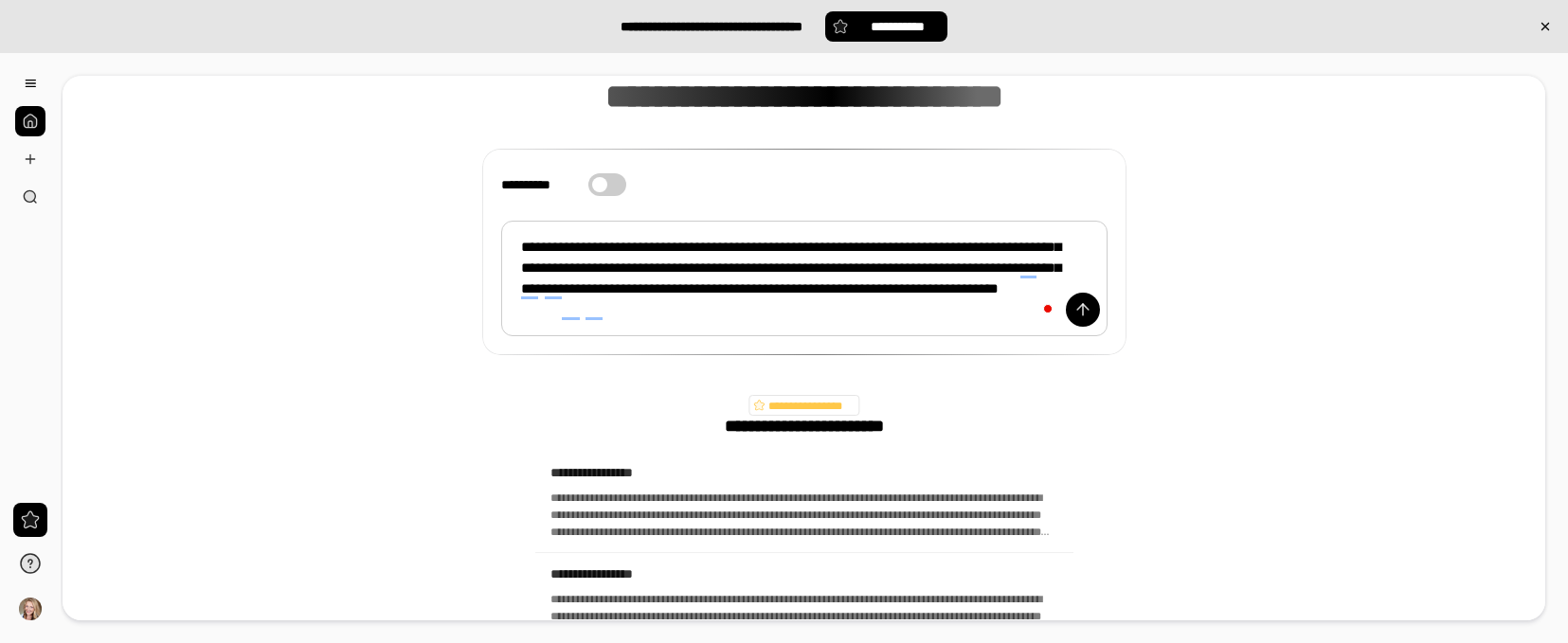 click on "**********" at bounding box center (804, 278) 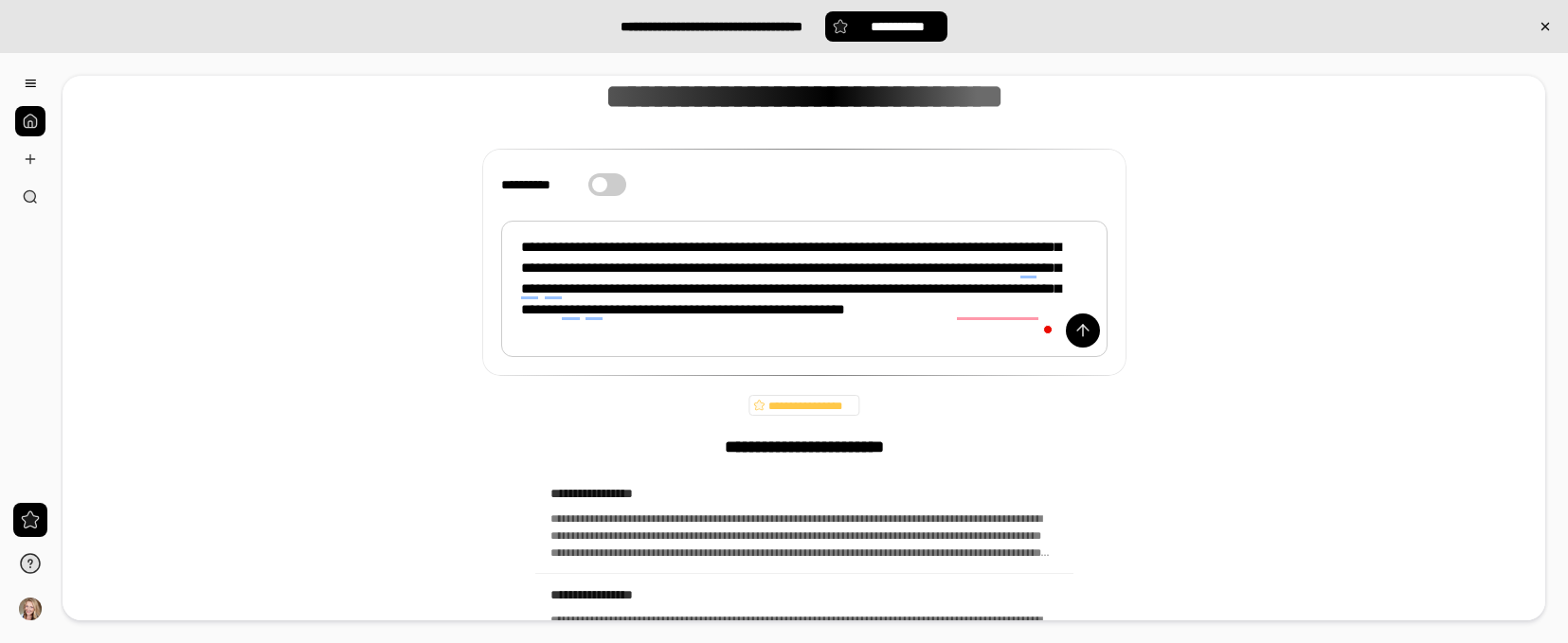click on "**********" at bounding box center (804, 289) 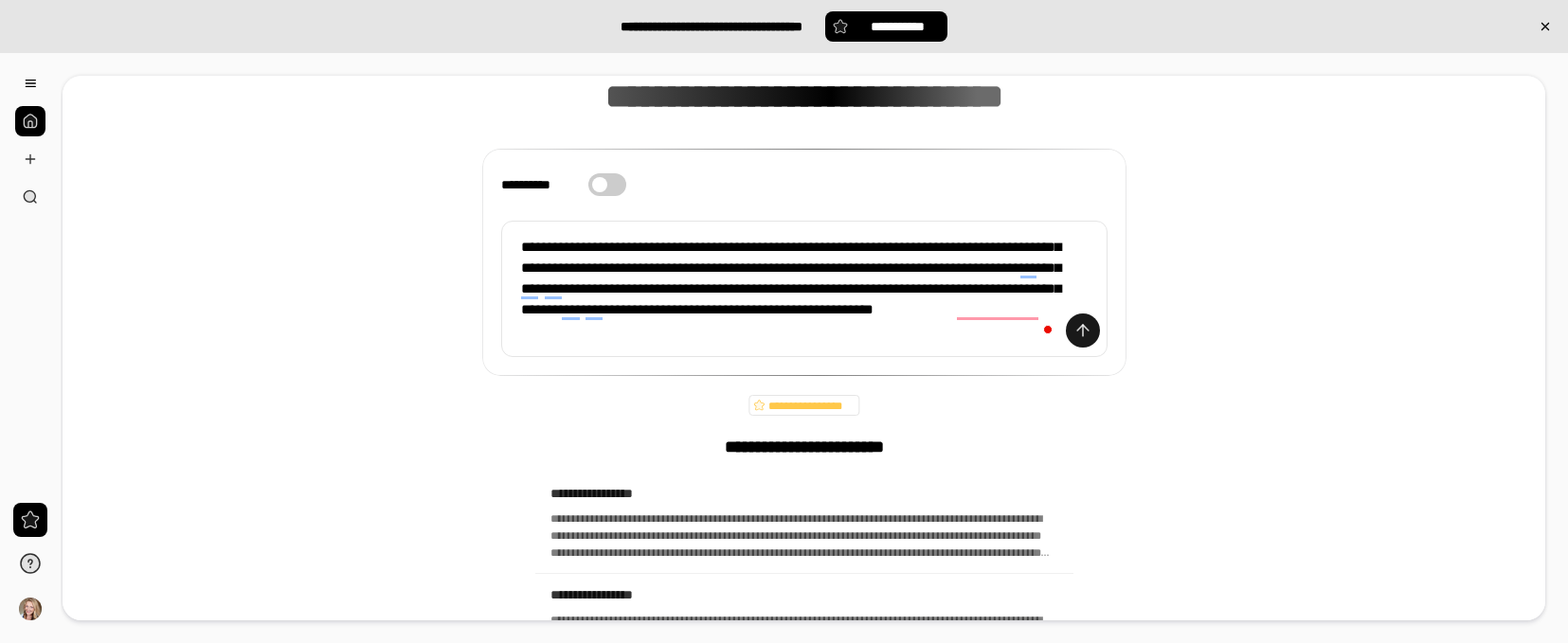 click at bounding box center (1083, 330) 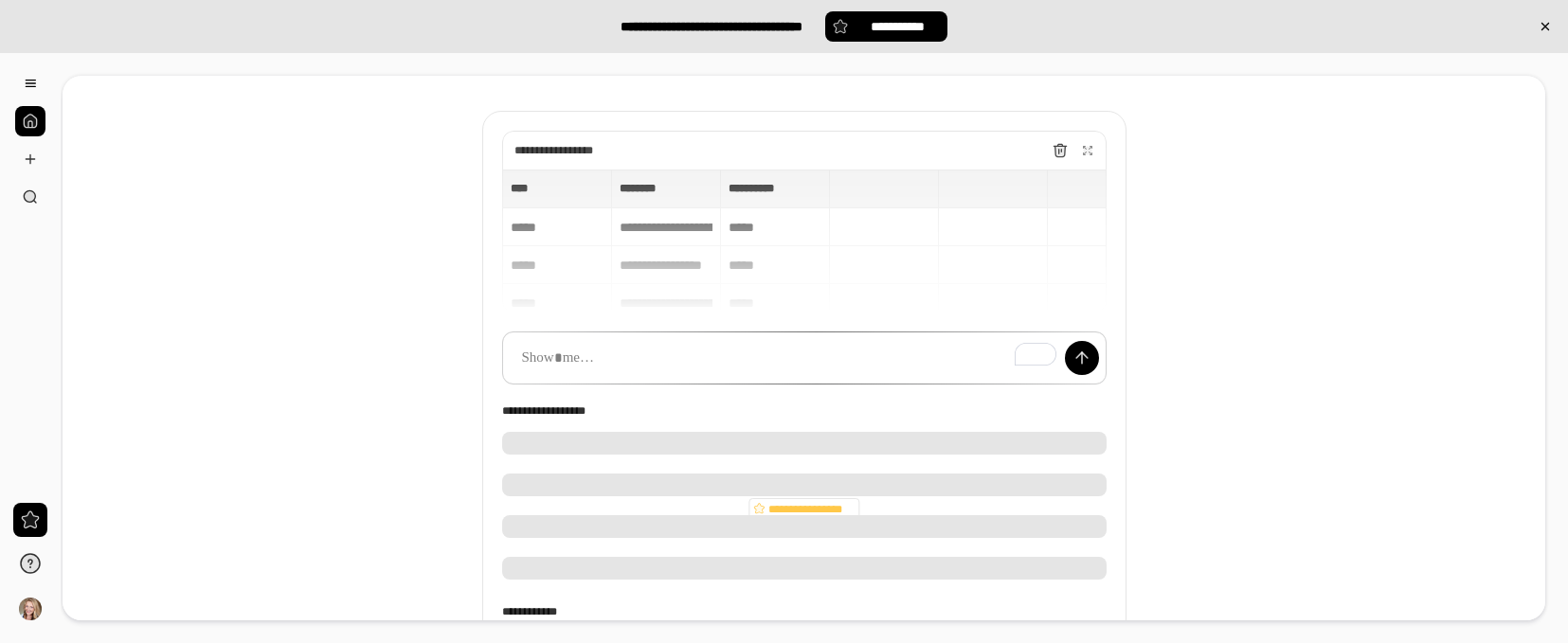 scroll, scrollTop: 143, scrollLeft: 0, axis: vertical 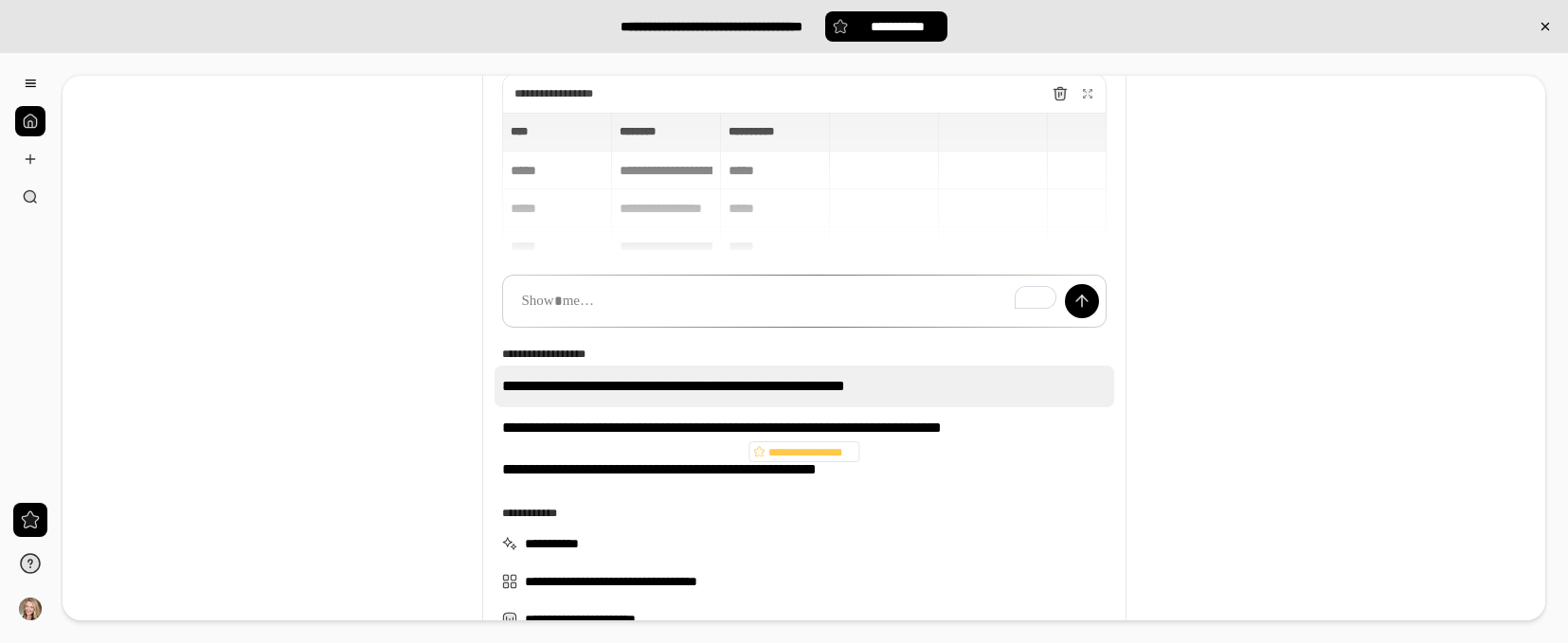 click on "**********" at bounding box center [804, 386] 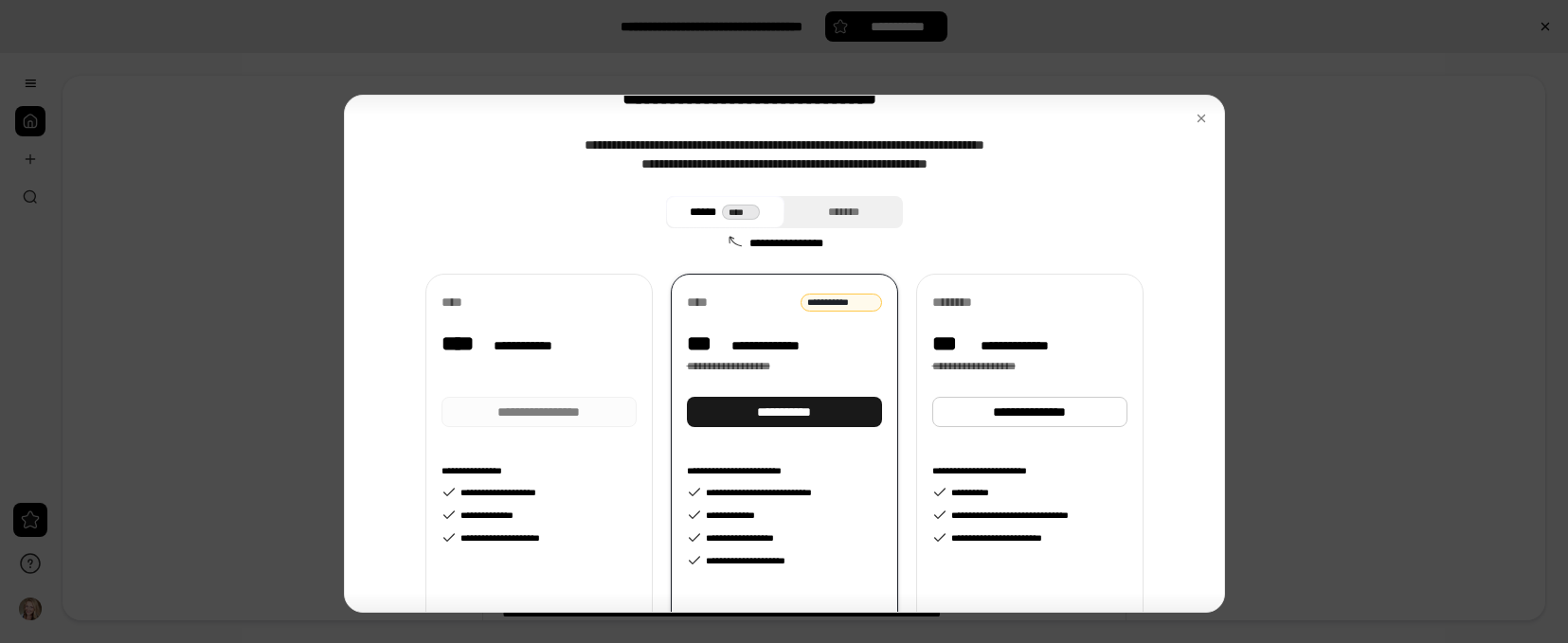 scroll, scrollTop: 0, scrollLeft: 0, axis: both 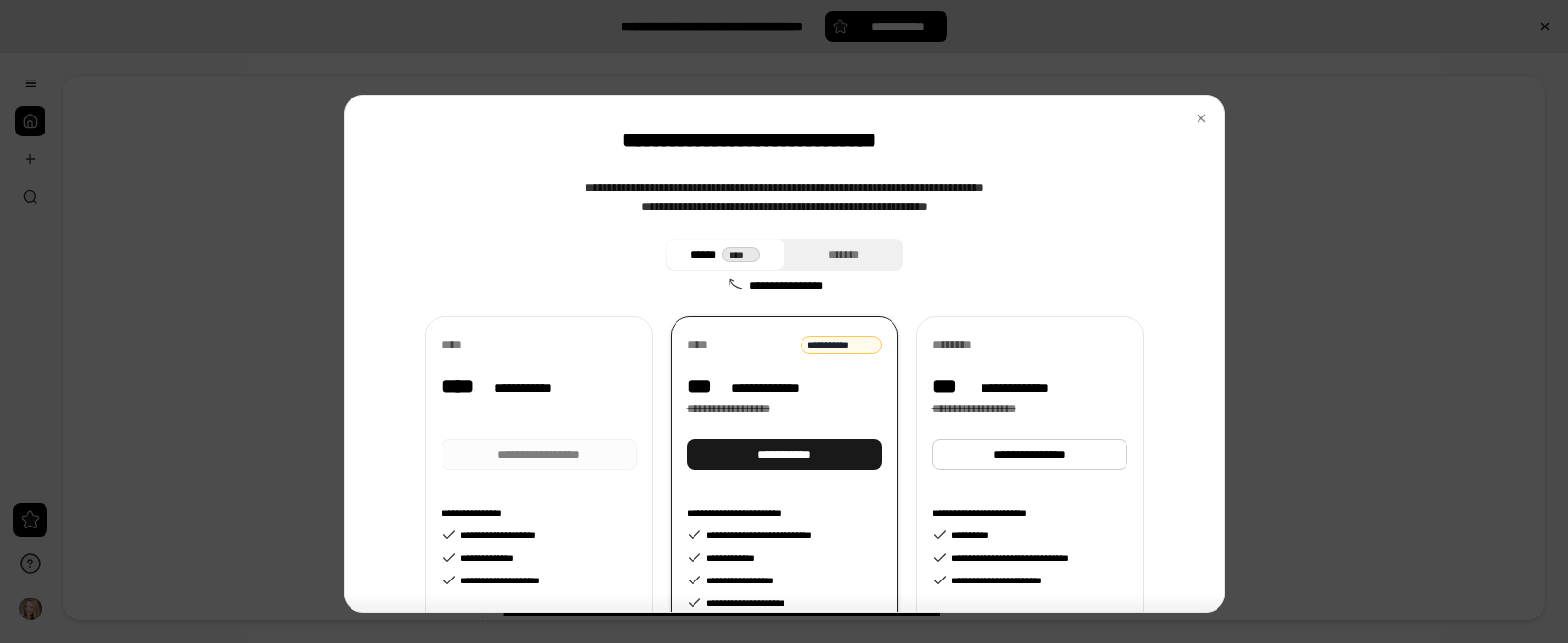 click on "**********" at bounding box center [784, 455] 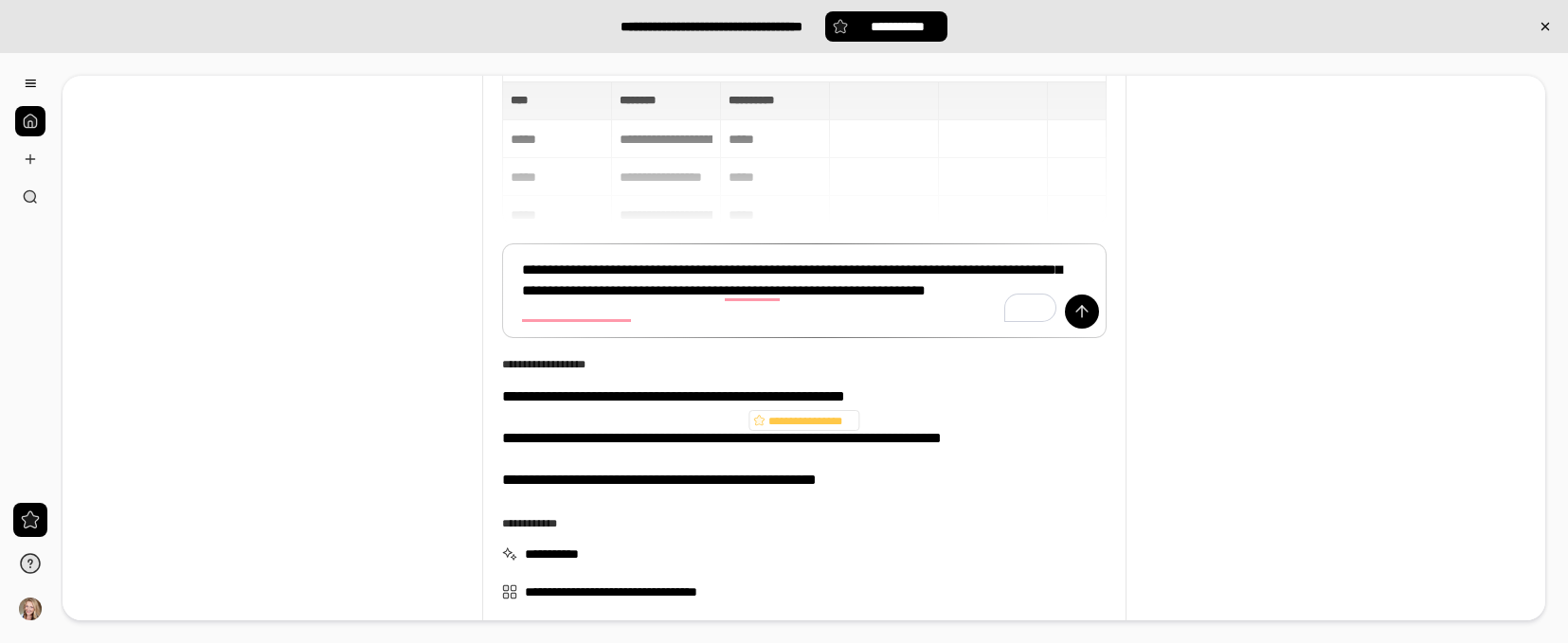 scroll, scrollTop: 189, scrollLeft: 0, axis: vertical 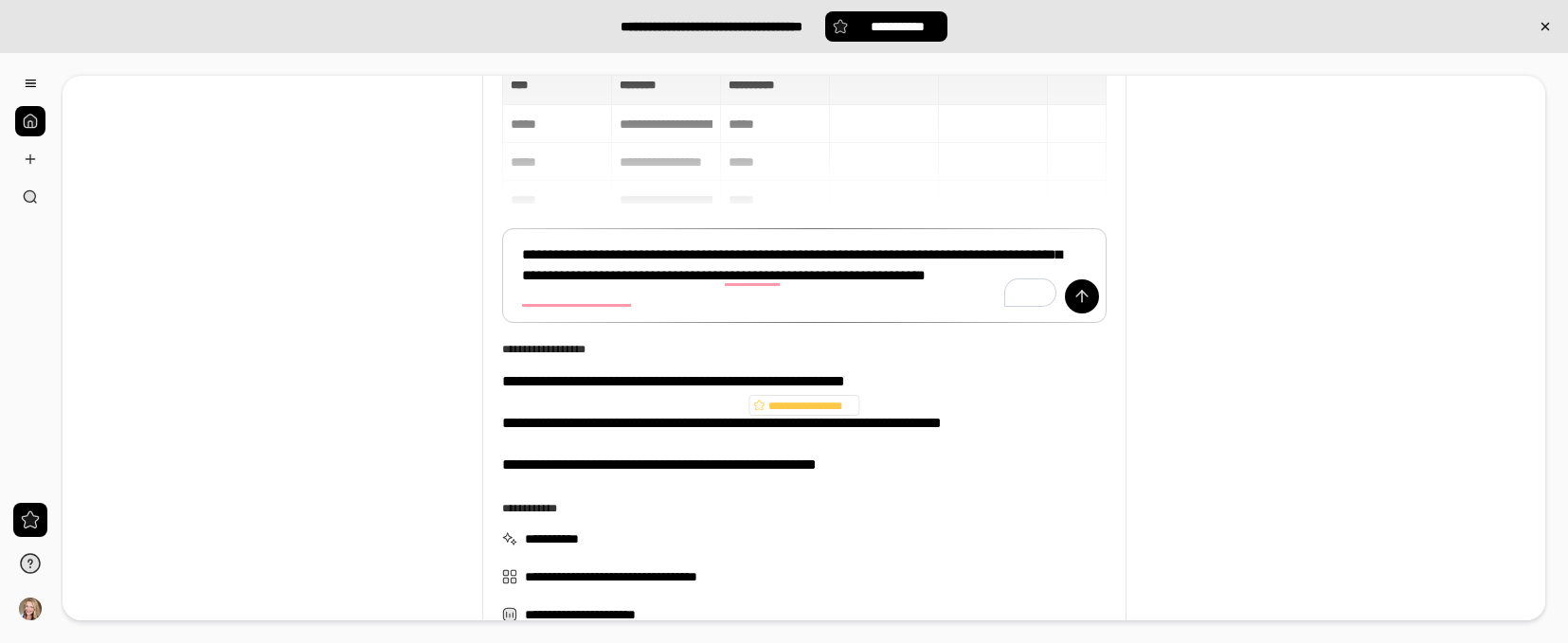 click on "**********" at bounding box center (803, 285) 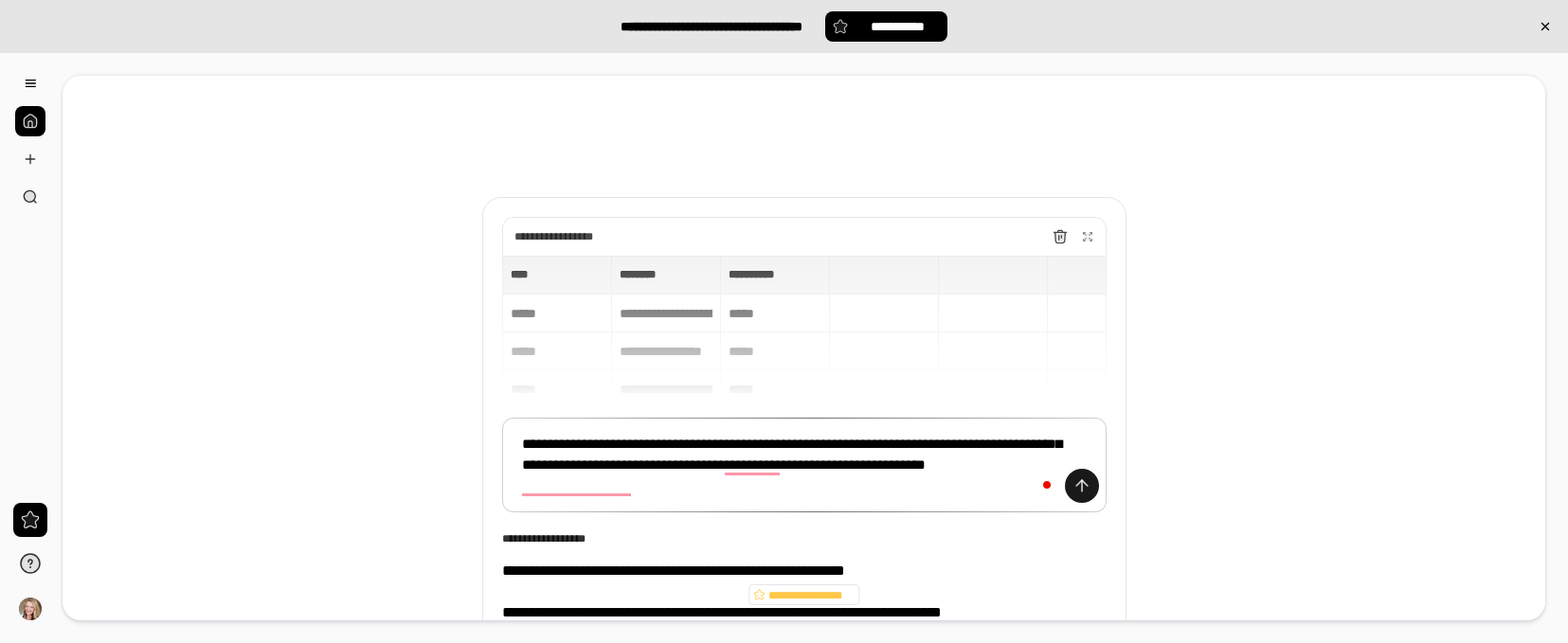 click at bounding box center (1082, 486) 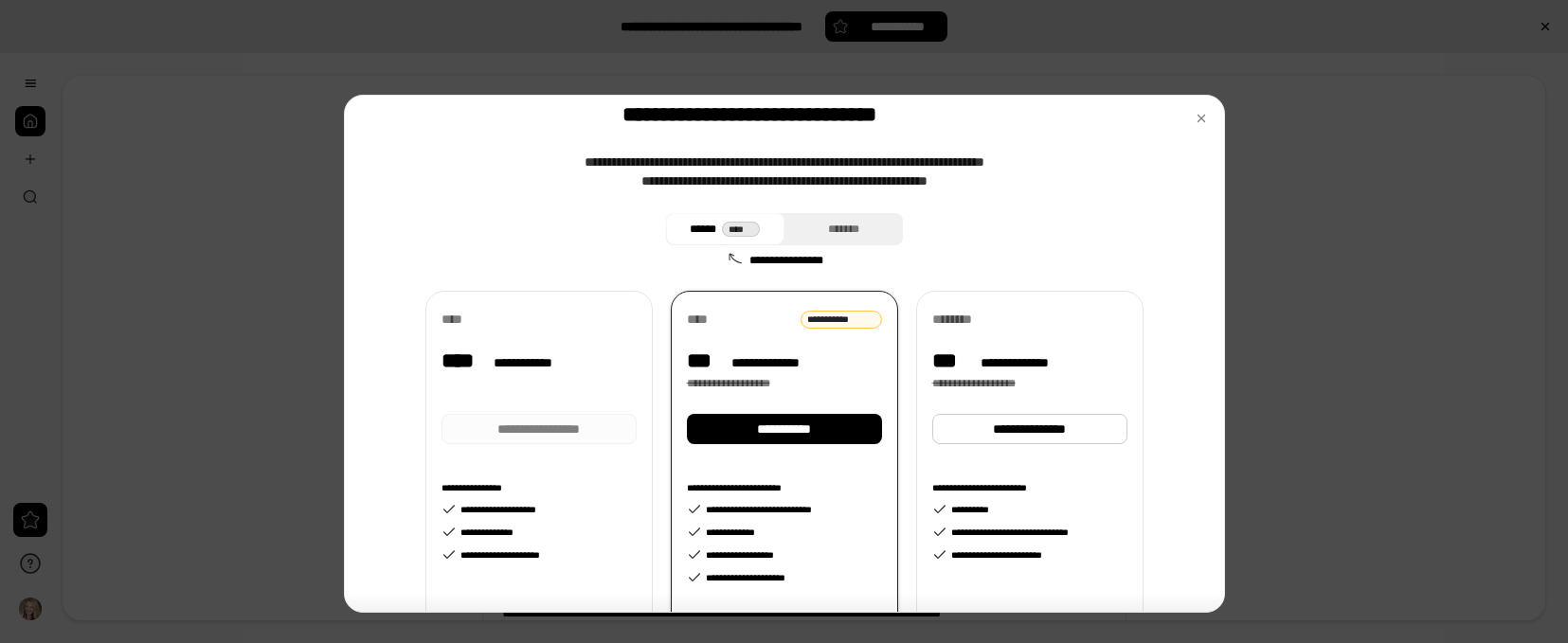 scroll, scrollTop: 0, scrollLeft: 0, axis: both 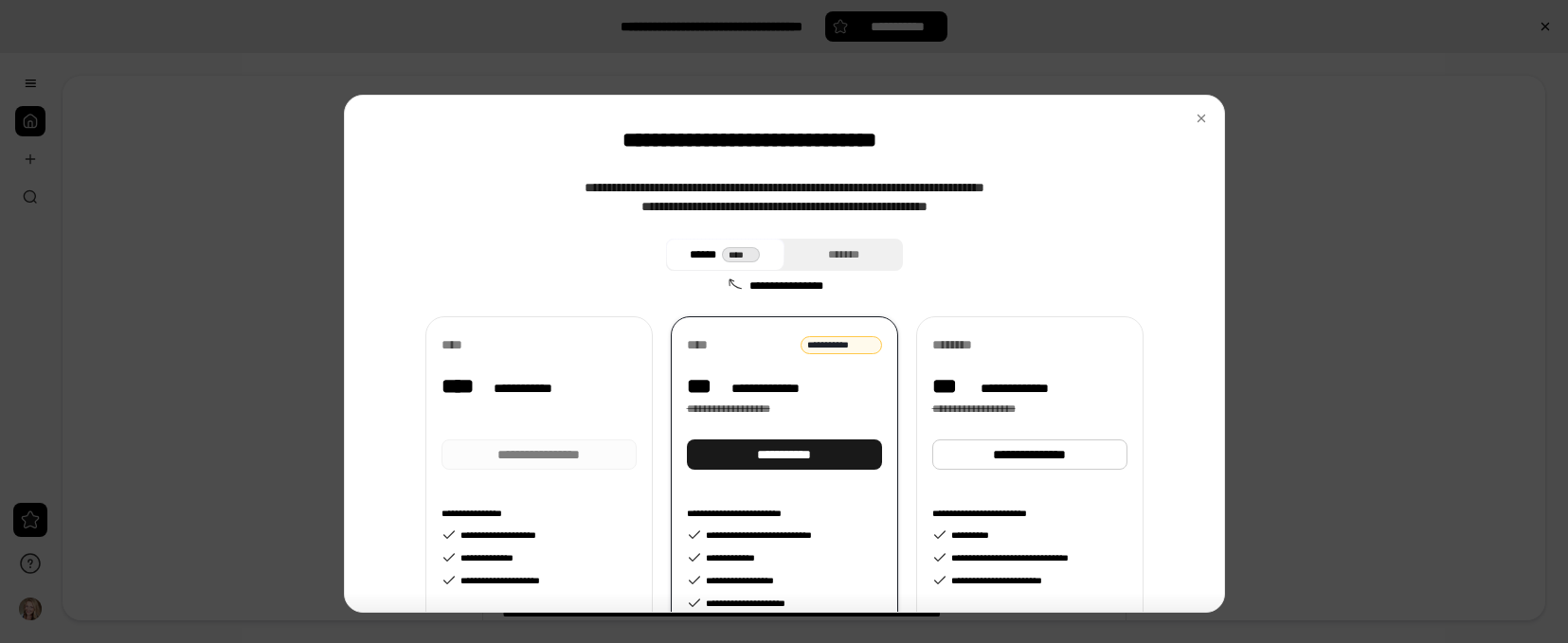 click on "**********" at bounding box center [784, 455] 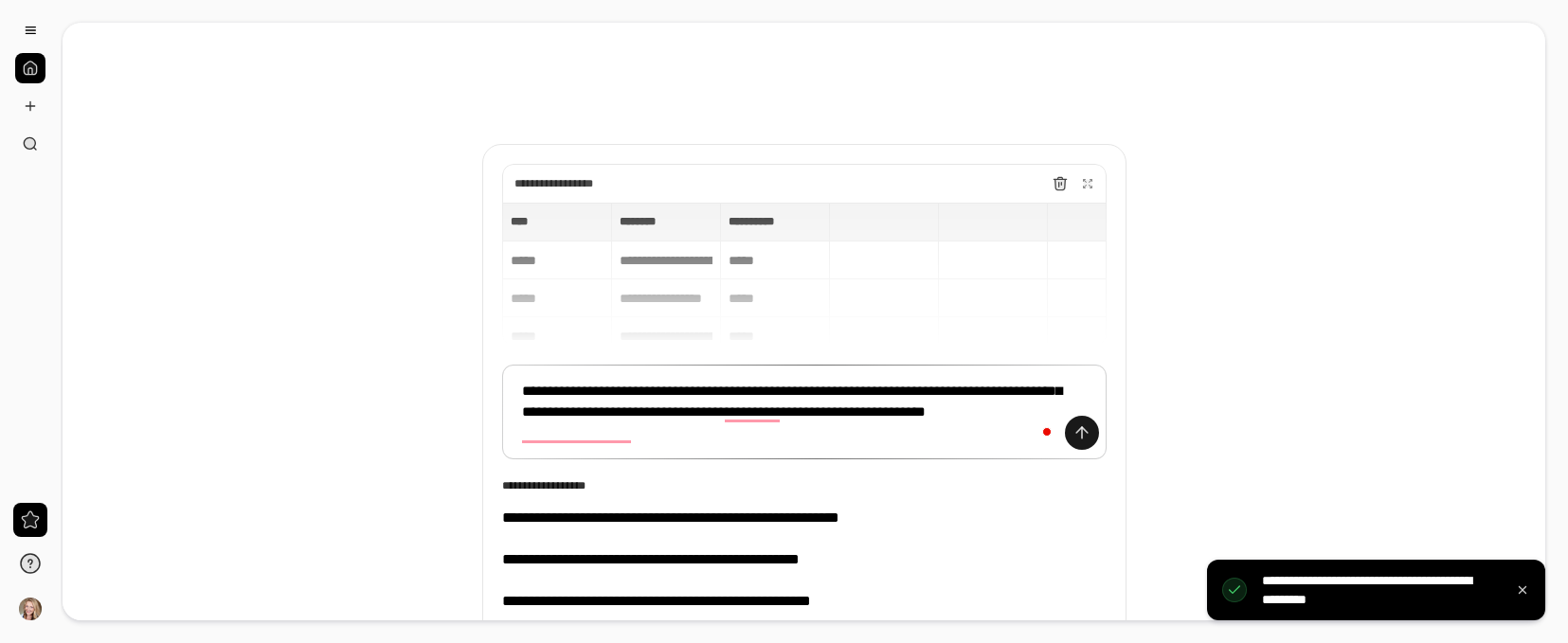 click at bounding box center (1082, 433) 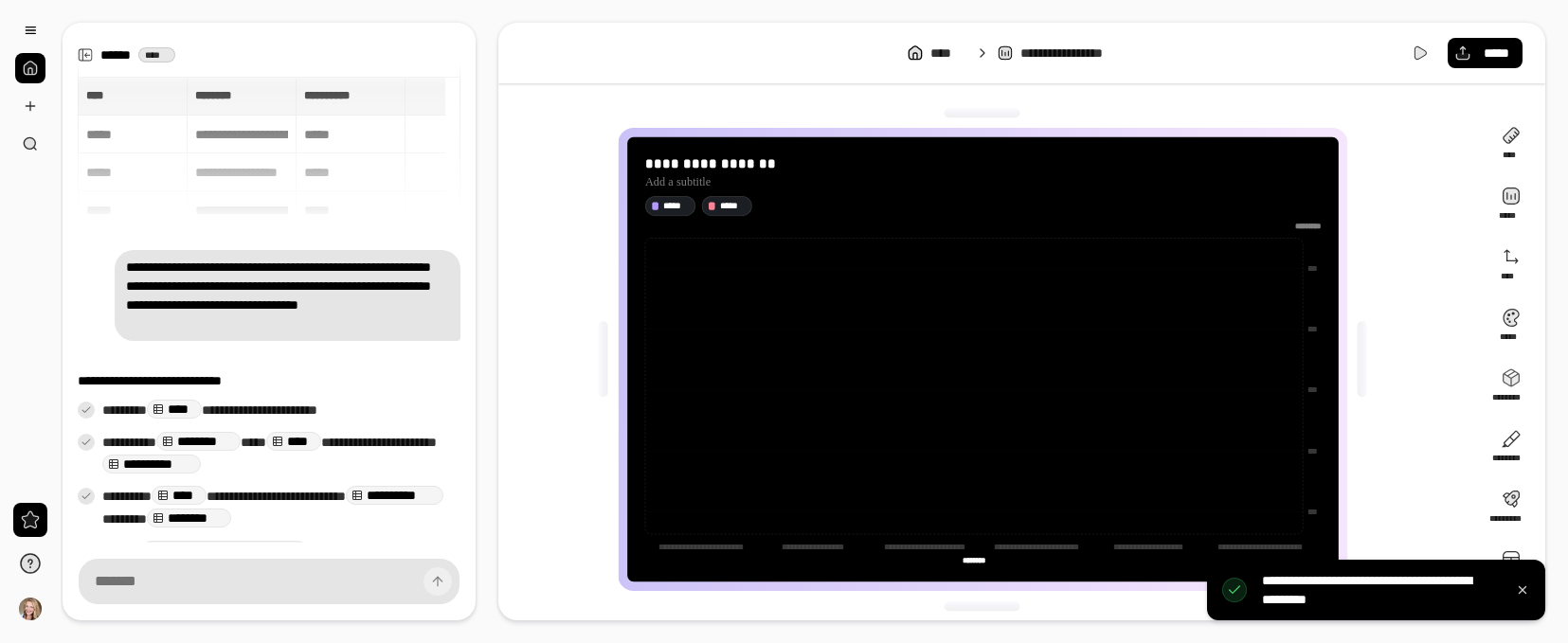 scroll, scrollTop: 96, scrollLeft: 0, axis: vertical 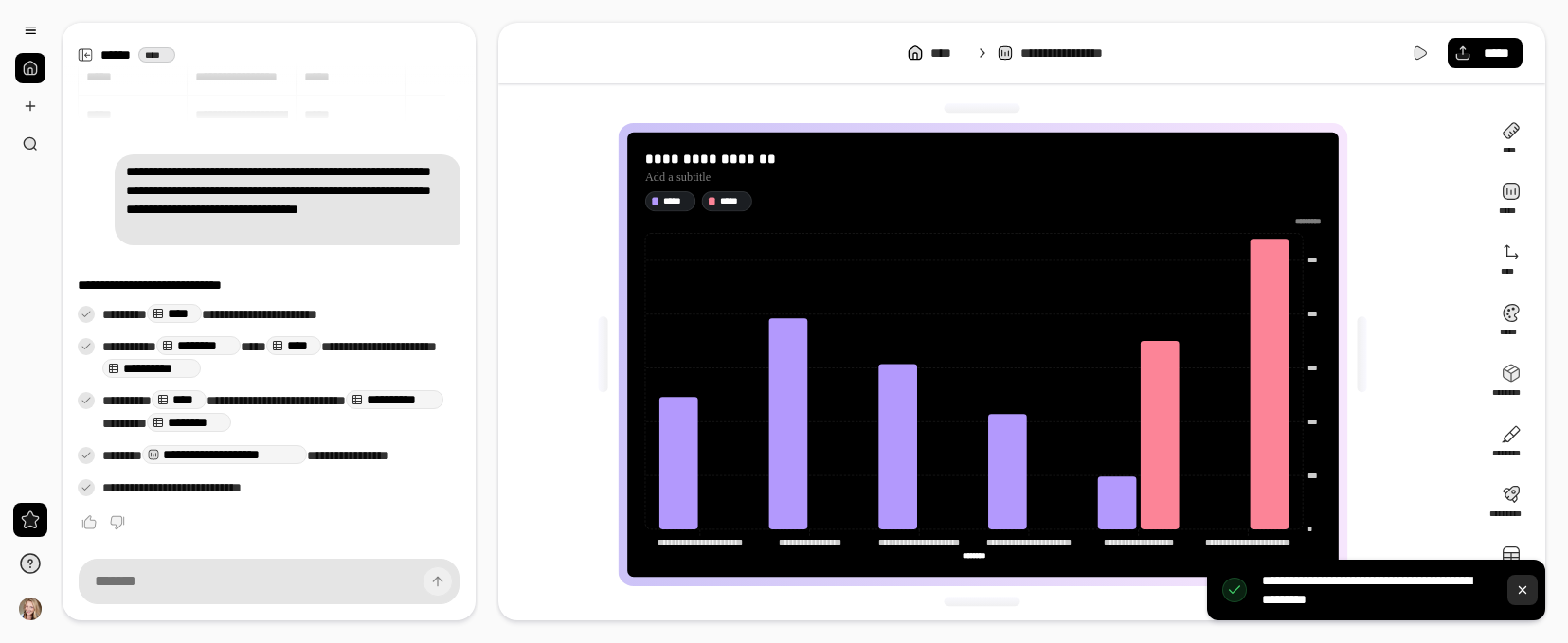 click at bounding box center (1523, 590) 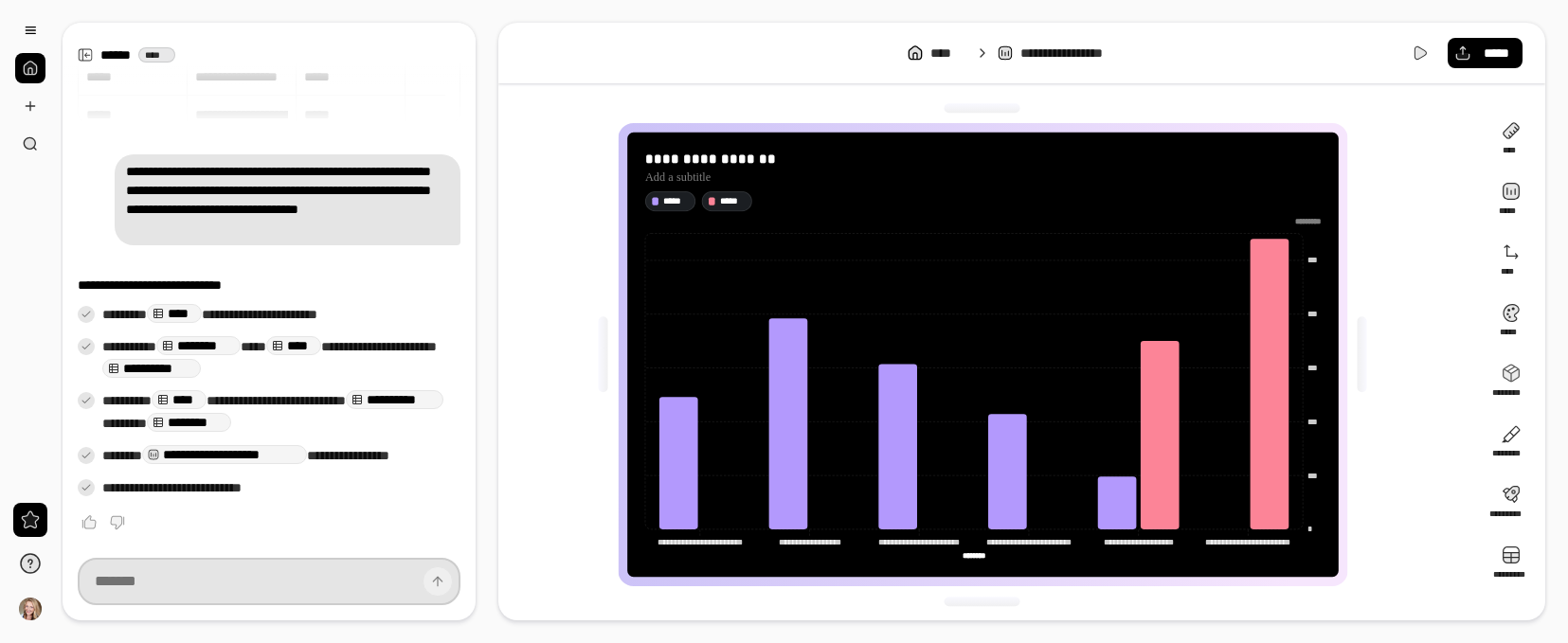click at bounding box center (269, 581) 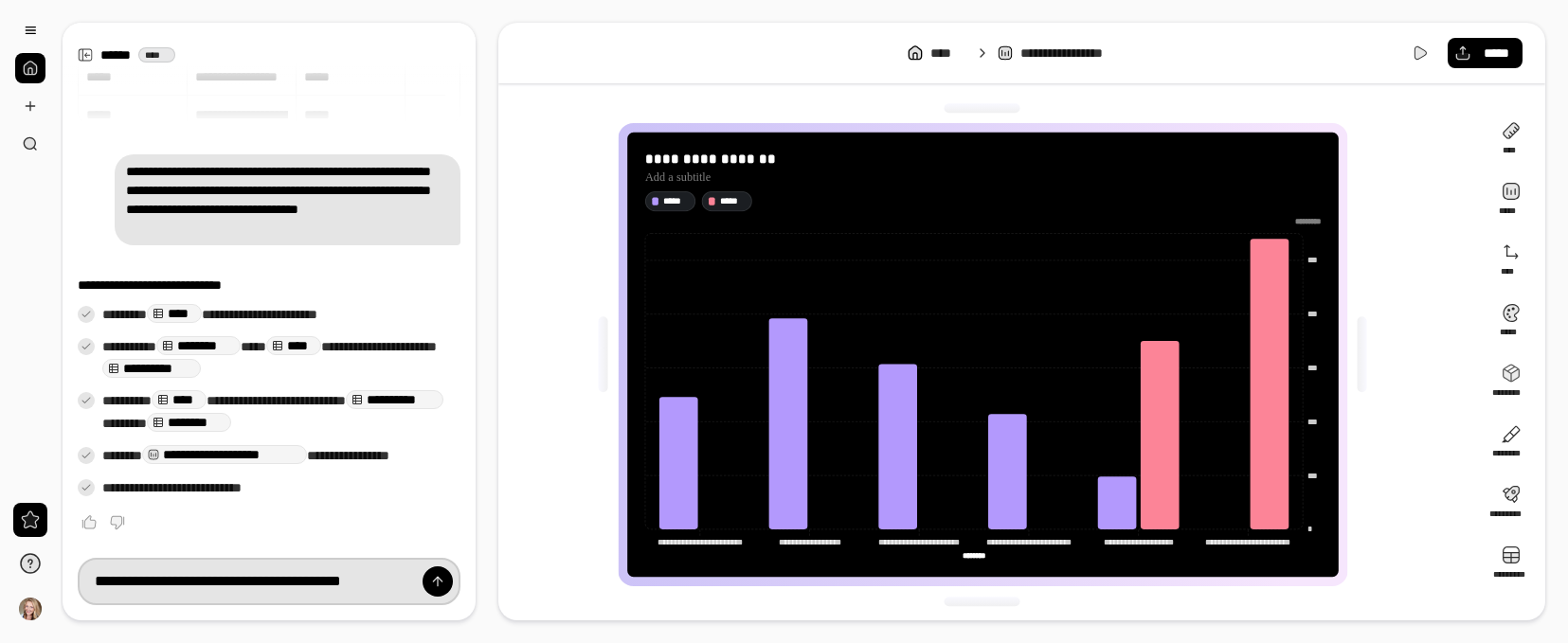 scroll, scrollTop: 0, scrollLeft: 3, axis: horizontal 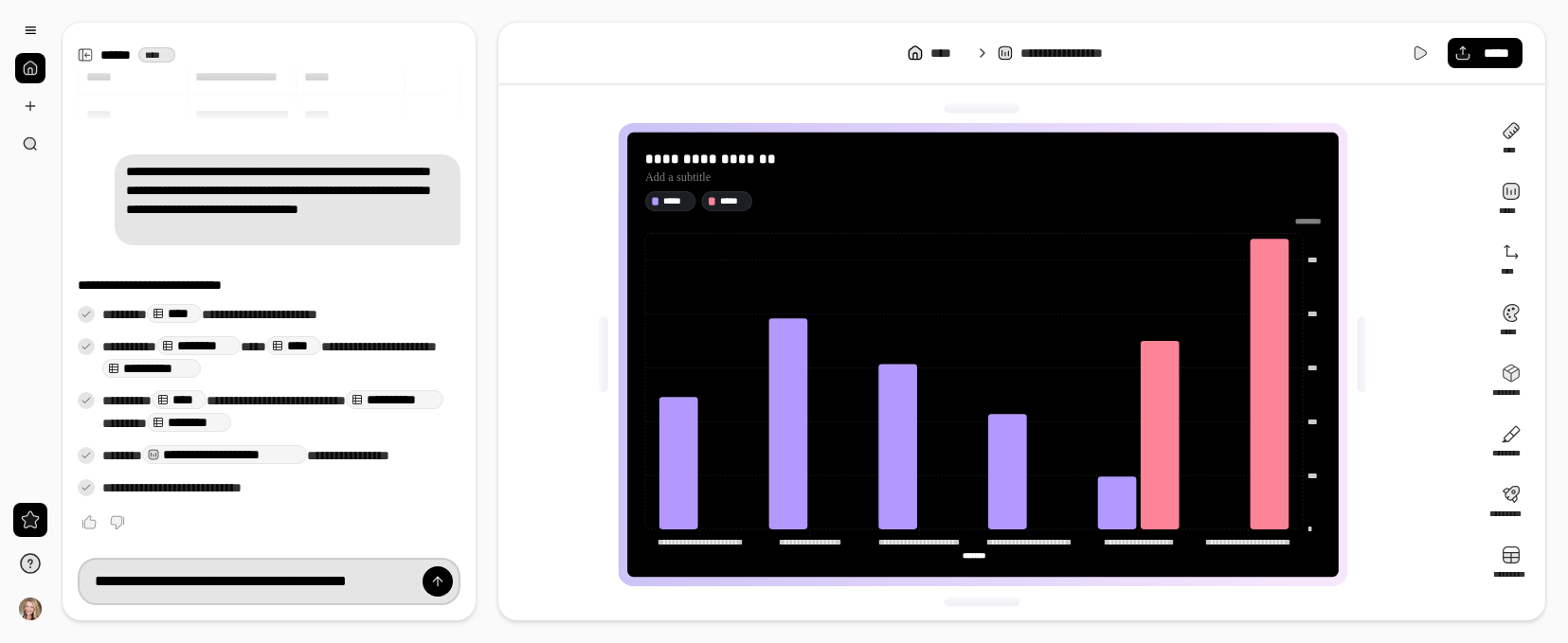 type on "**********" 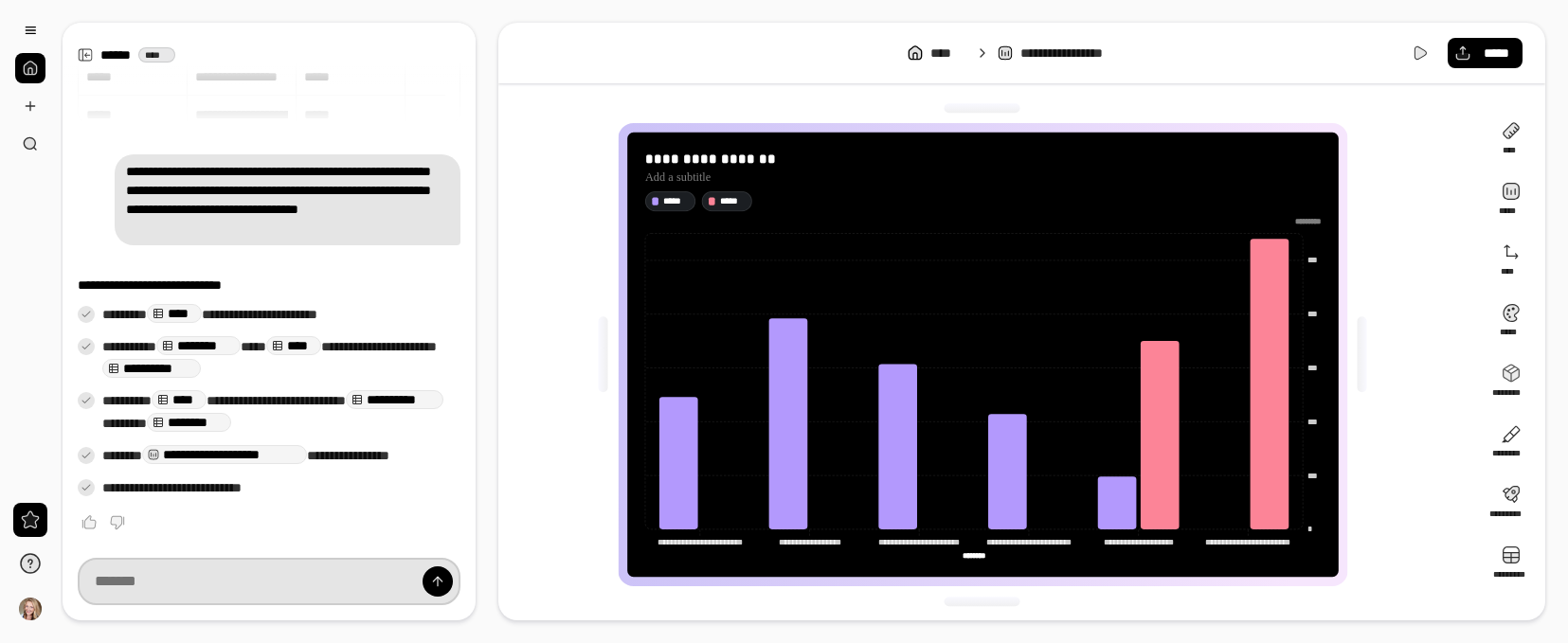 scroll, scrollTop: 0, scrollLeft: 0, axis: both 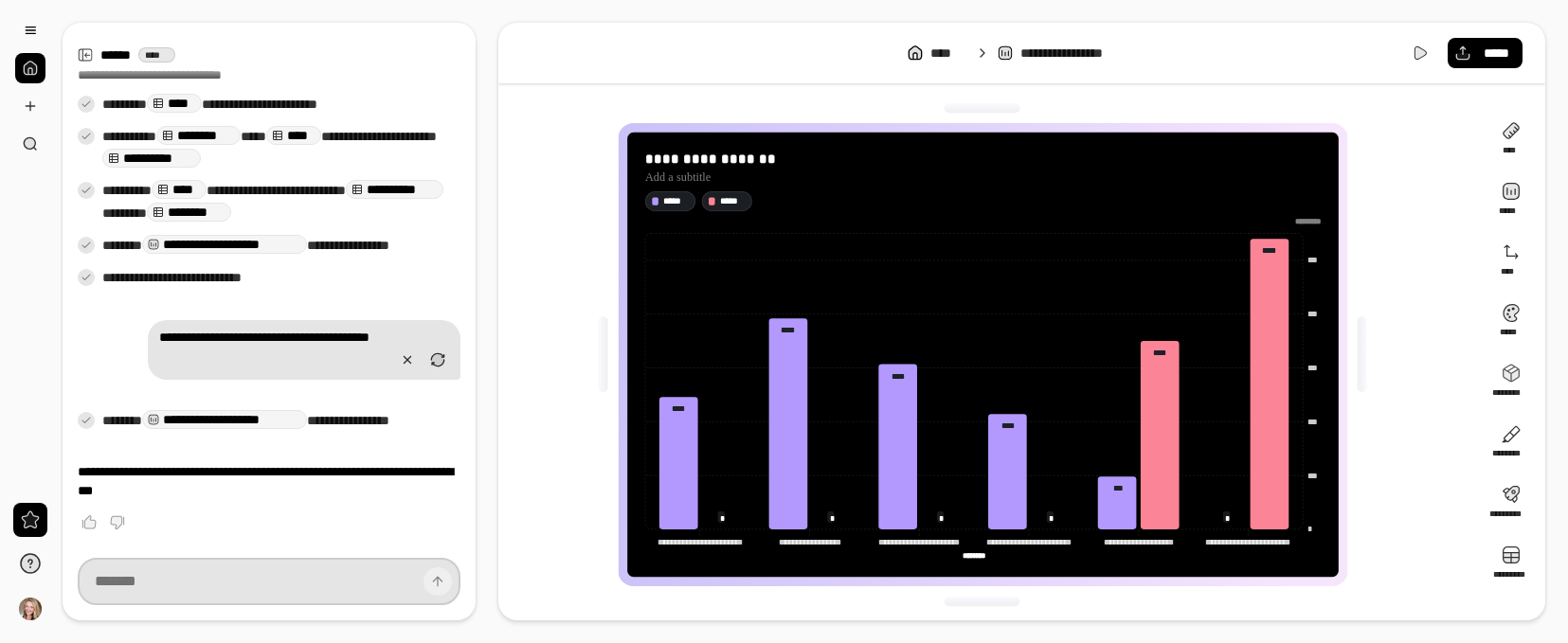 click at bounding box center (269, 581) 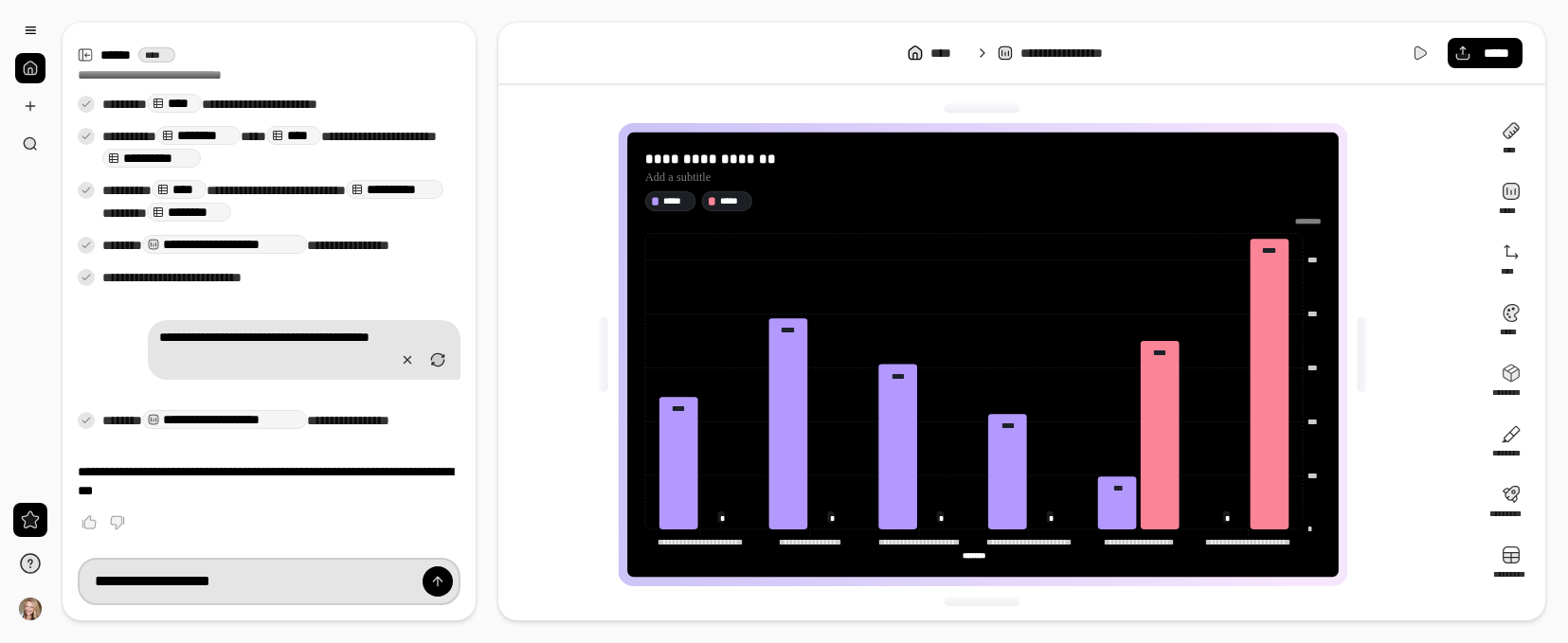 type on "**********" 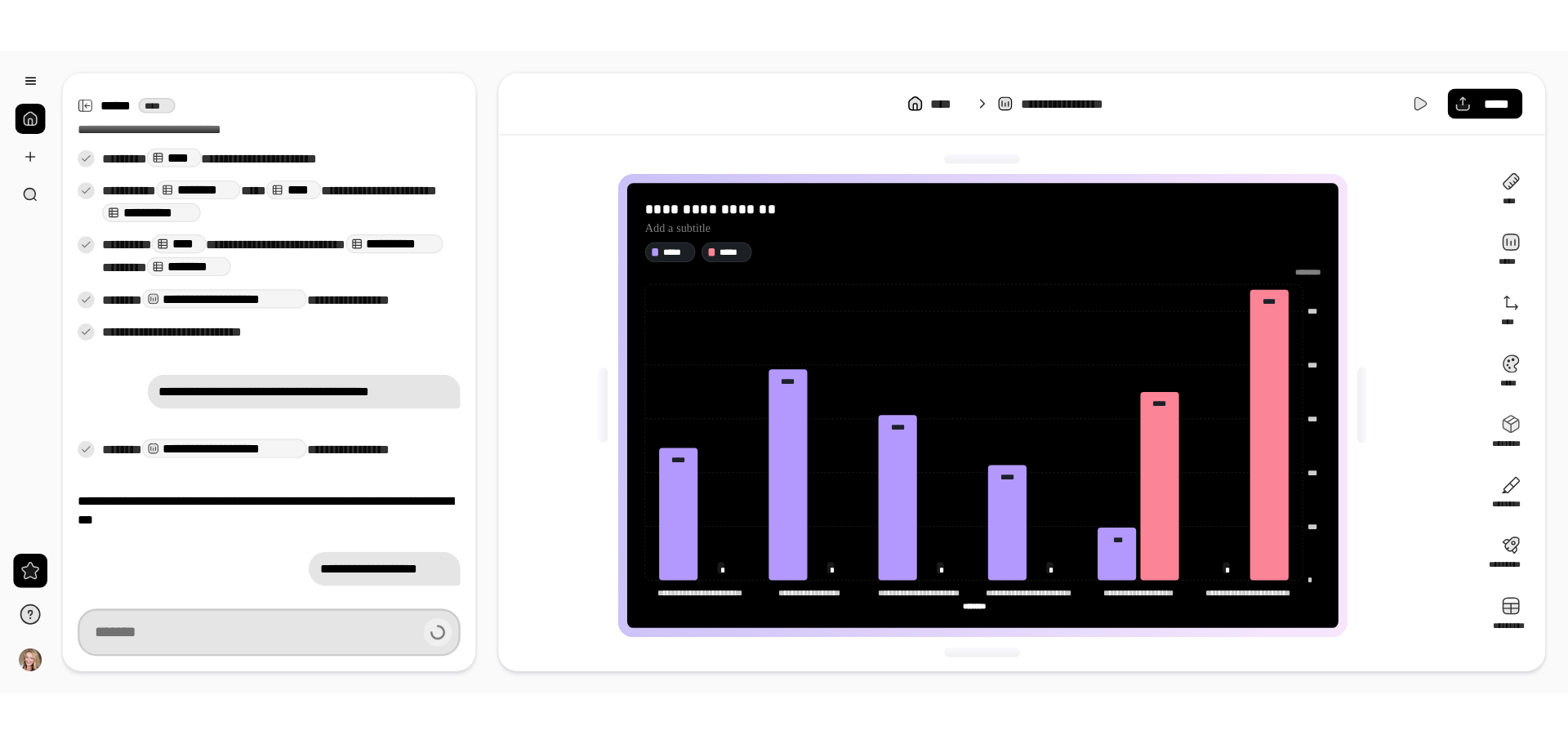 scroll, scrollTop: 55, scrollLeft: 0, axis: vertical 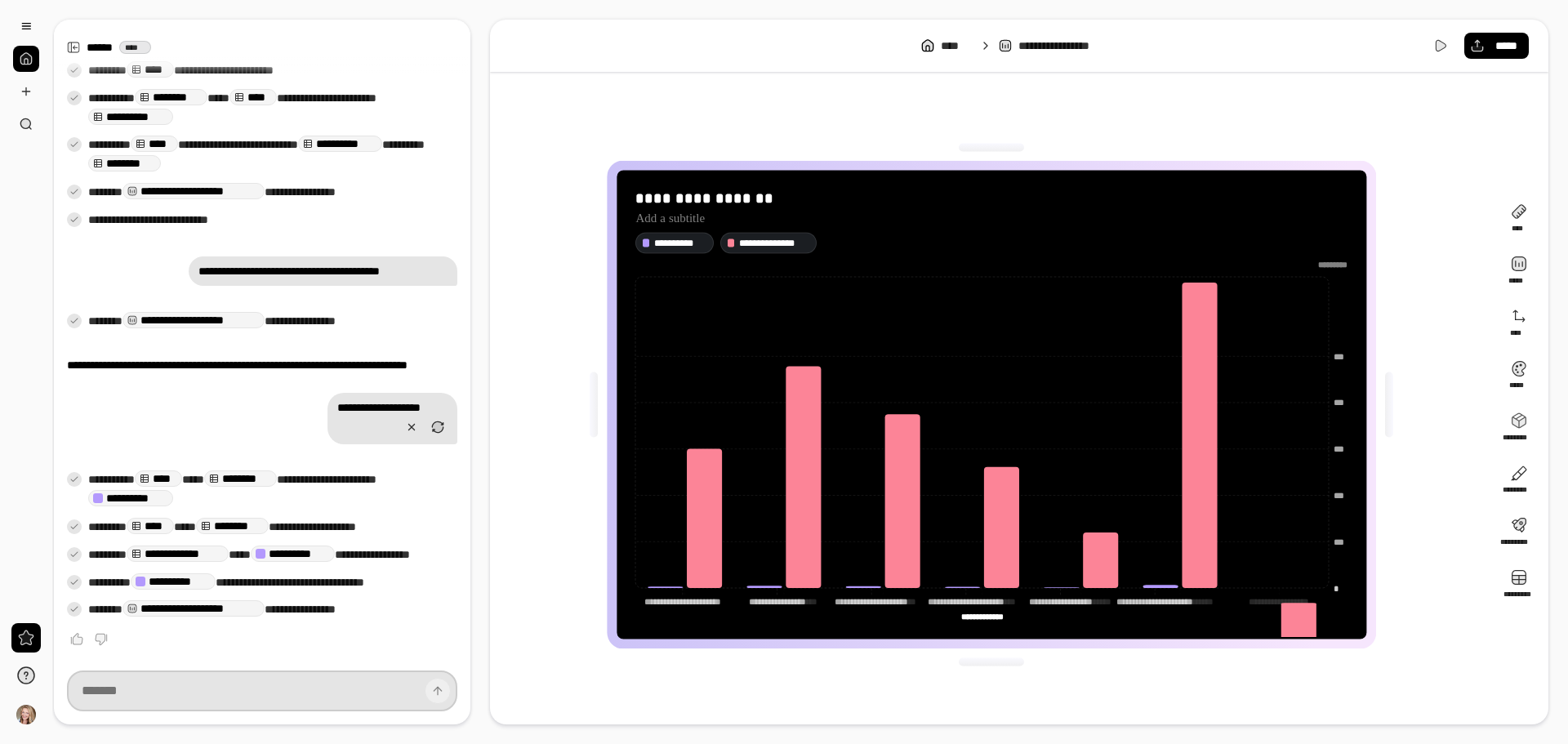 click at bounding box center [262, 691] 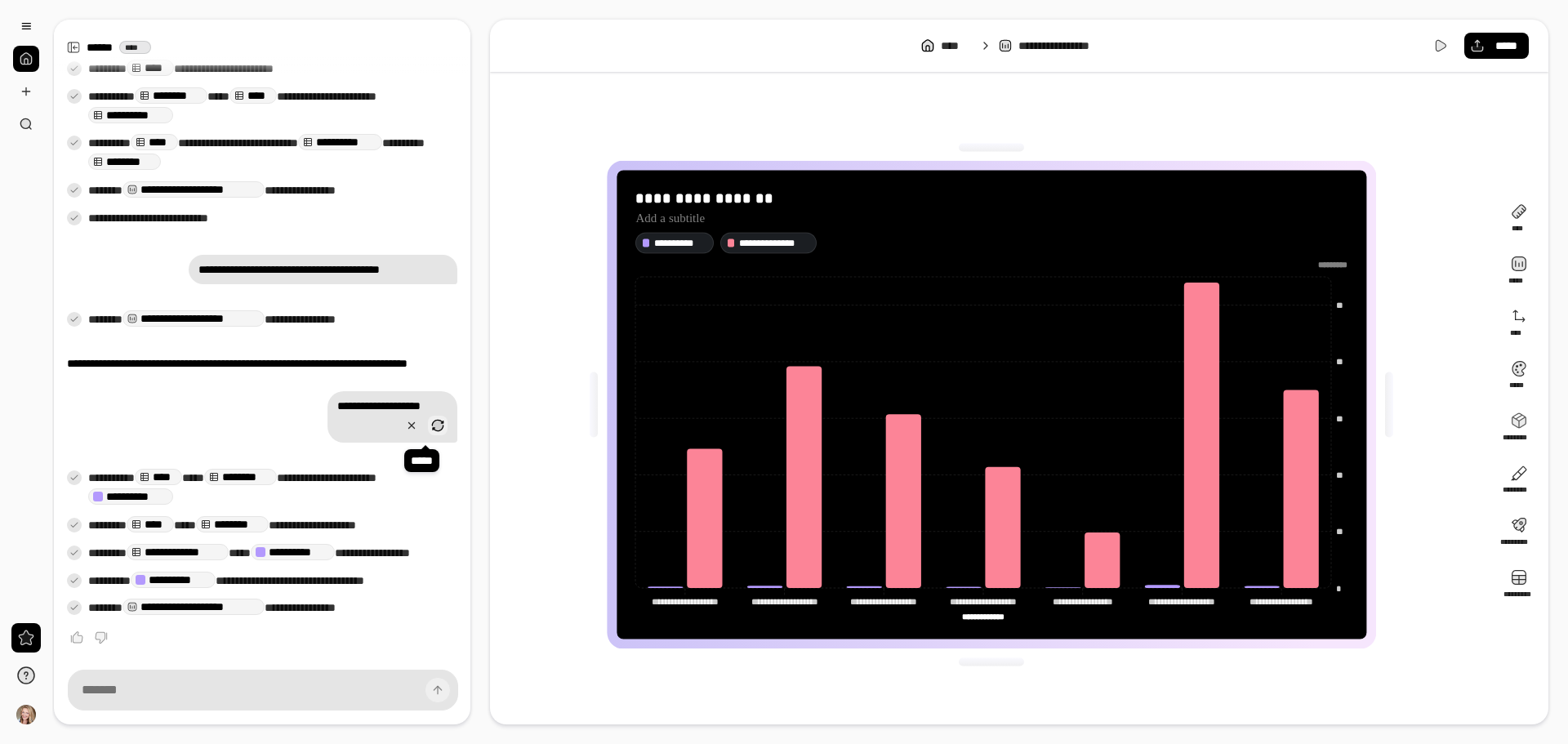 click at bounding box center (438, 425) 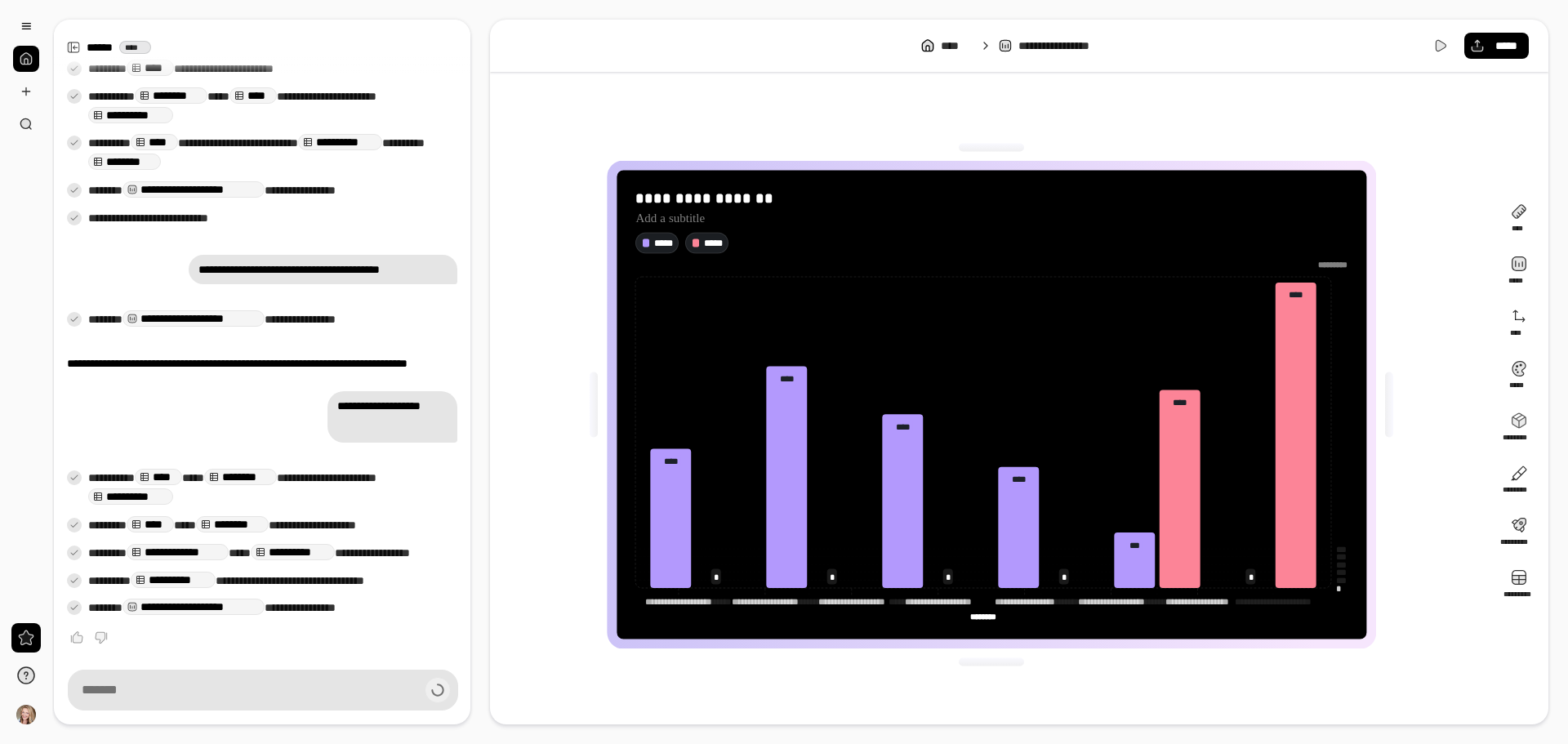 type on "********" 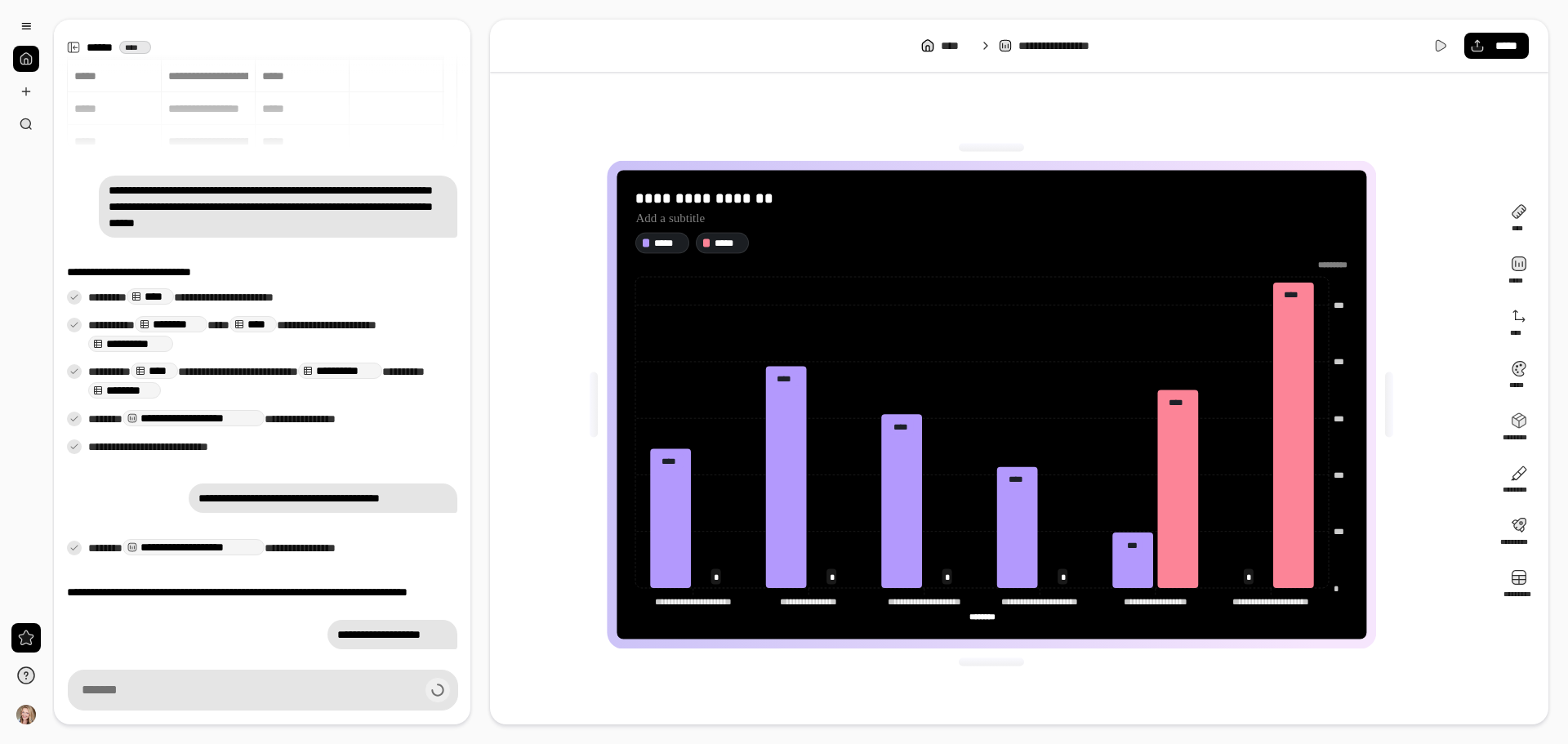 scroll, scrollTop: 55, scrollLeft: 0, axis: vertical 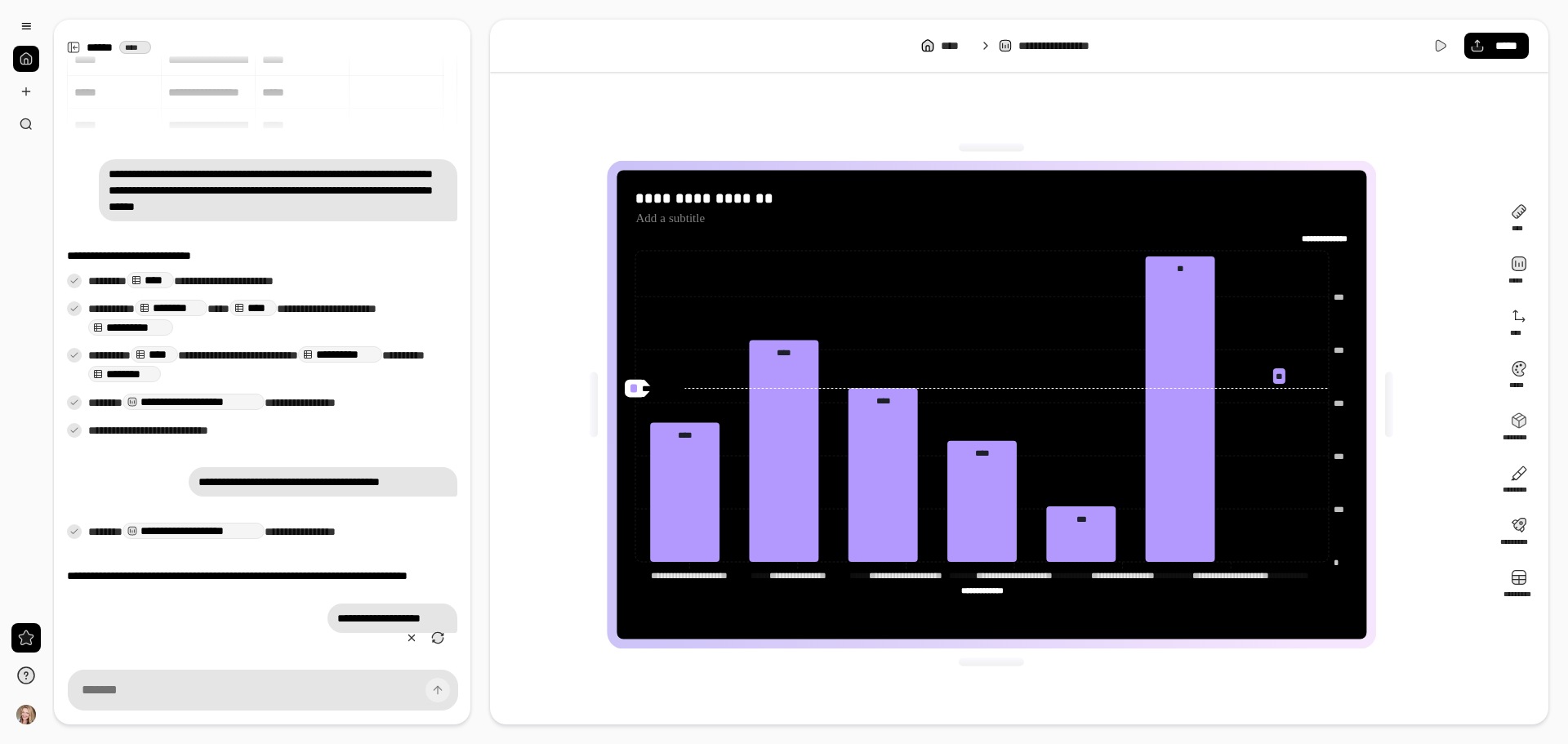 type on "**********" 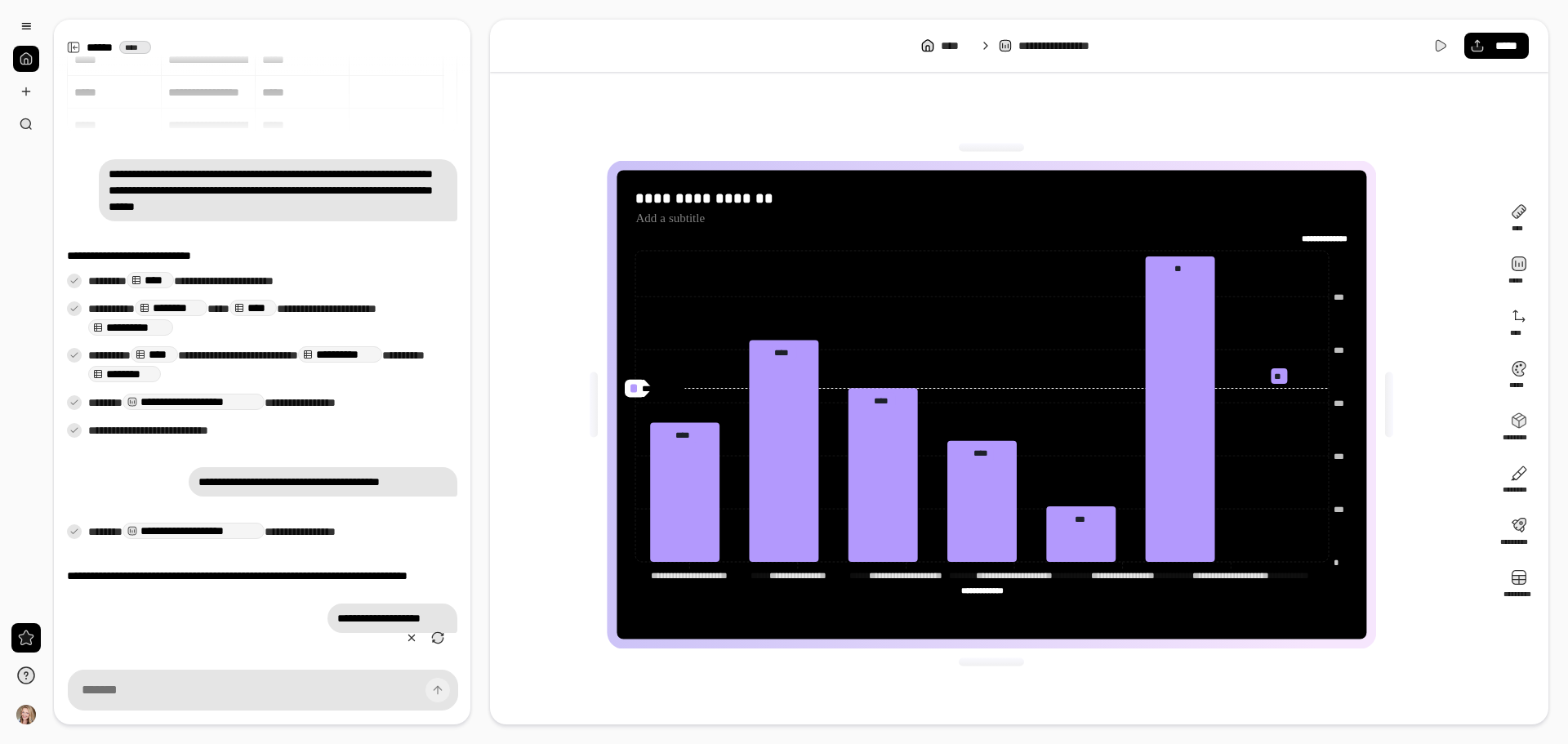scroll, scrollTop: 228, scrollLeft: 0, axis: vertical 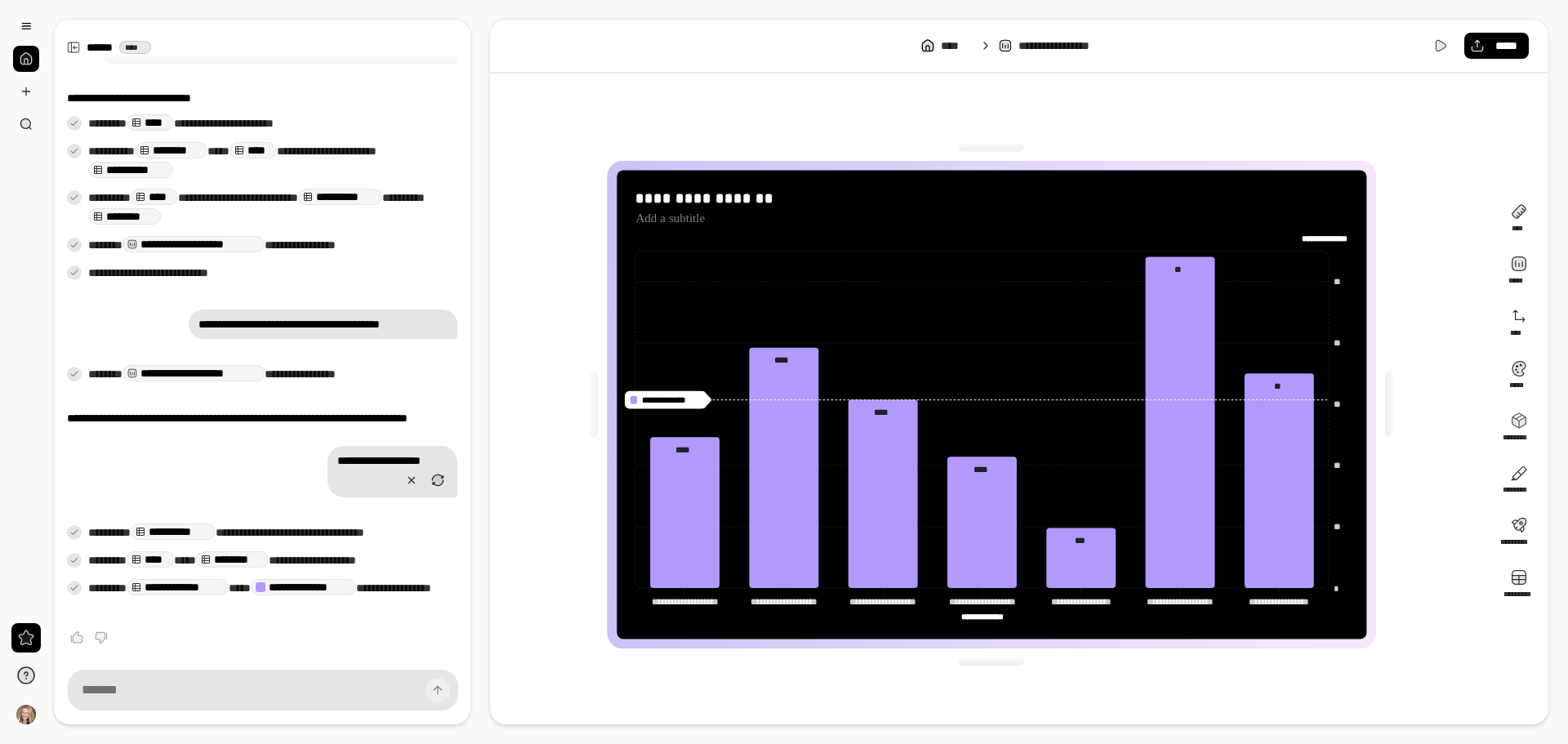 click on "**********" 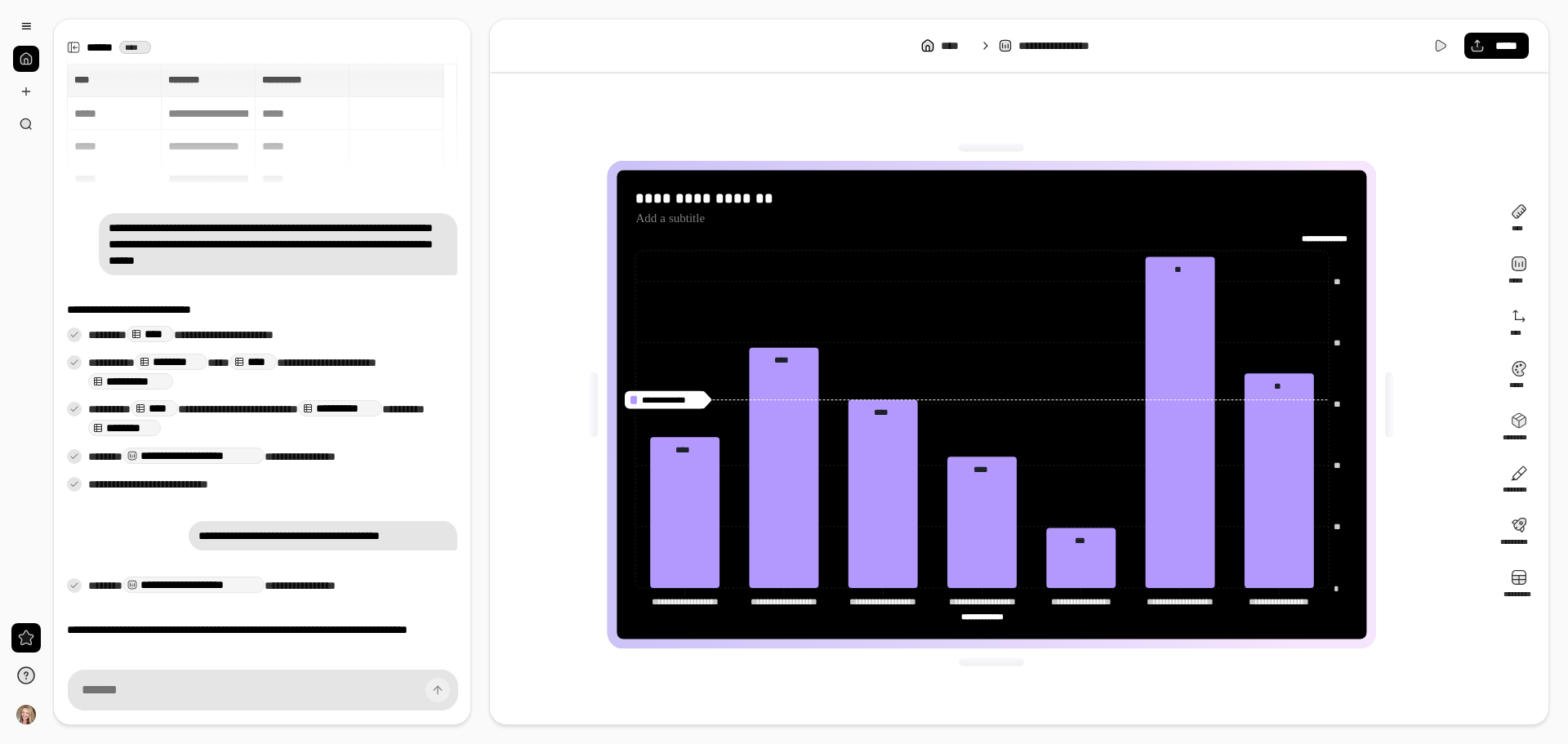 scroll, scrollTop: 0, scrollLeft: 0, axis: both 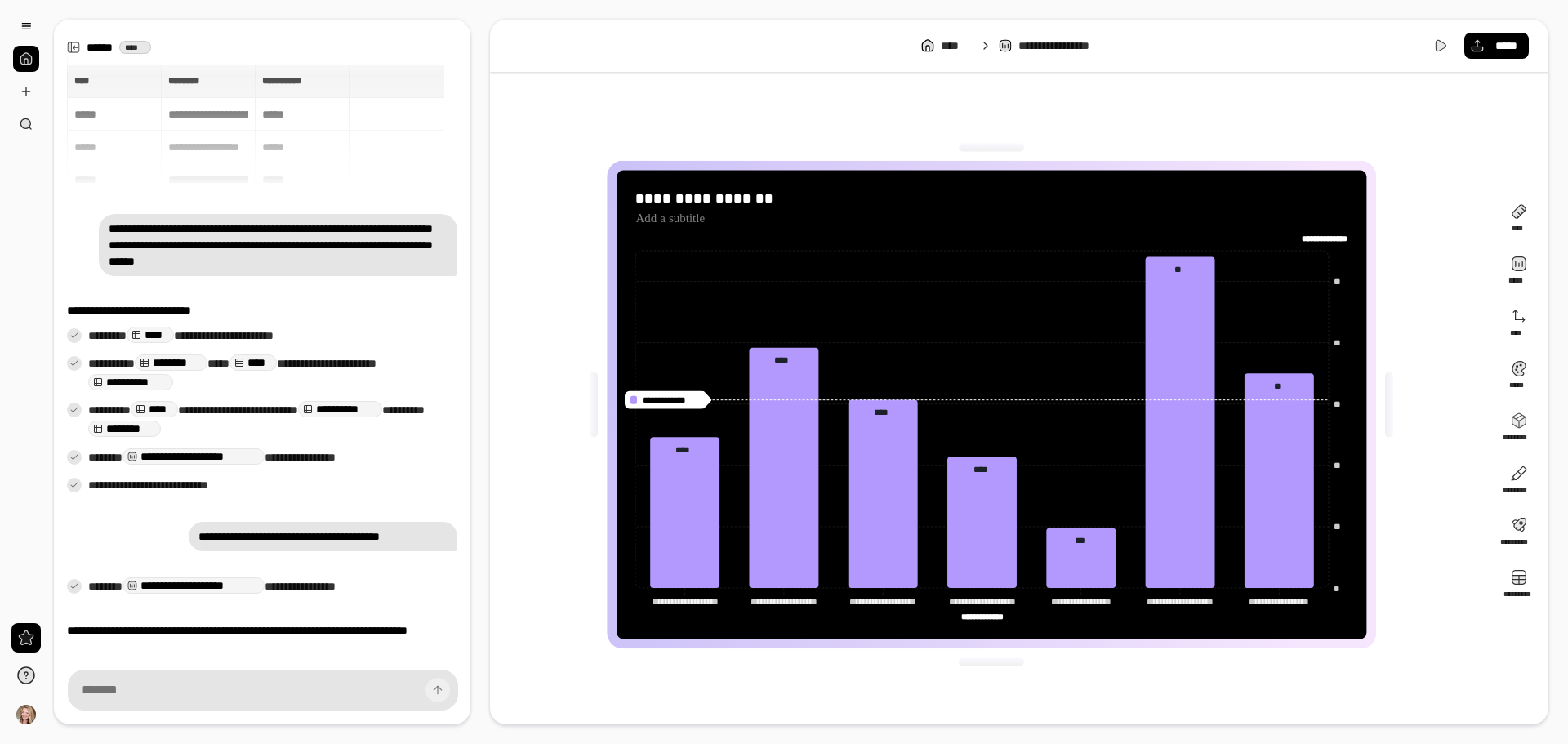 click on "**********" at bounding box center (278, 245) 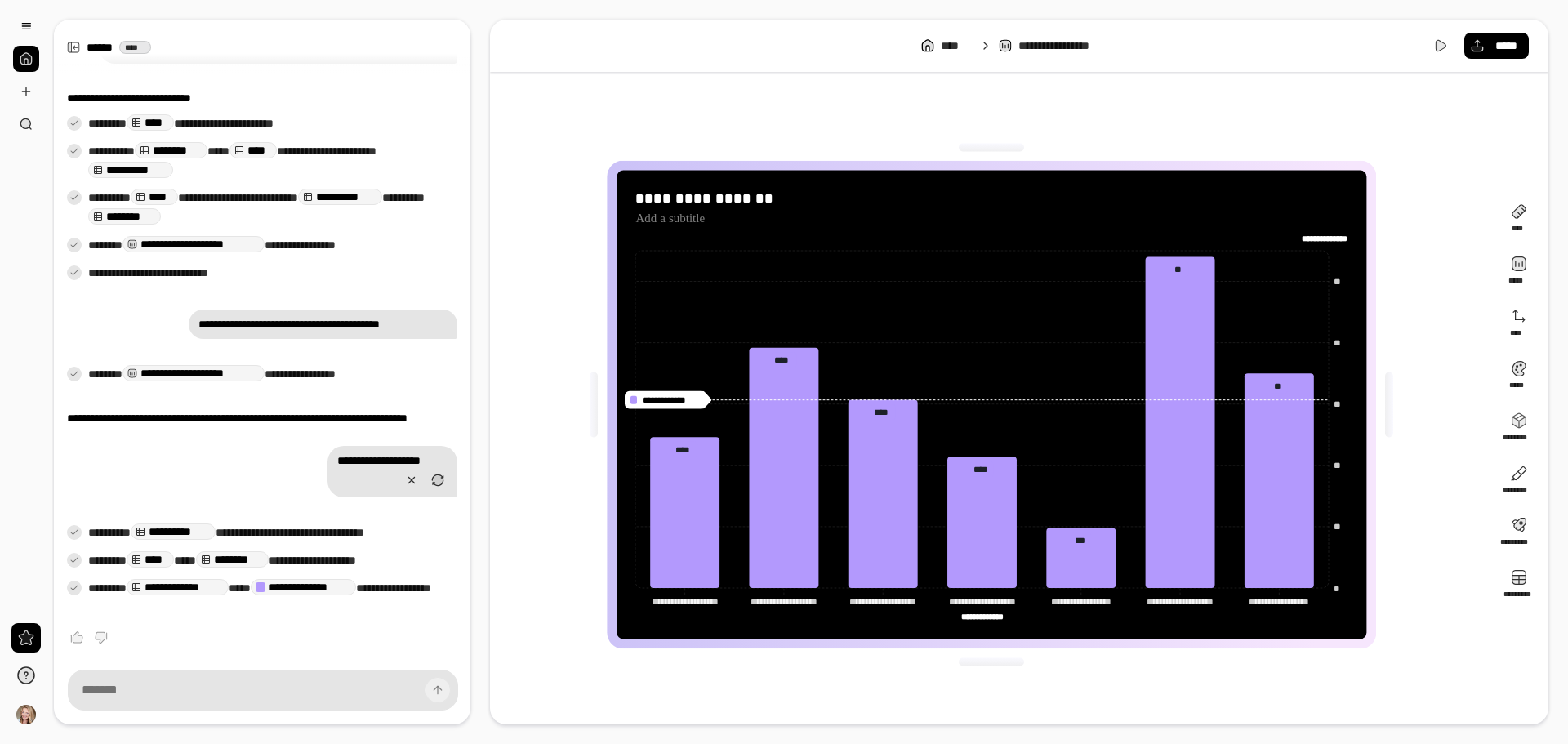 scroll, scrollTop: 228, scrollLeft: 0, axis: vertical 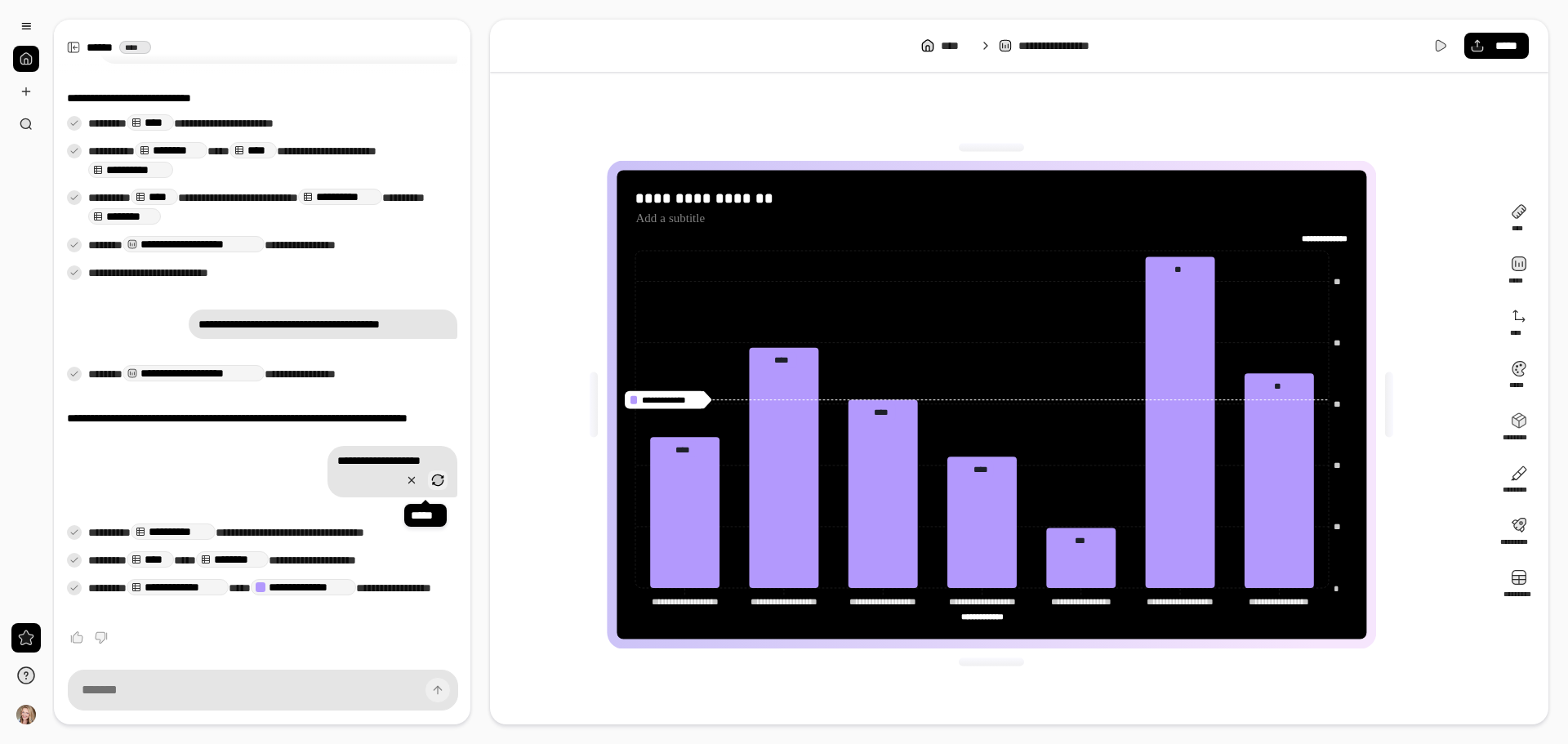 click at bounding box center (438, 480) 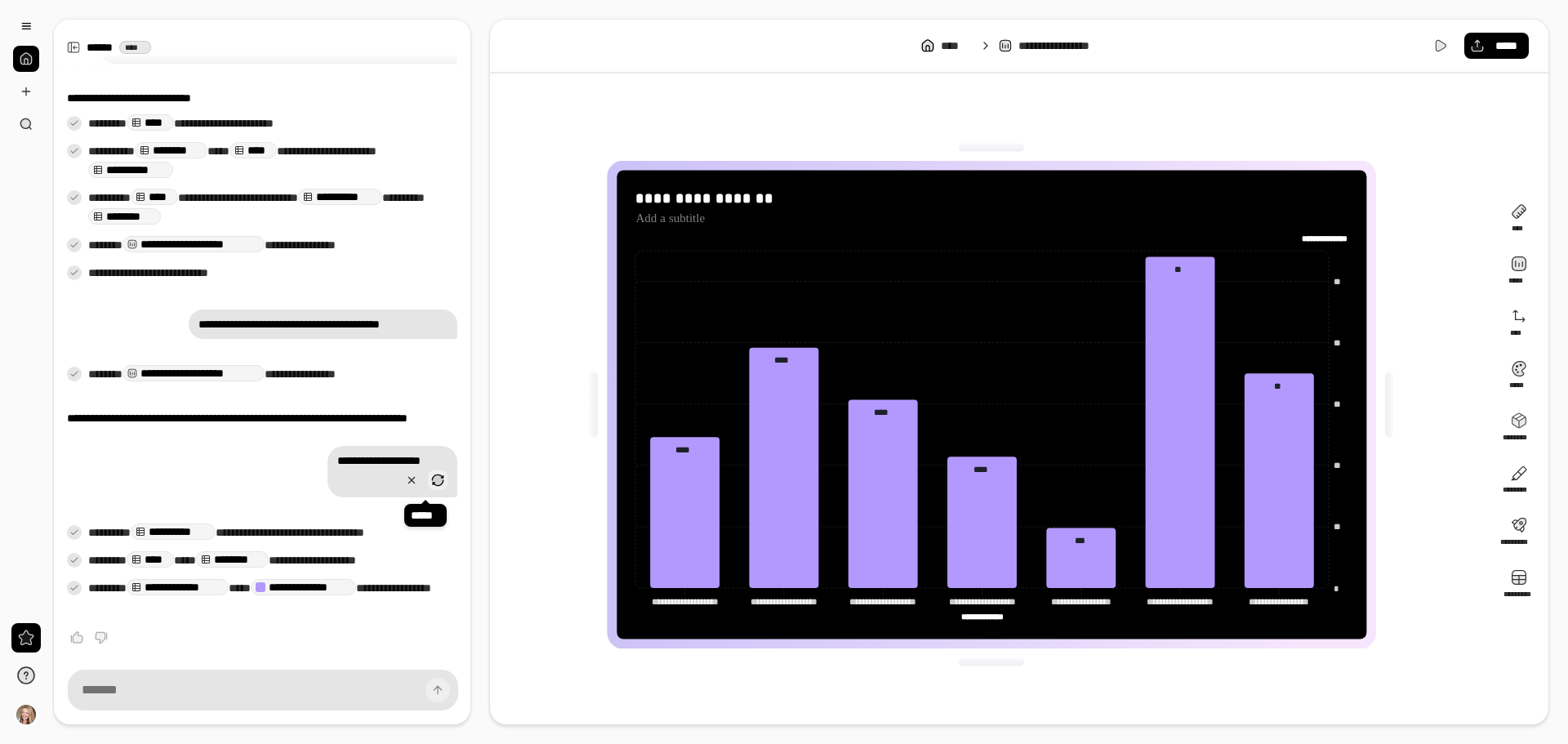 type 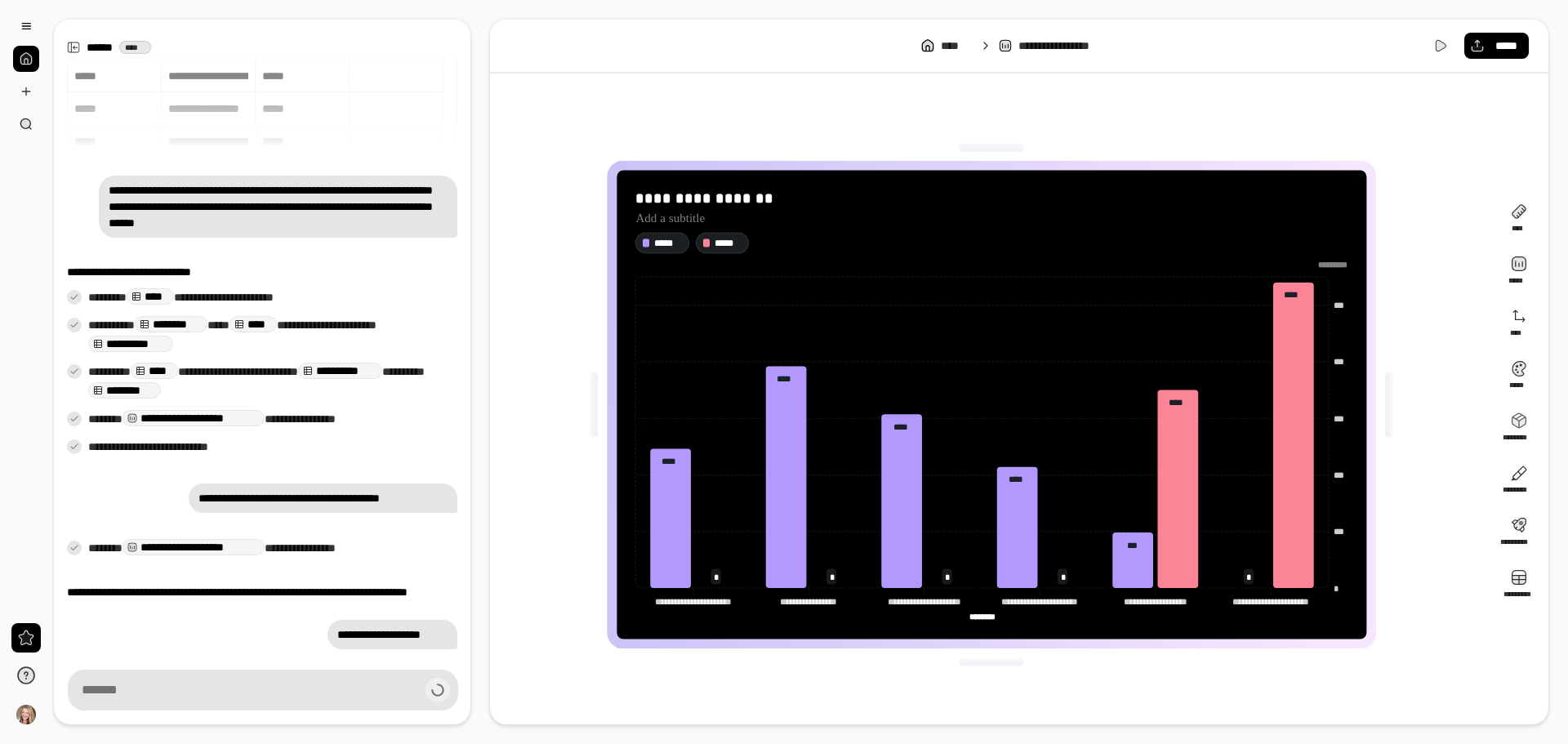 scroll, scrollTop: 55, scrollLeft: 0, axis: vertical 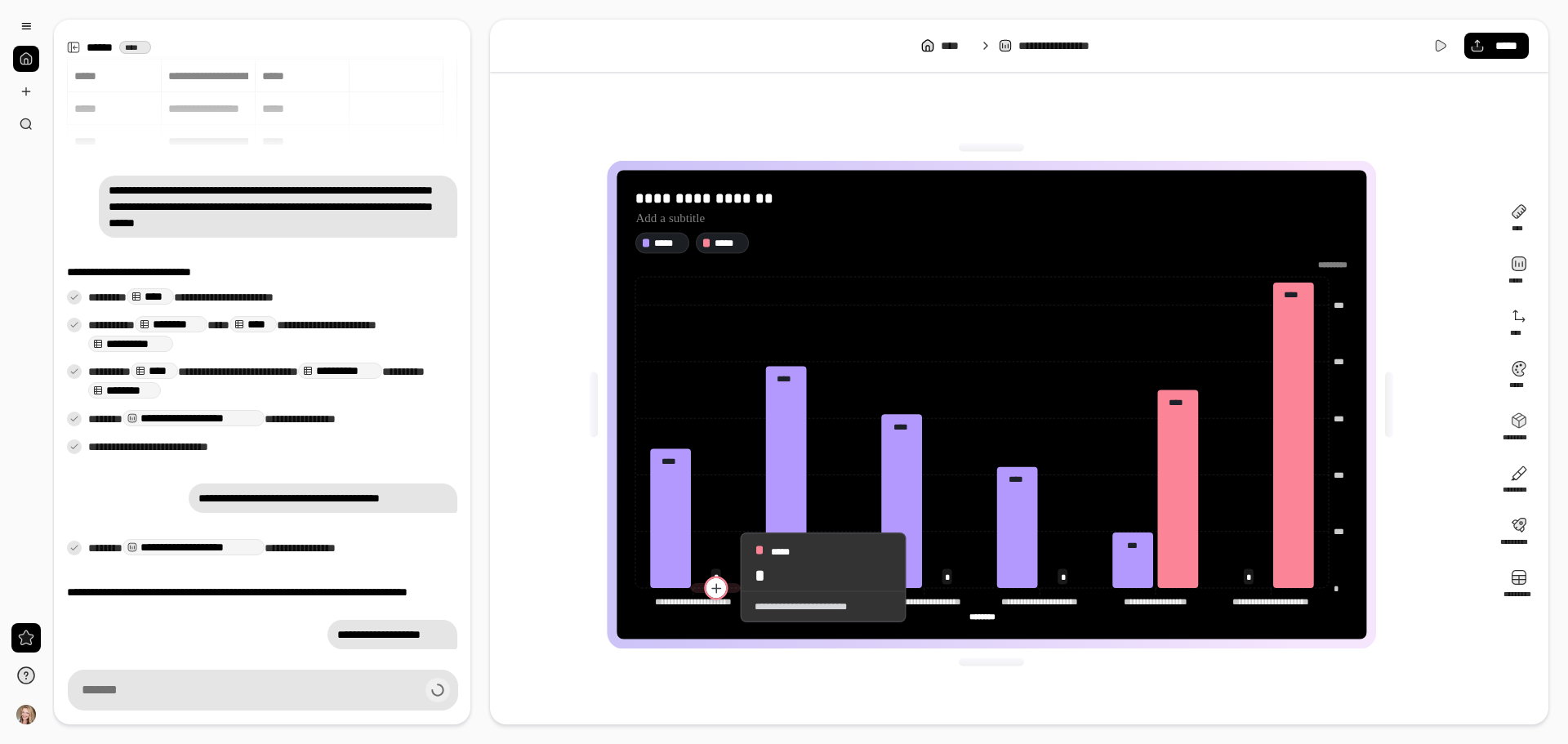 type on "**********" 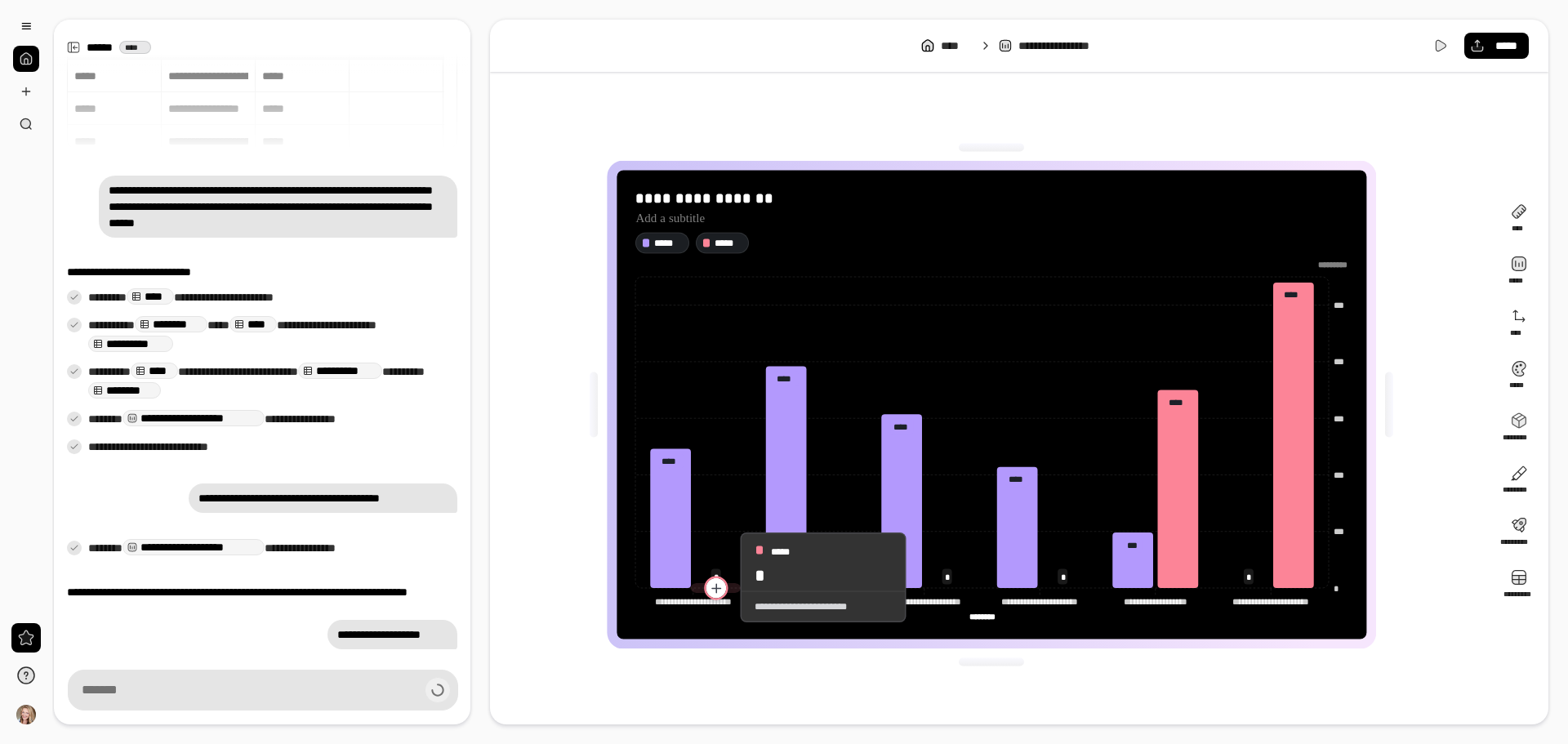 type on "**********" 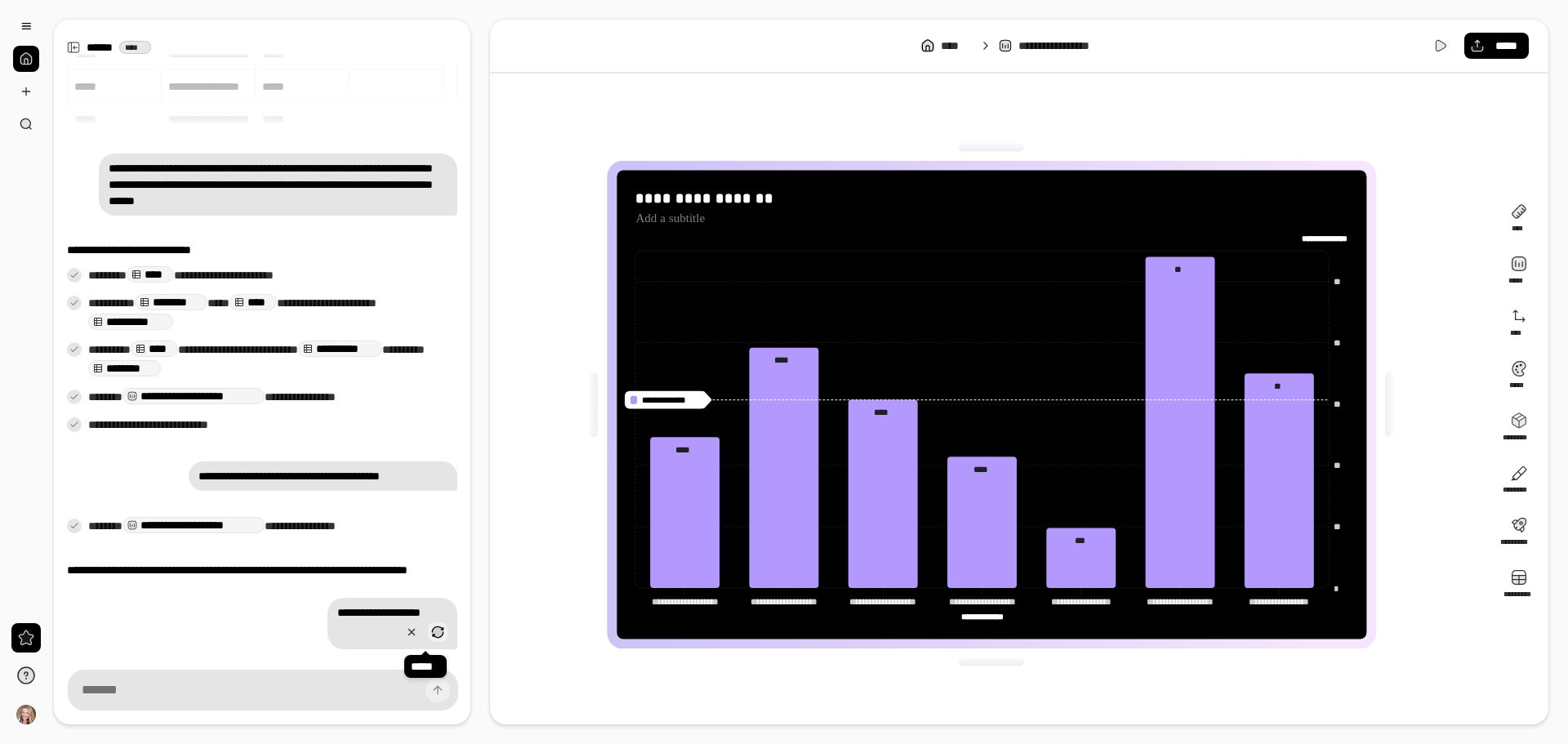 click at bounding box center (438, 632) 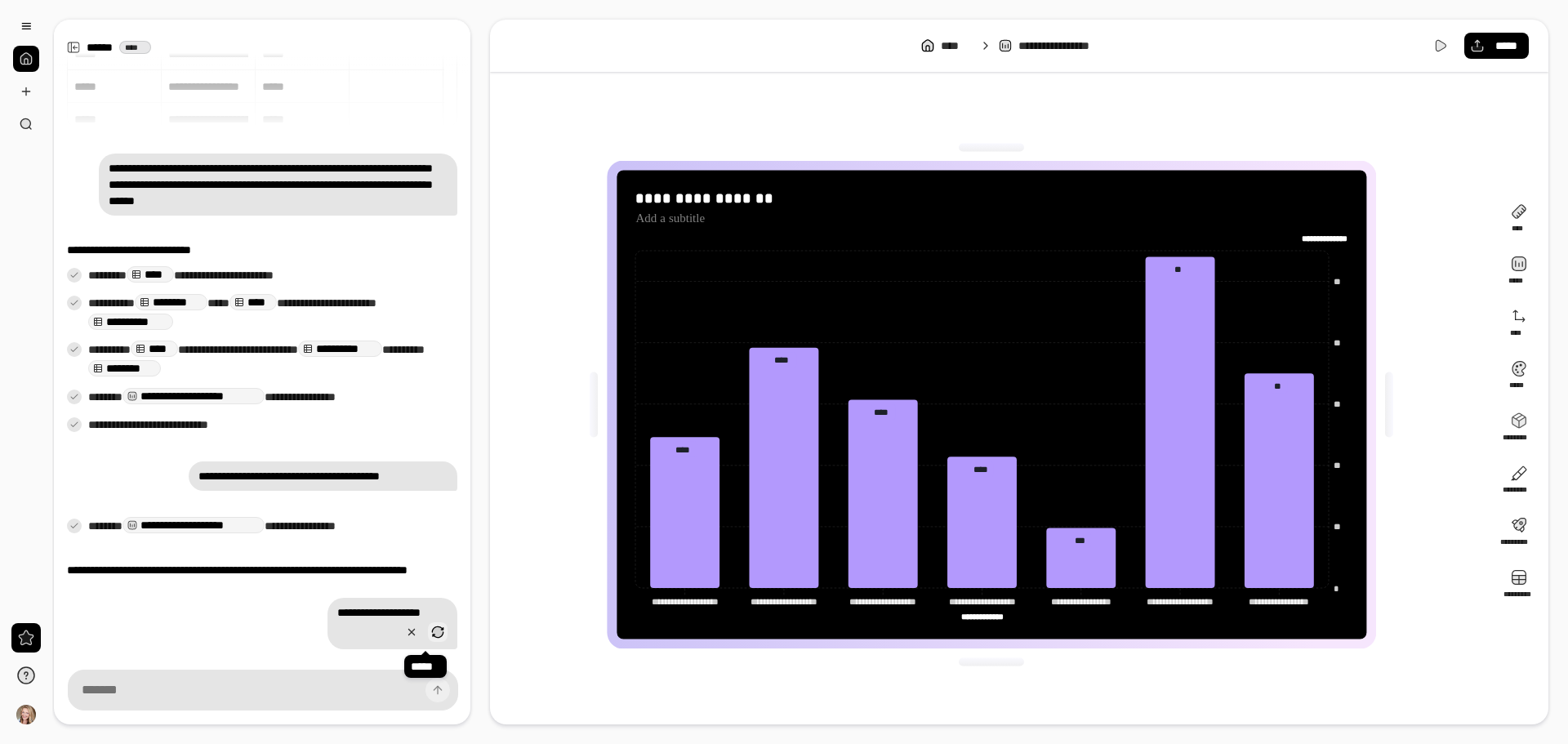 type 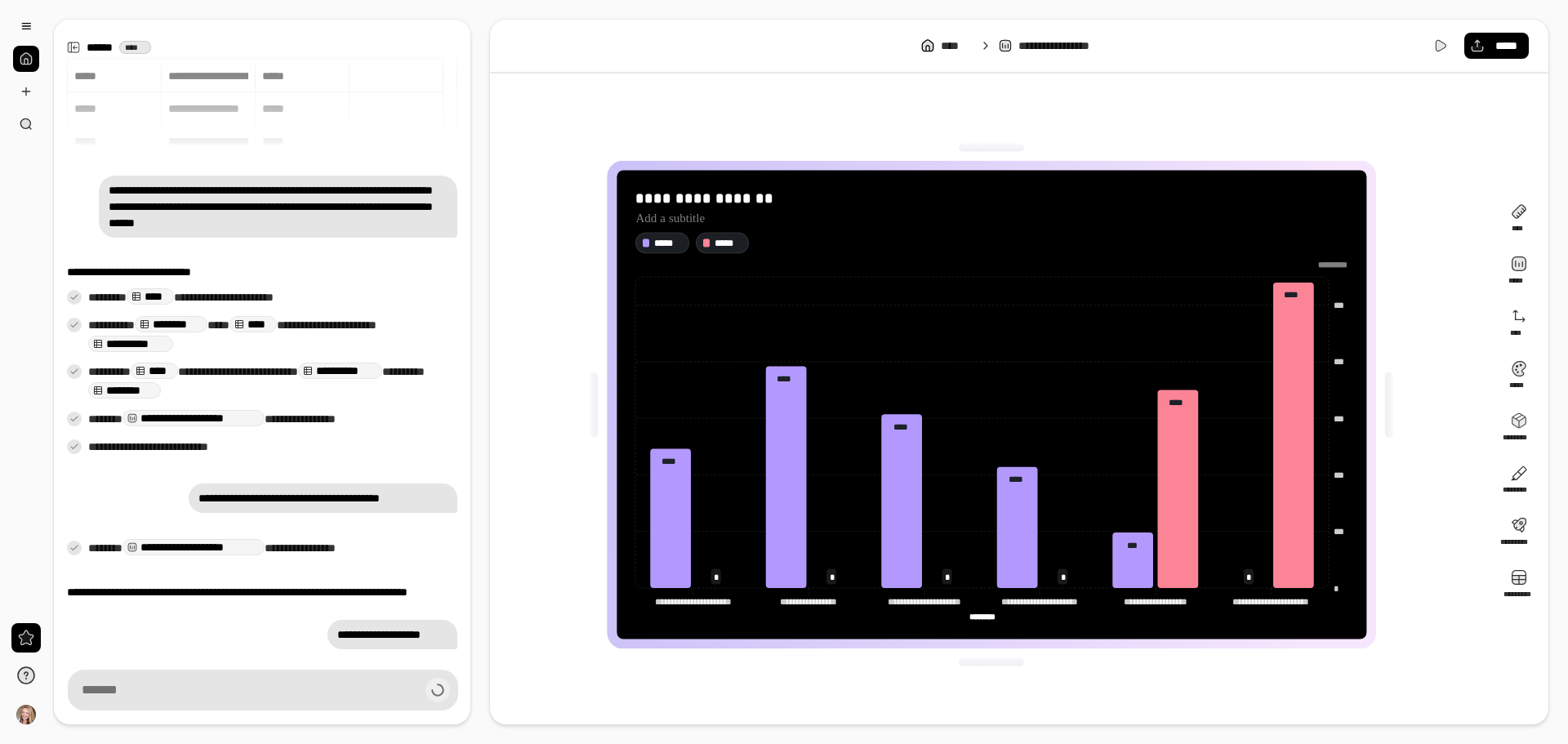 click on "**********" at bounding box center [392, 635] 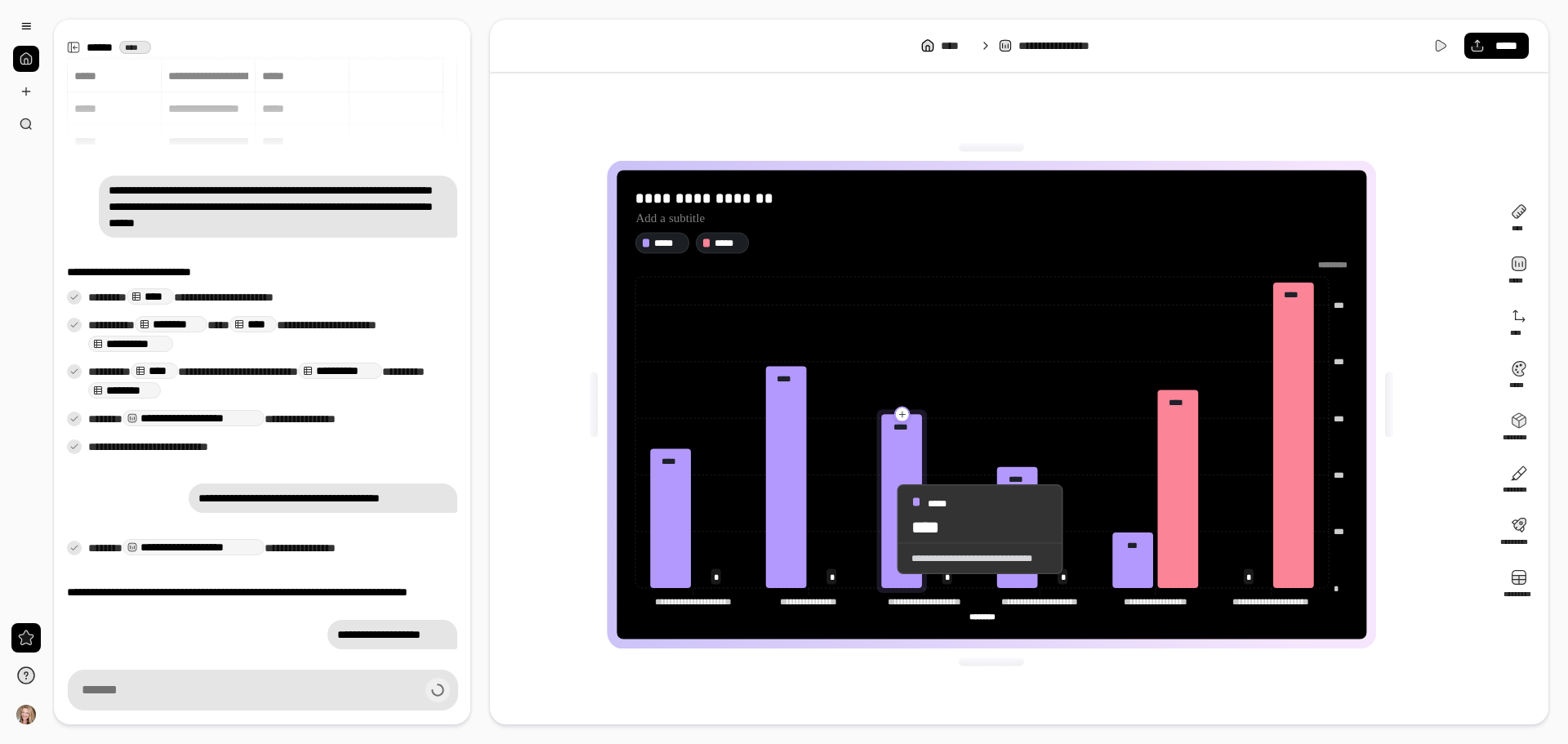 type on "**********" 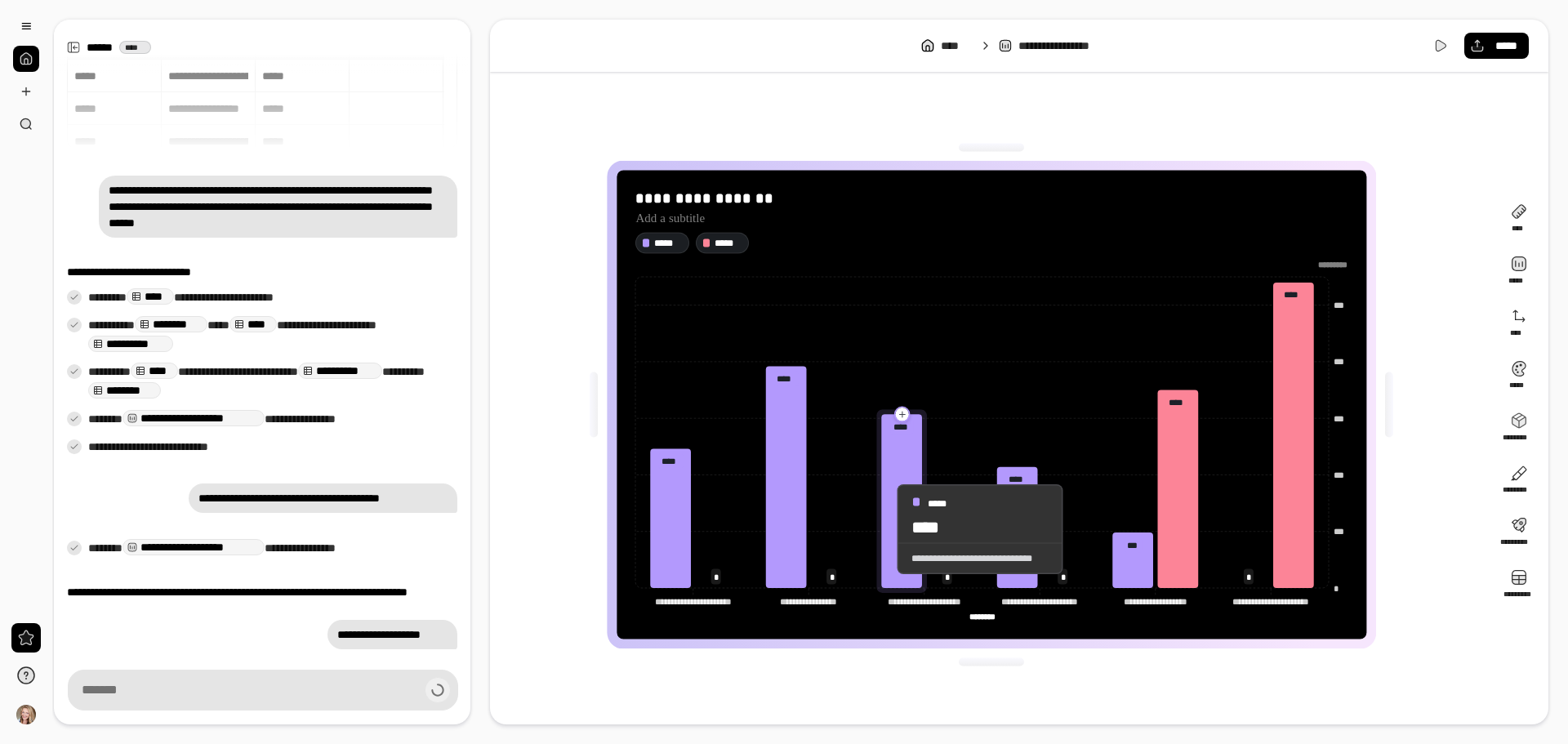 type on "**********" 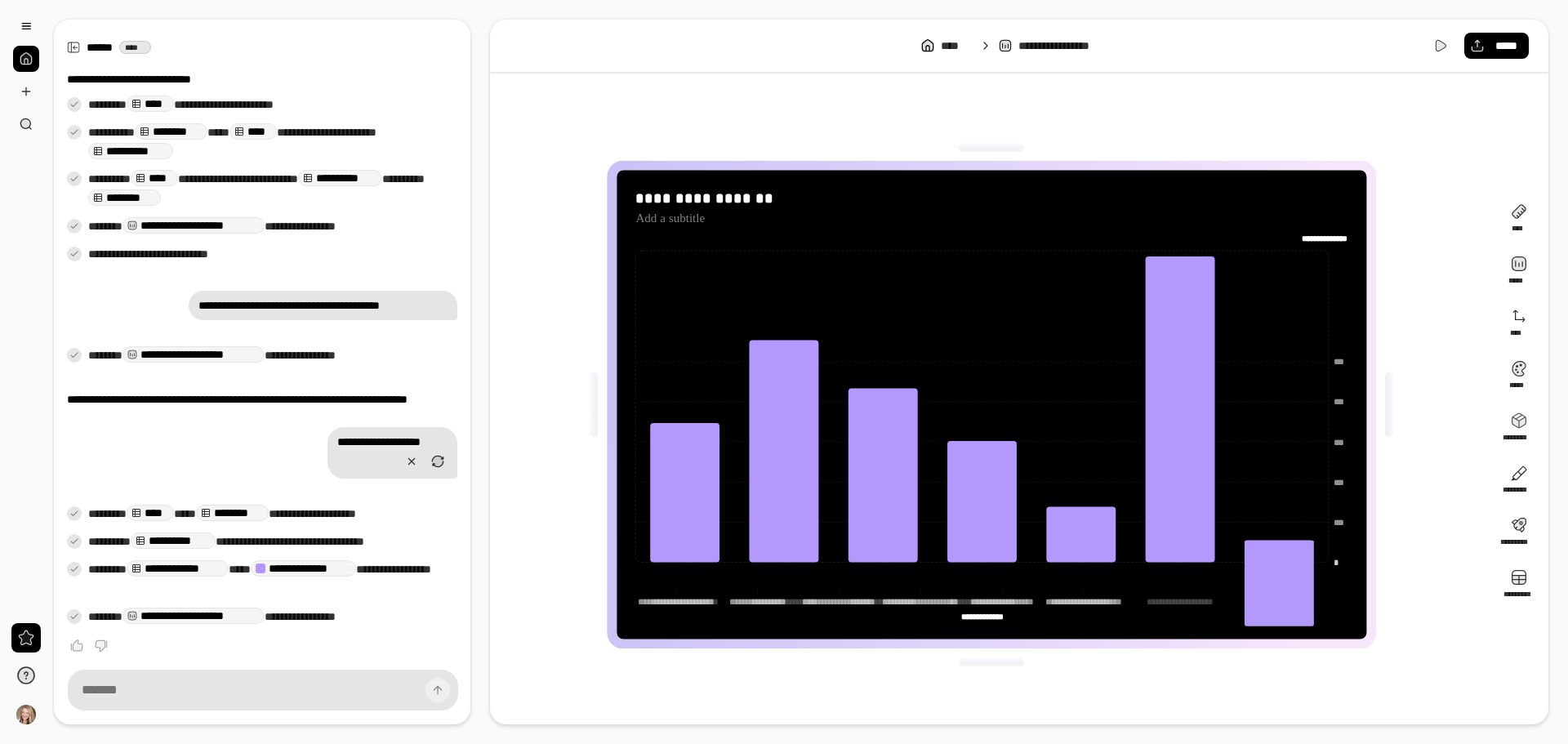 scroll, scrollTop: 255, scrollLeft: 0, axis: vertical 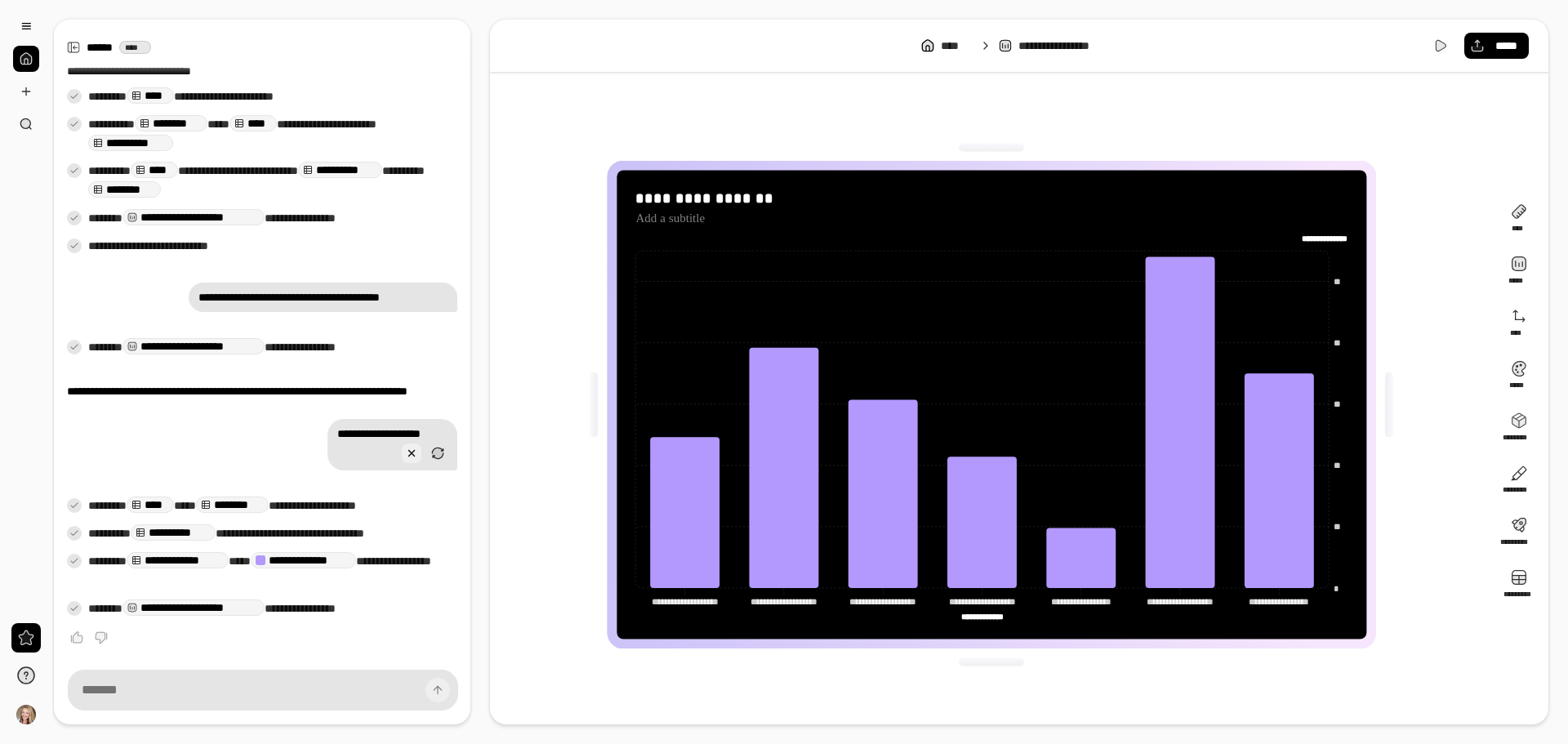 click at bounding box center [412, 453] 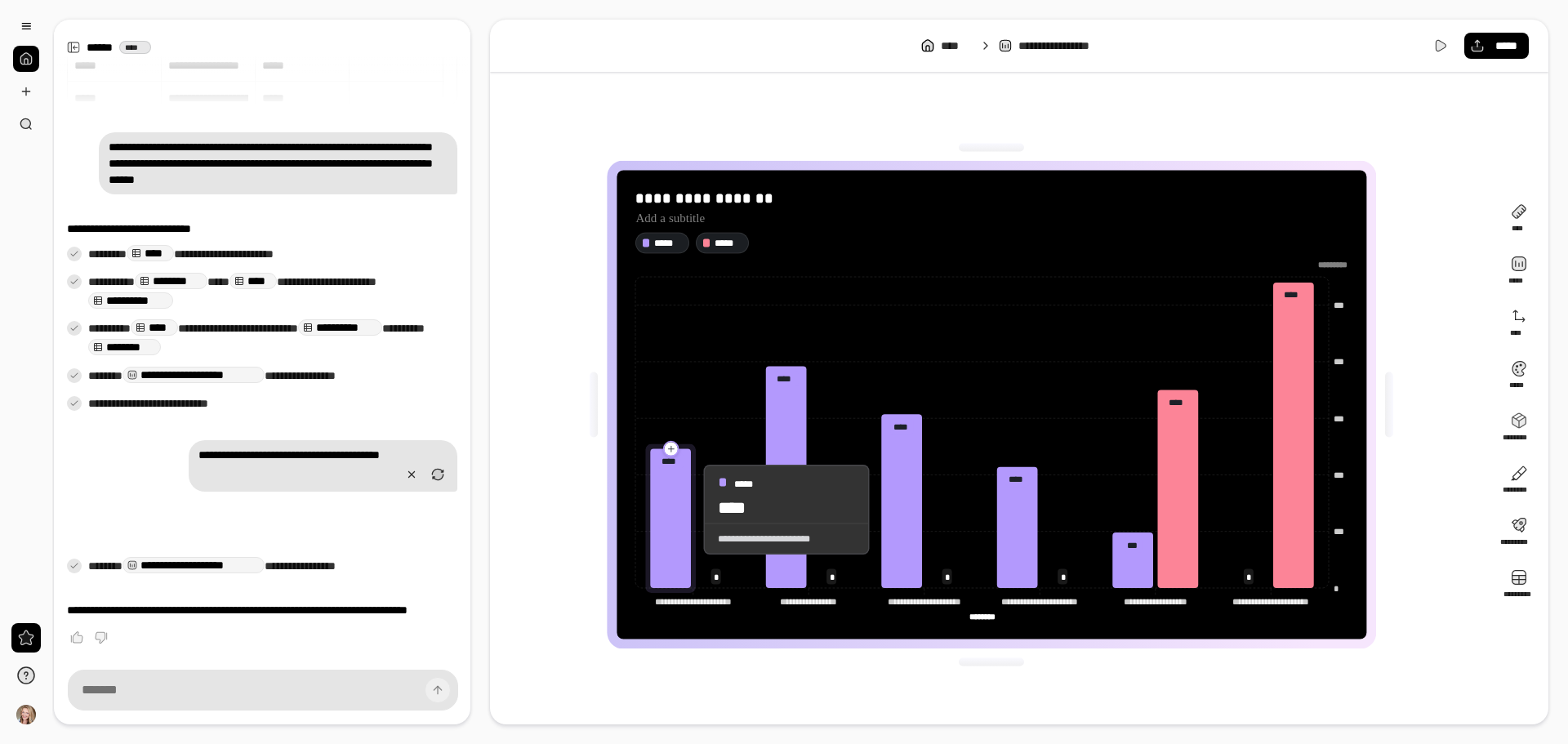 scroll, scrollTop: 97, scrollLeft: 0, axis: vertical 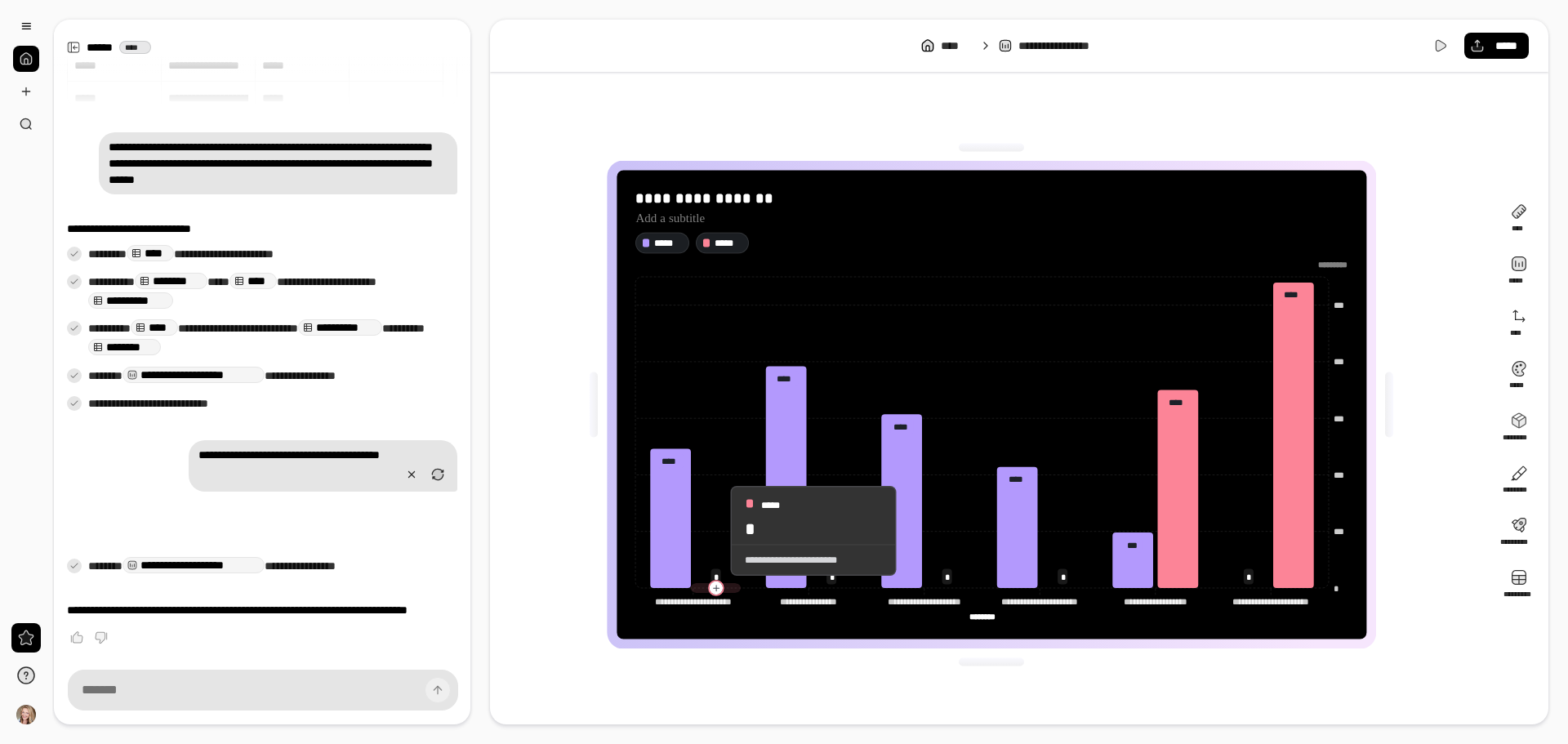 drag, startPoint x: 1170, startPoint y: 552, endPoint x: 712, endPoint y: 531, distance: 458.4812 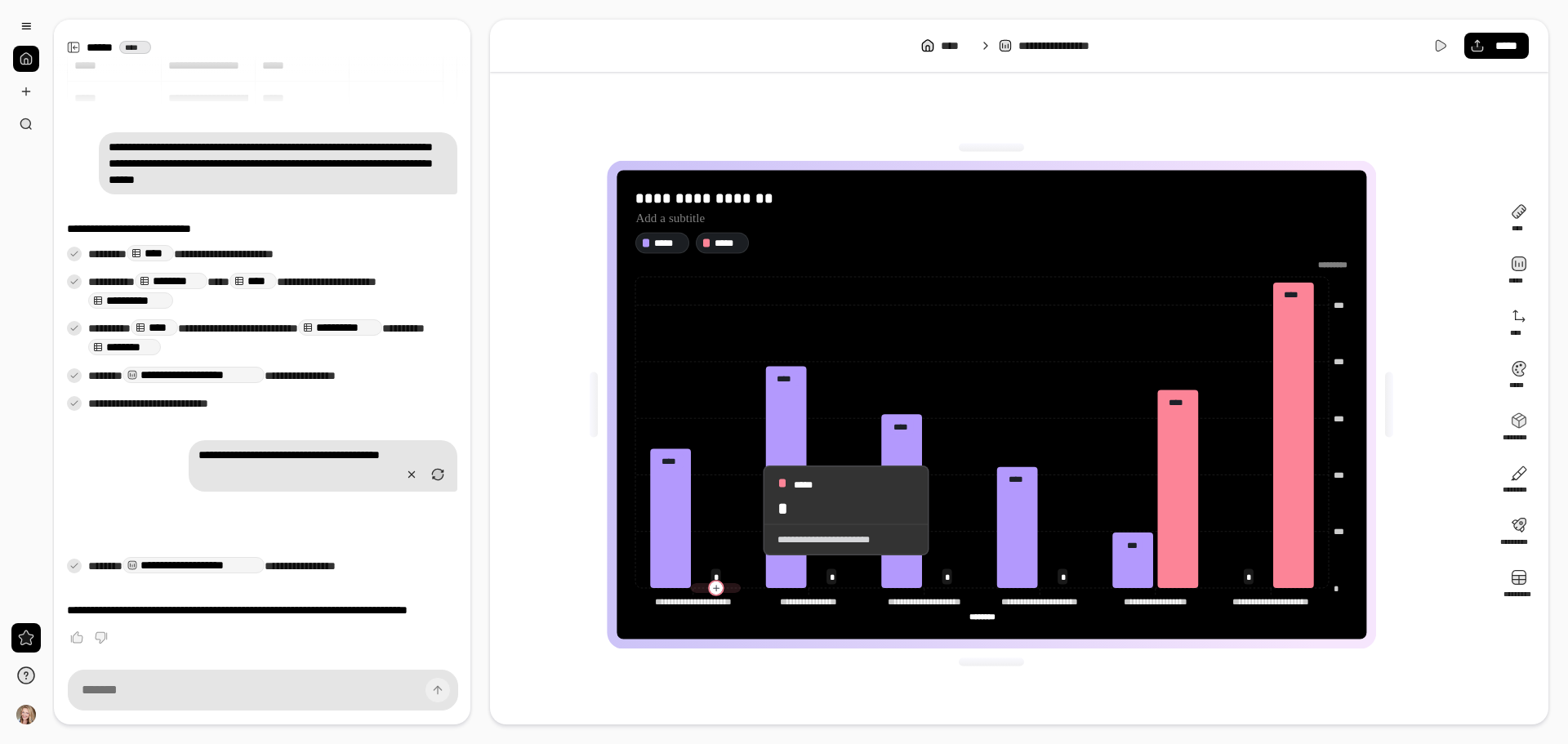 drag, startPoint x: 1180, startPoint y: 467, endPoint x: 744, endPoint y: 510, distance: 438.1153 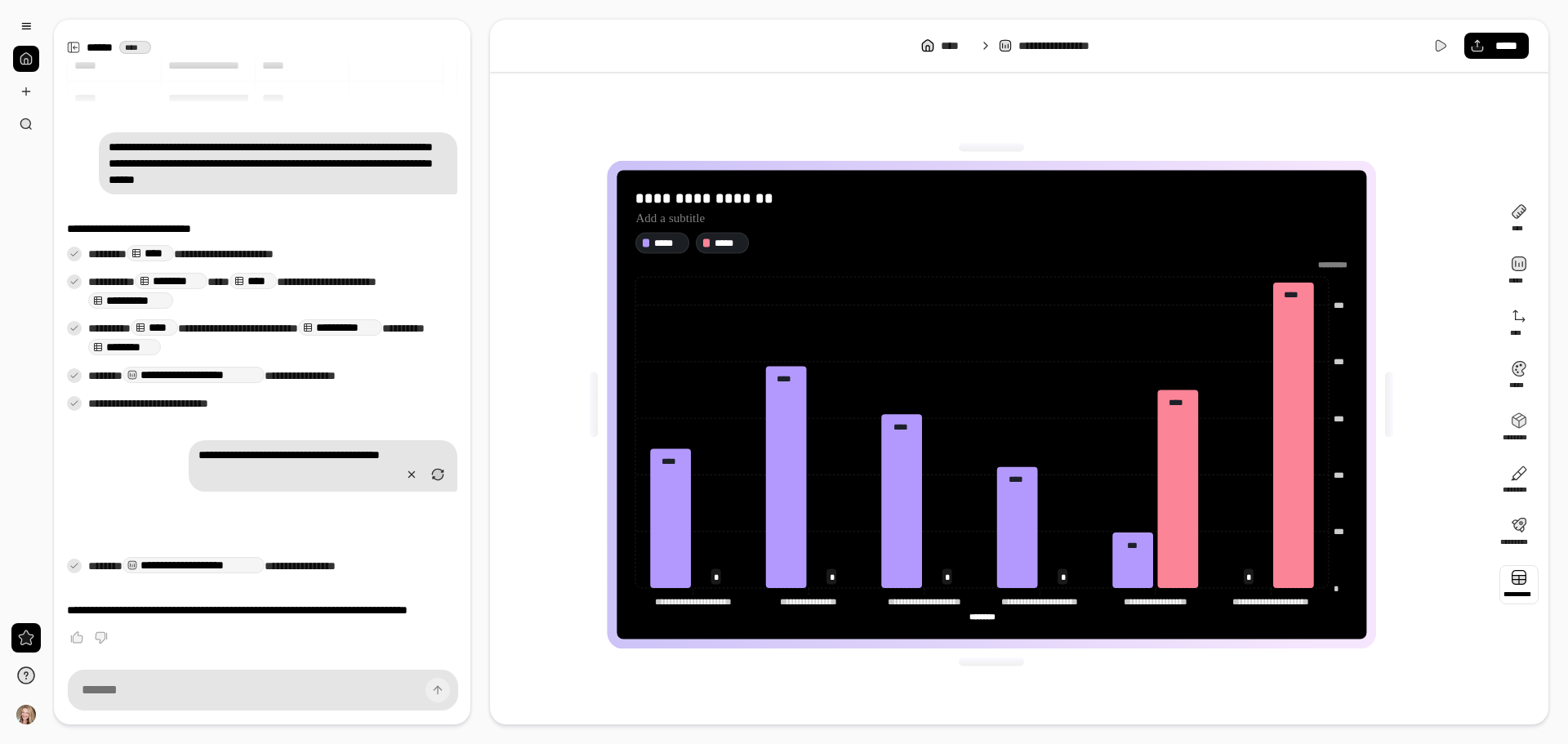 click at bounding box center [1519, 585] 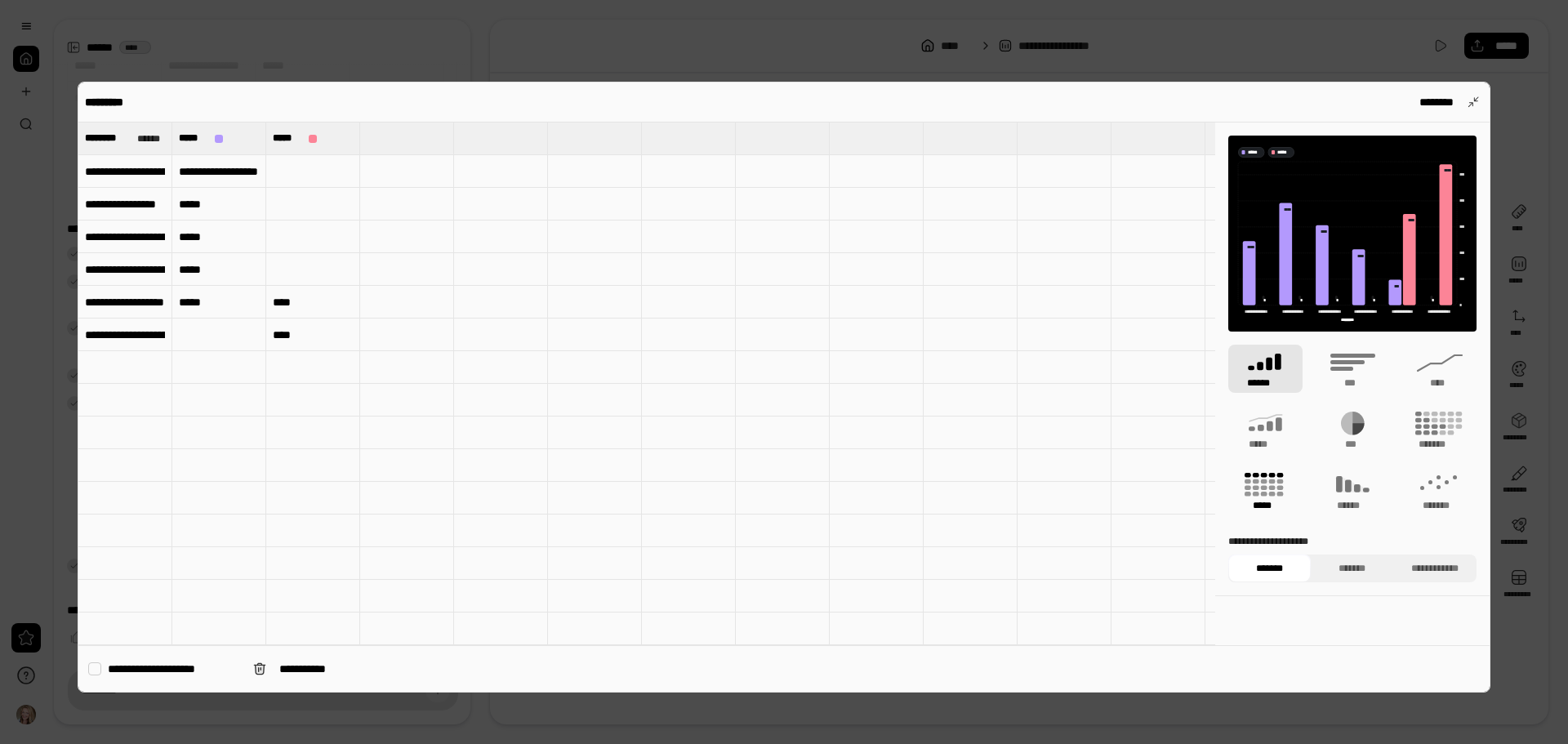 click on "*****" at bounding box center (1265, 506) 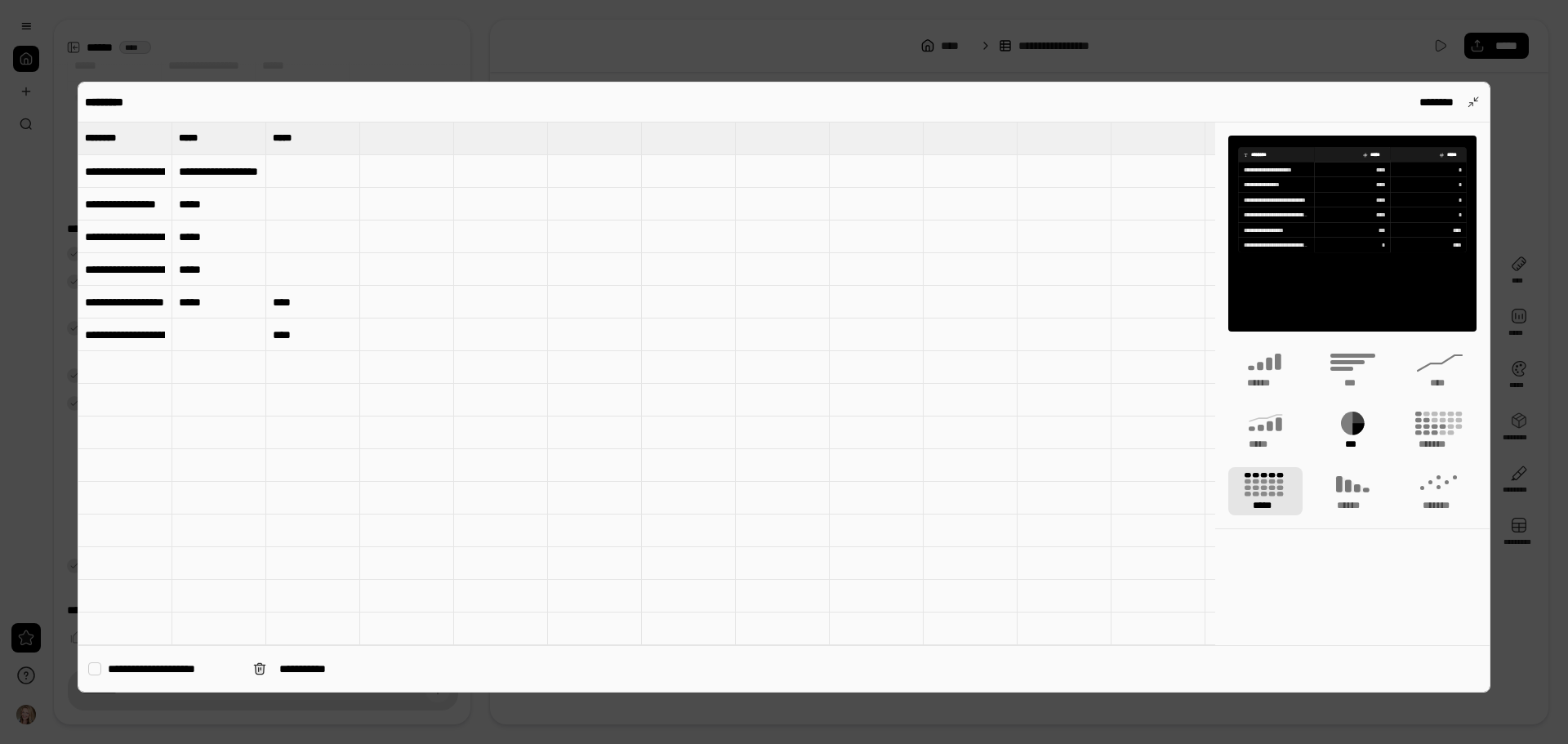 click 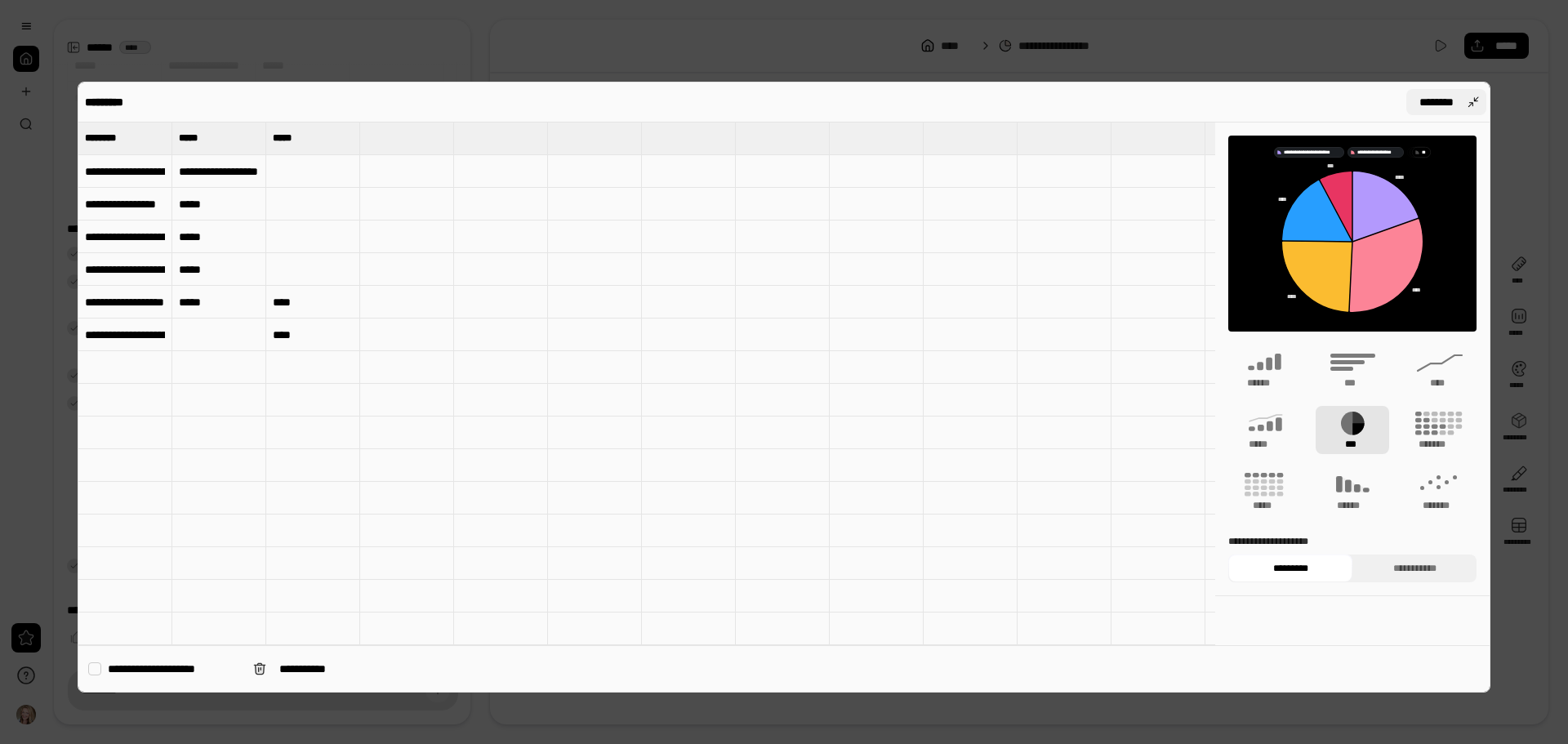 click on "********" at bounding box center (1437, 102) 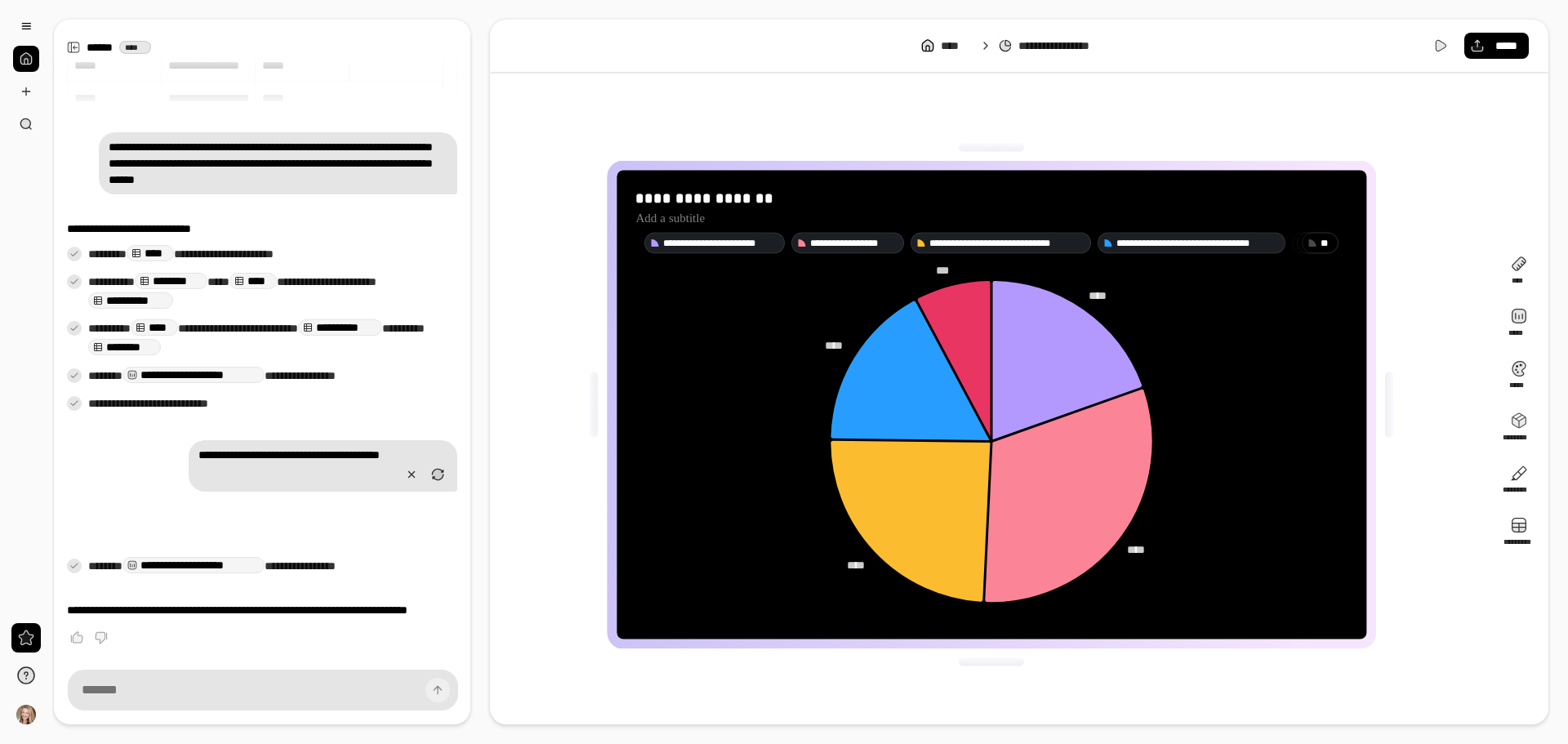 click on "**********" at bounding box center (1068, 46) 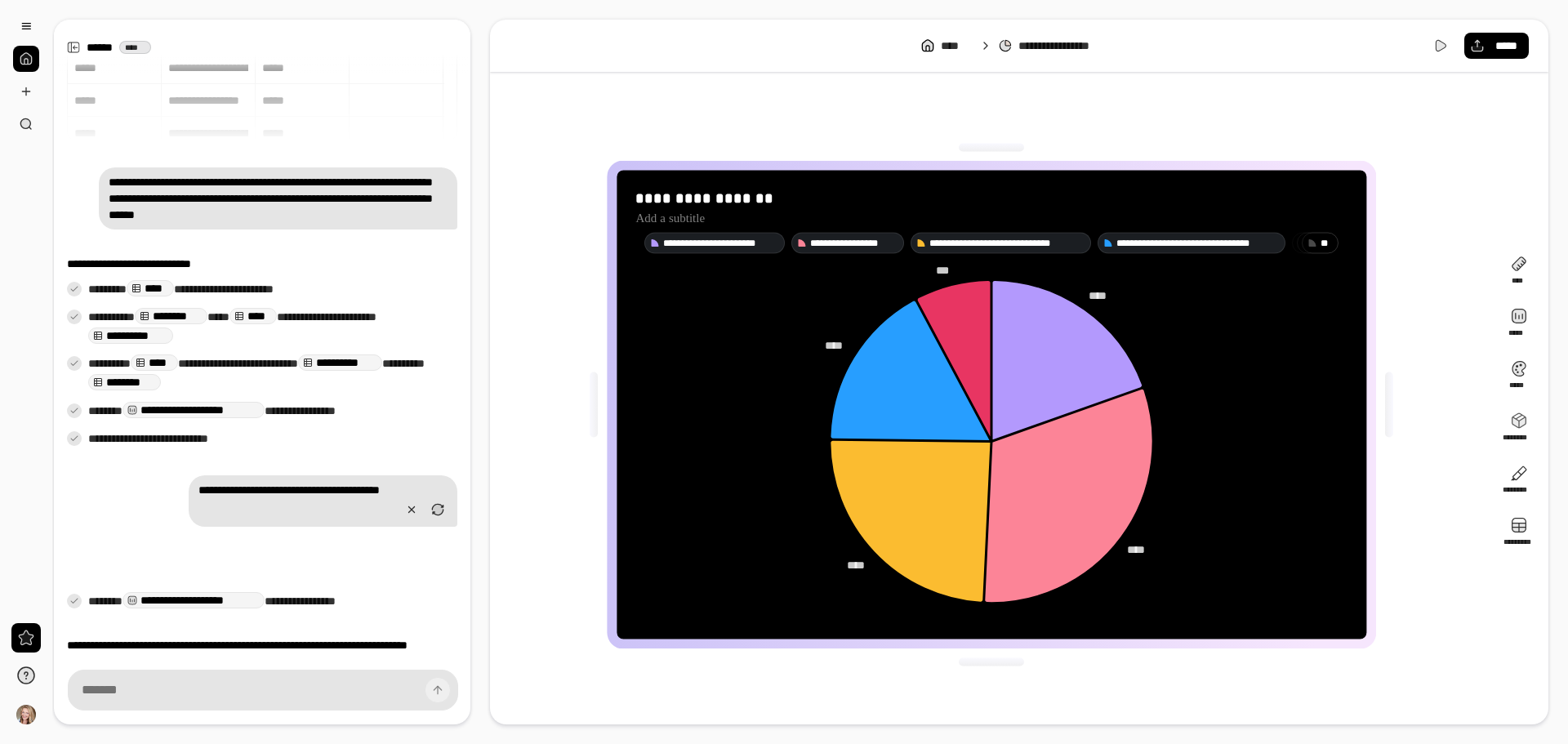 scroll, scrollTop: 0, scrollLeft: 0, axis: both 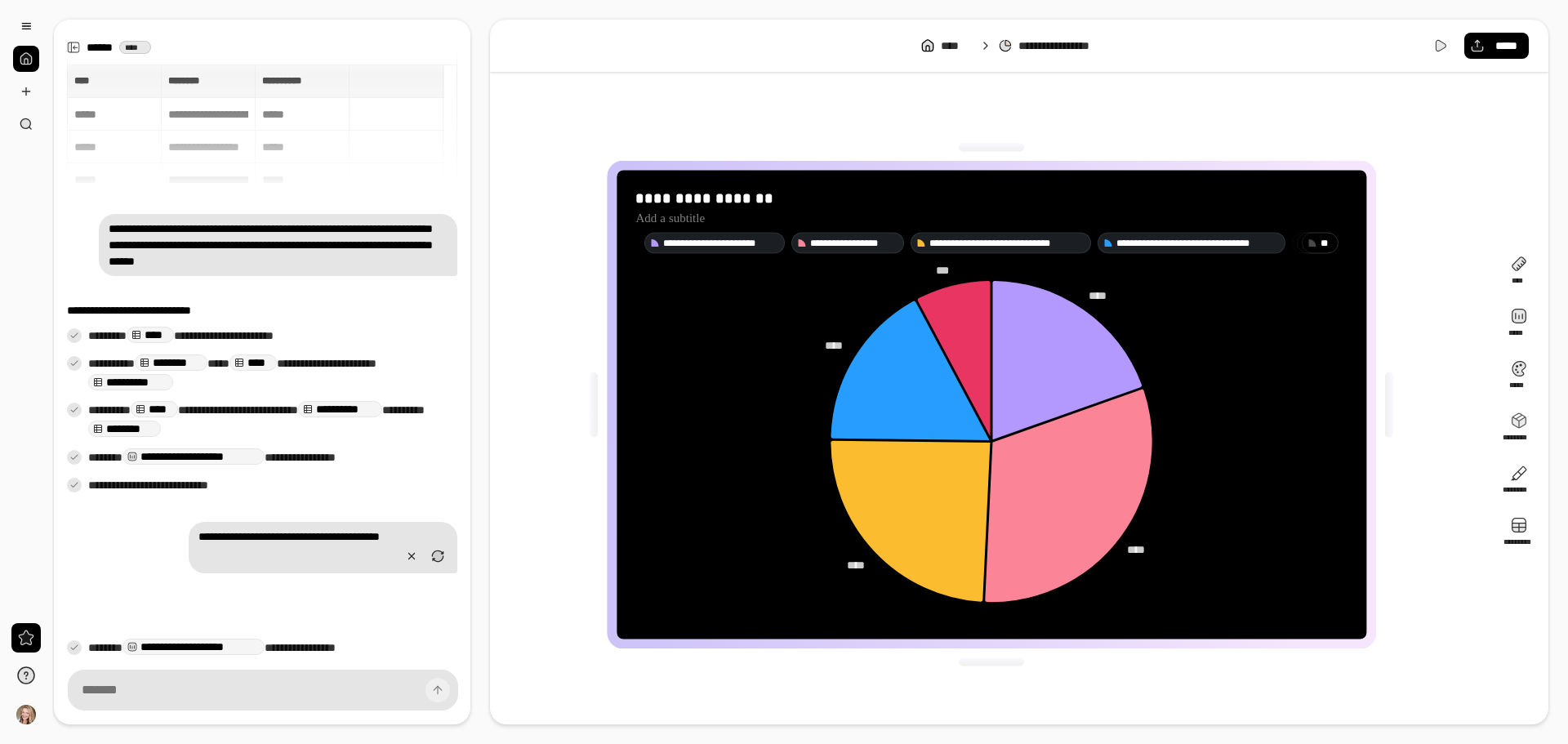 click on "**********" at bounding box center [262, 126] 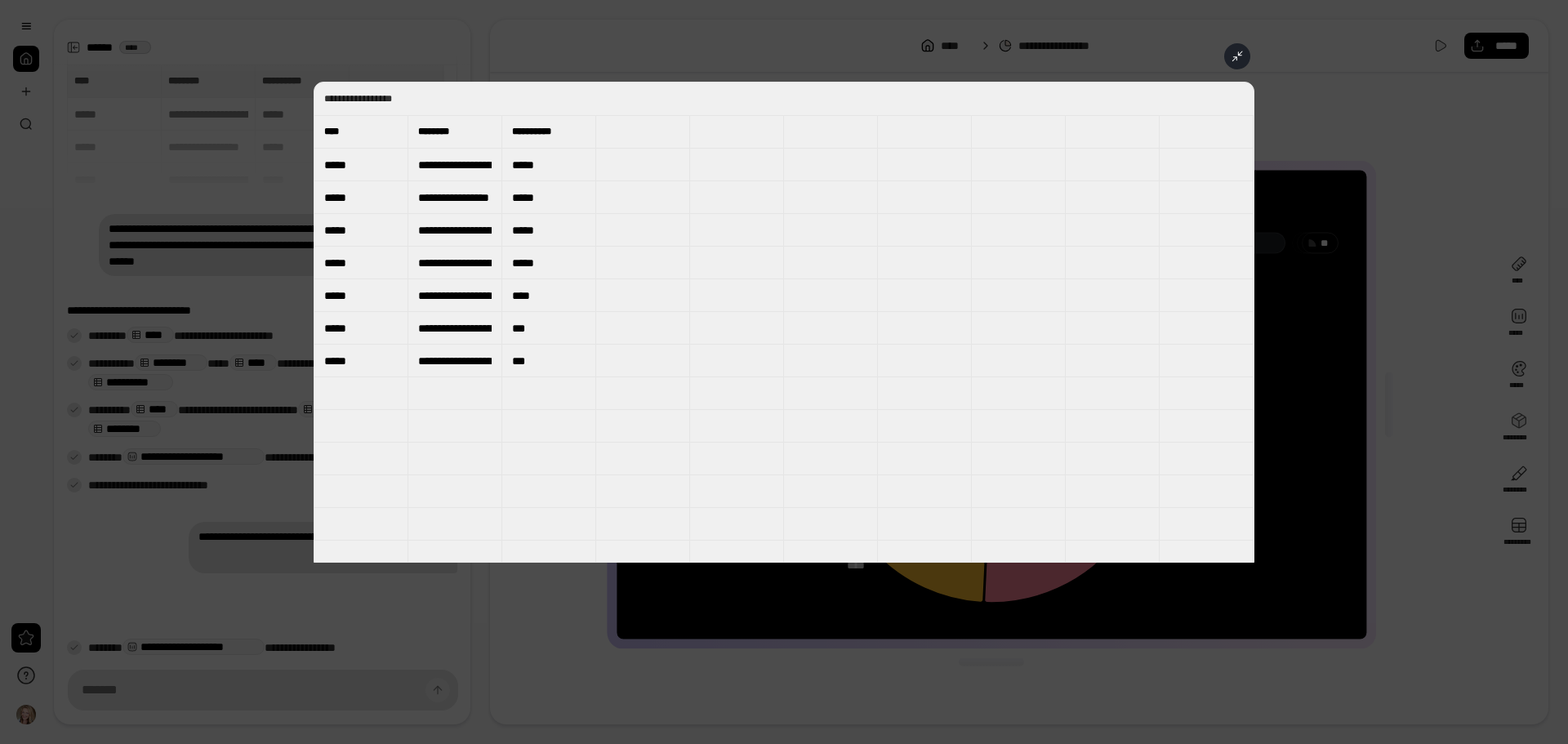 click 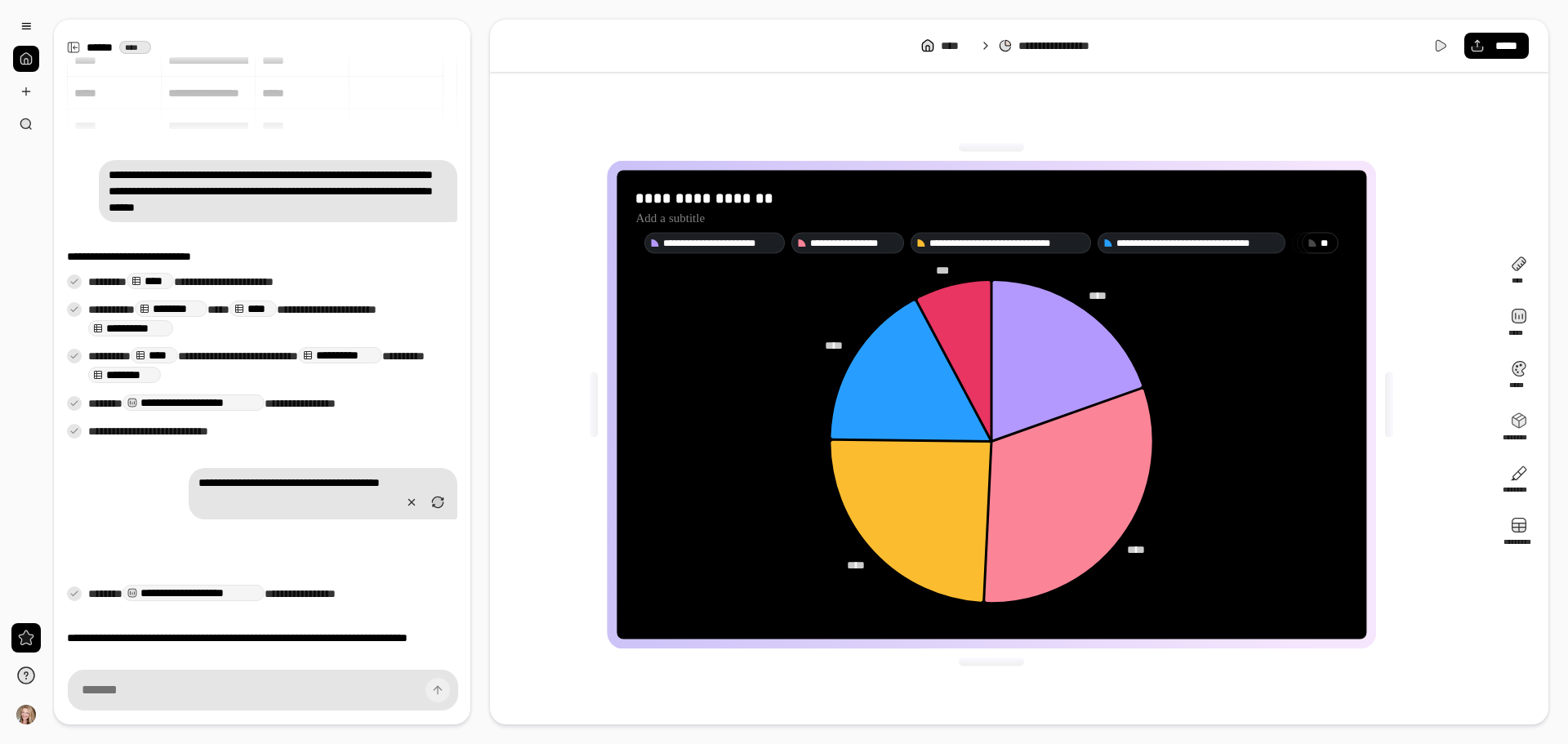 scroll, scrollTop: 97, scrollLeft: 0, axis: vertical 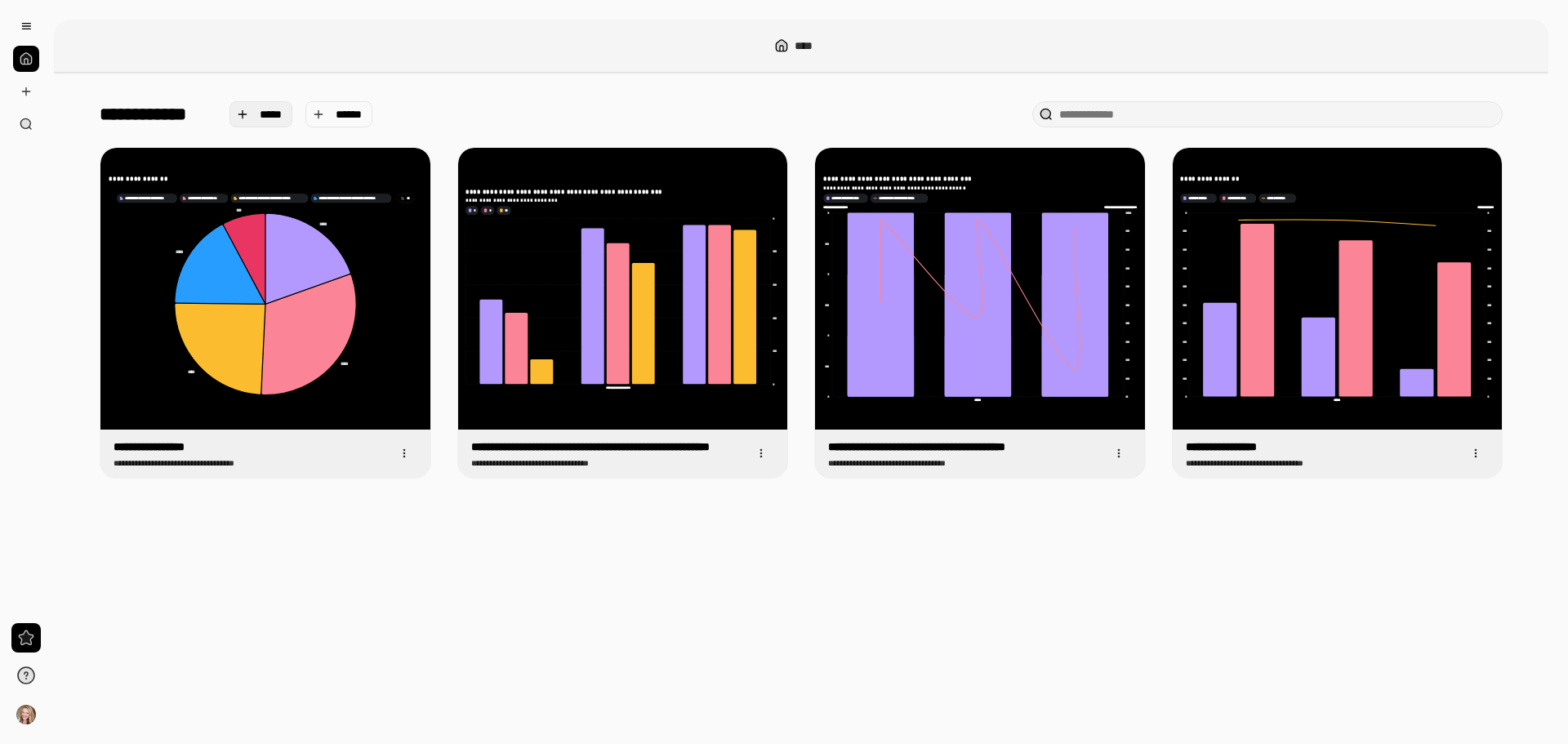 click on "*****" at bounding box center [271, 114] 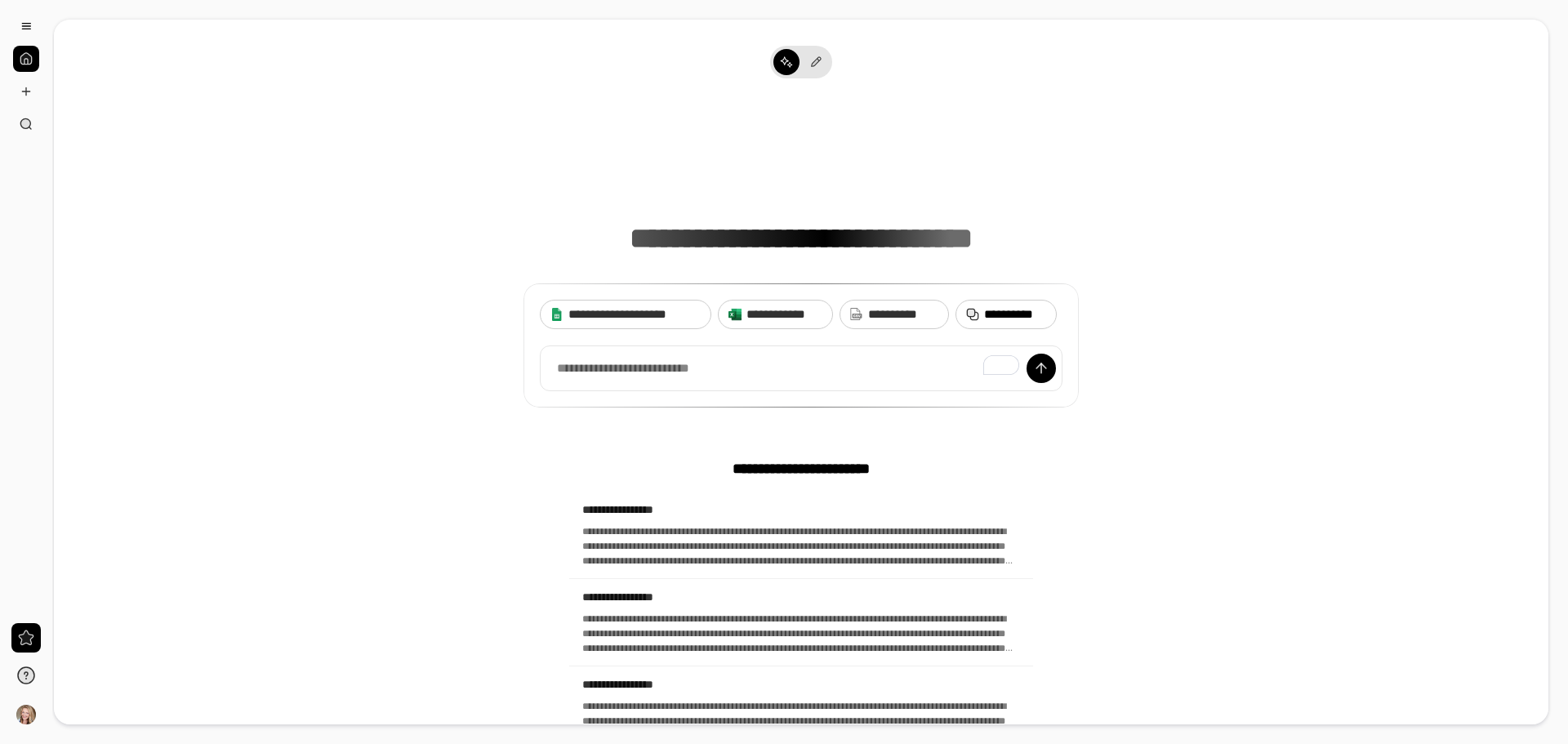 click on "**********" at bounding box center (1015, 314) 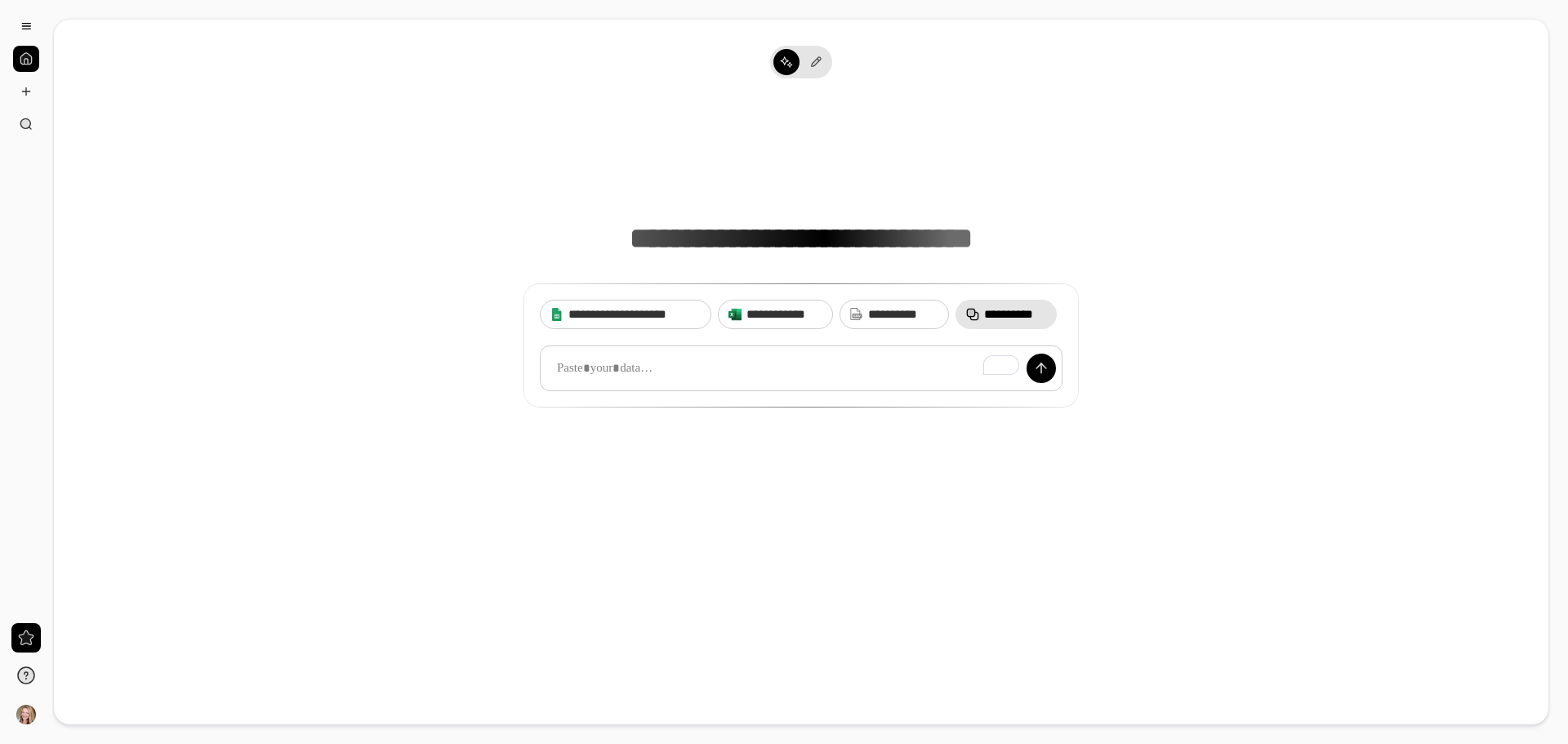 click at bounding box center [801, 368] 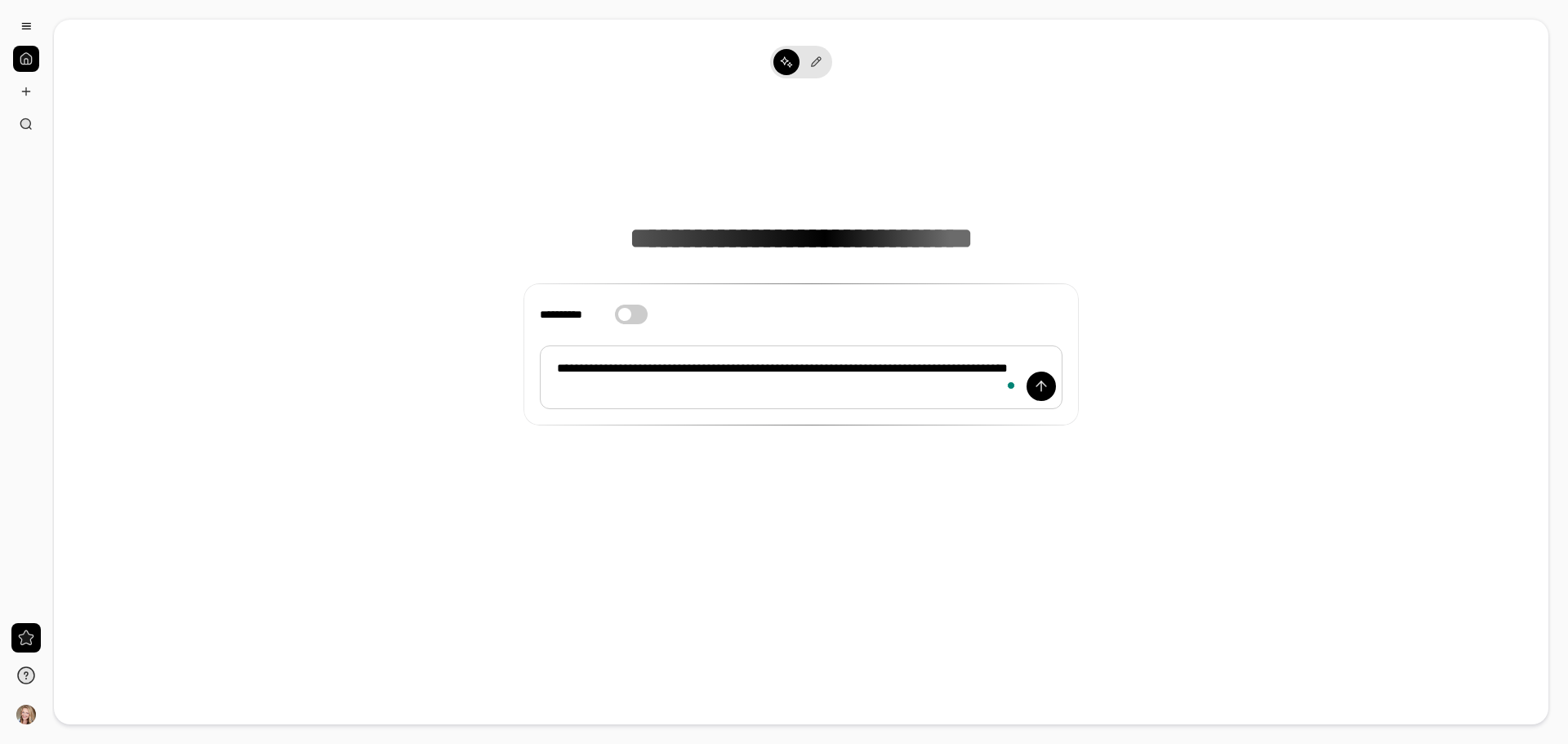 click on "**********" at bounding box center (801, 377) 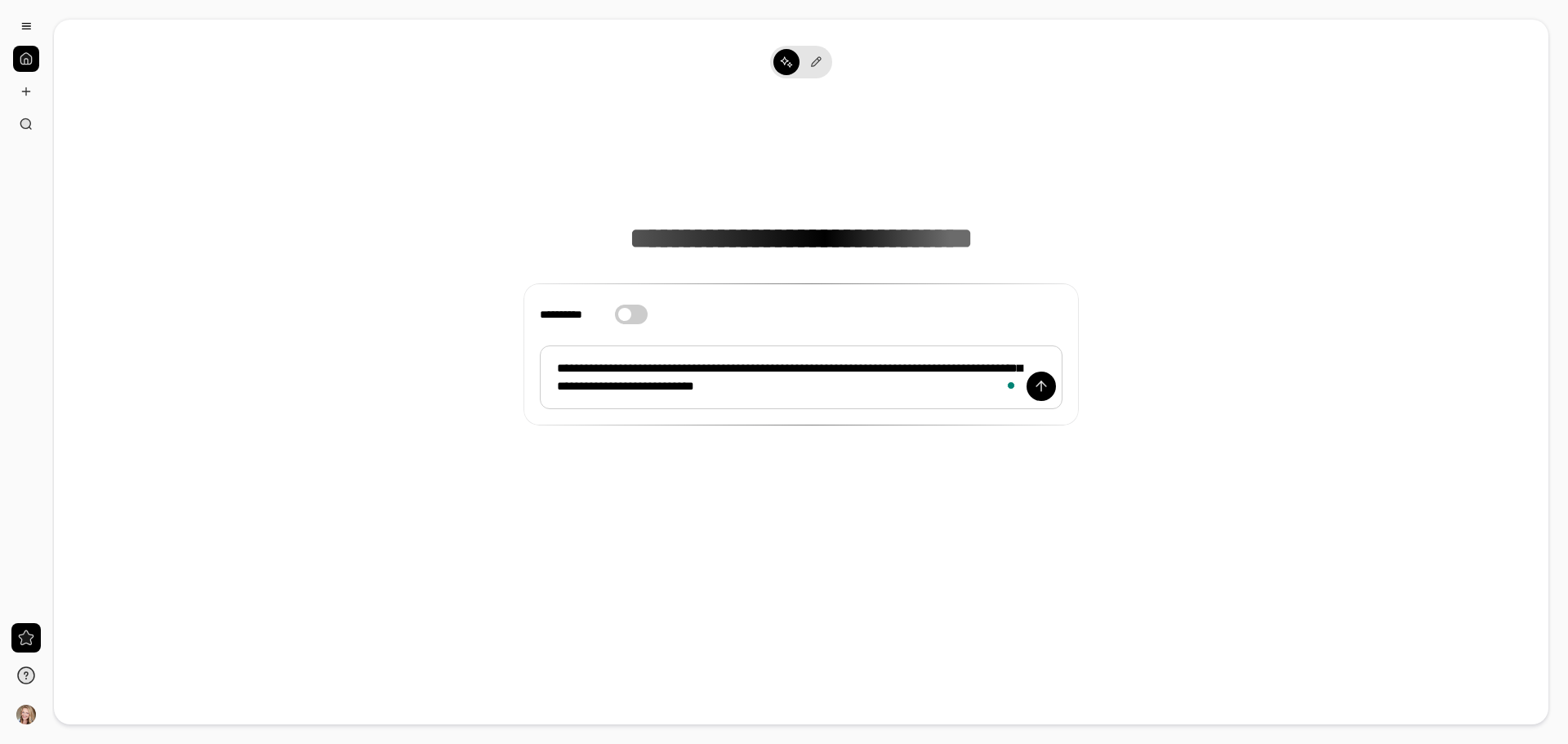 scroll, scrollTop: 0, scrollLeft: 0, axis: both 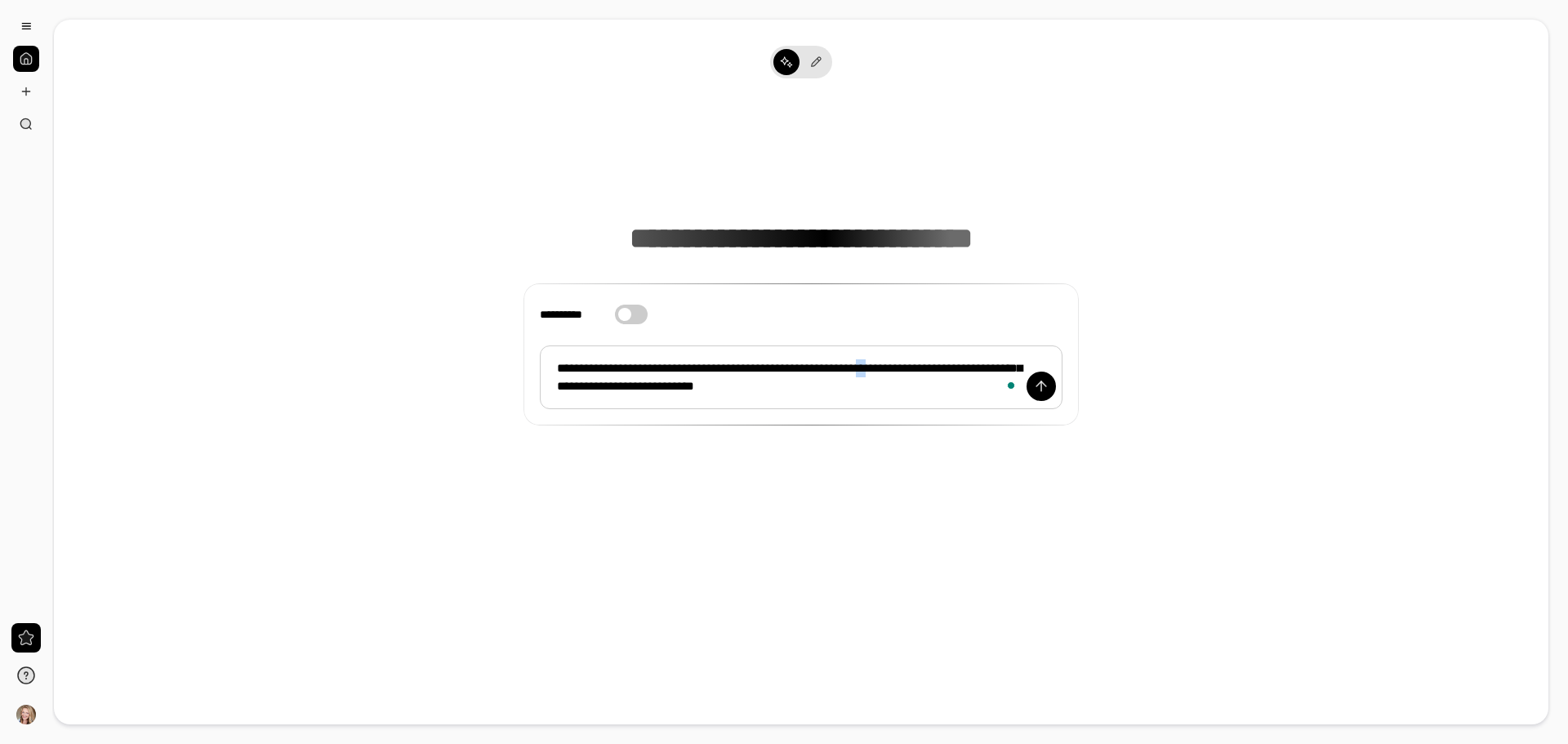 drag, startPoint x: 928, startPoint y: 371, endPoint x: 907, endPoint y: 371, distance: 21 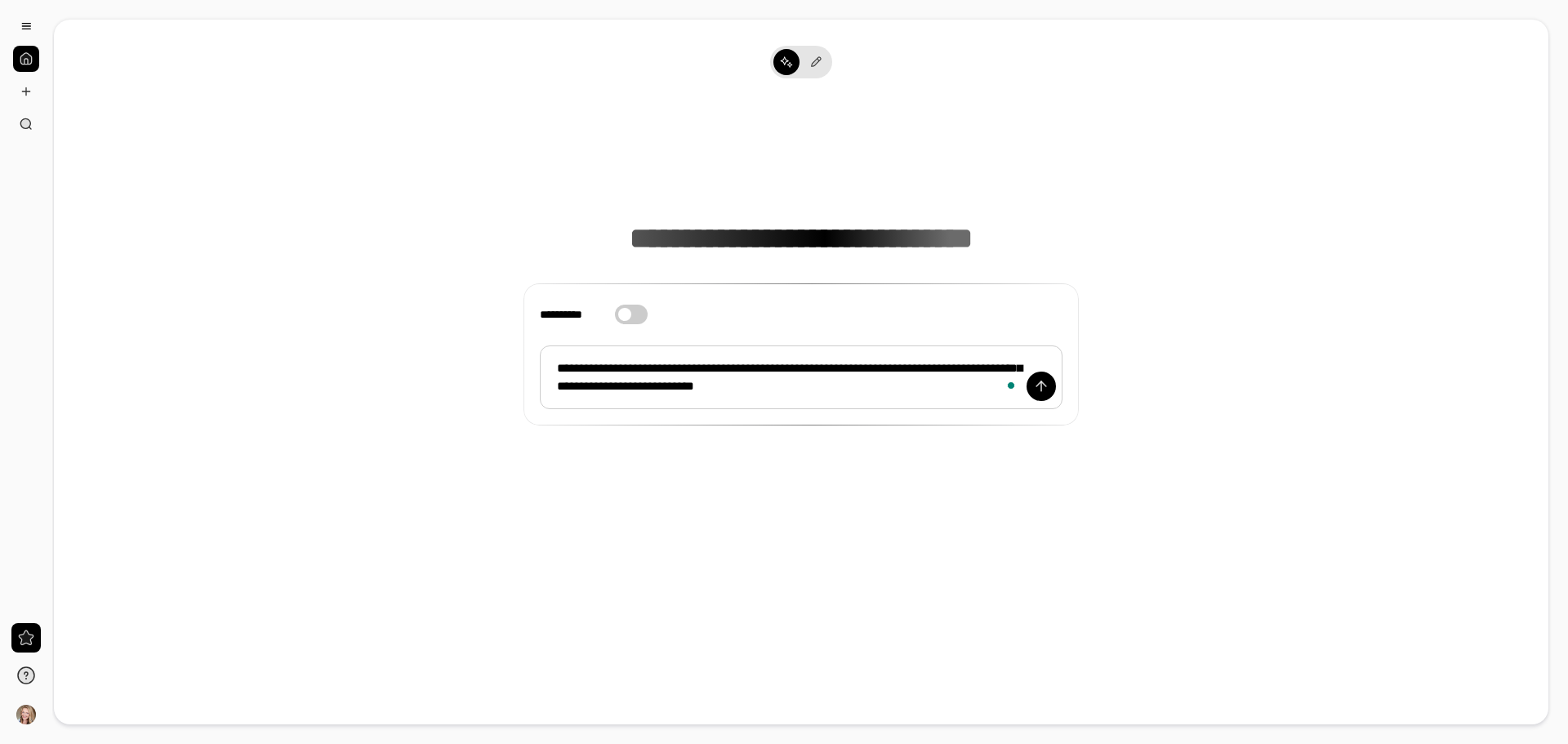 click on "**********" at bounding box center (801, 377) 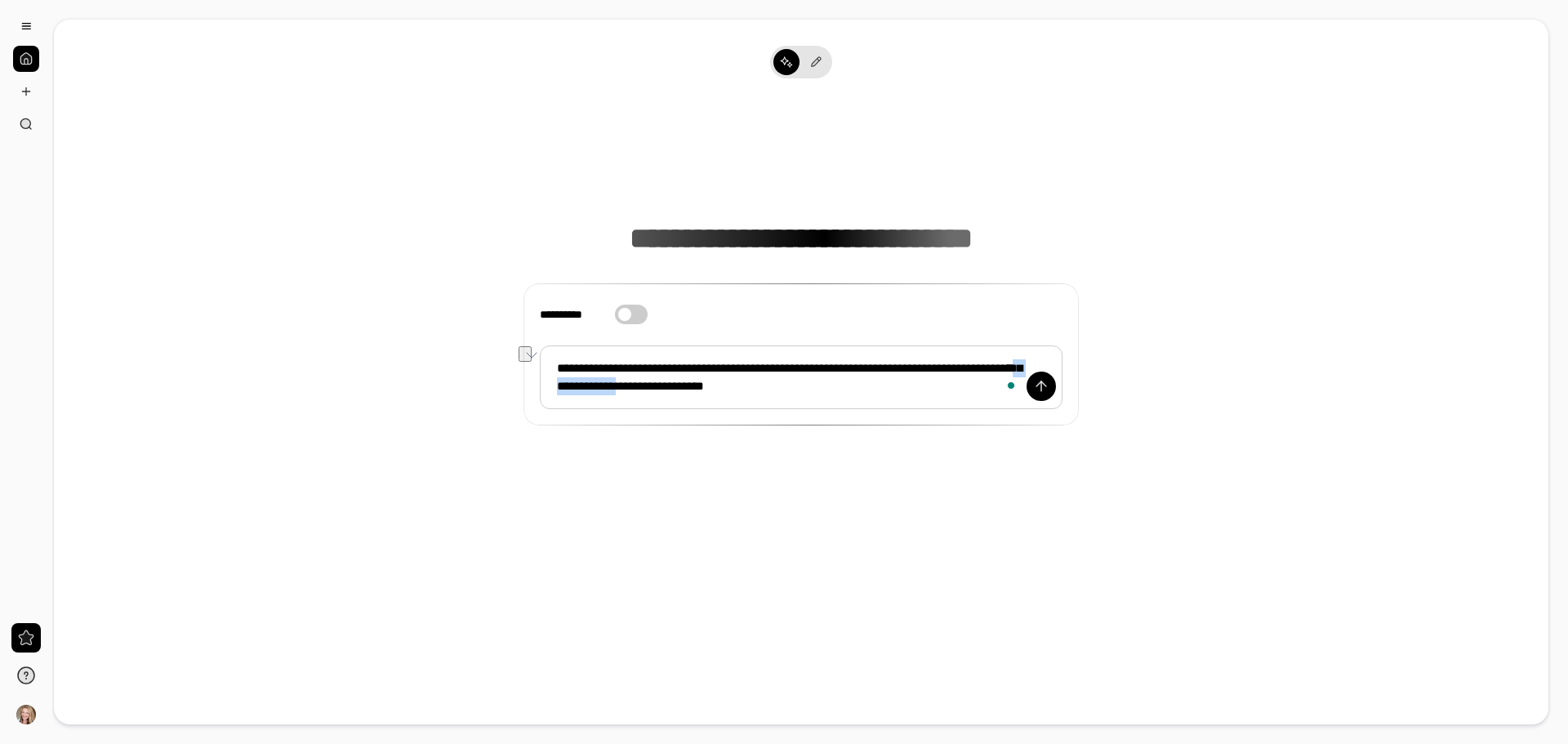 drag, startPoint x: 650, startPoint y: 385, endPoint x: 740, endPoint y: 388, distance: 90.05 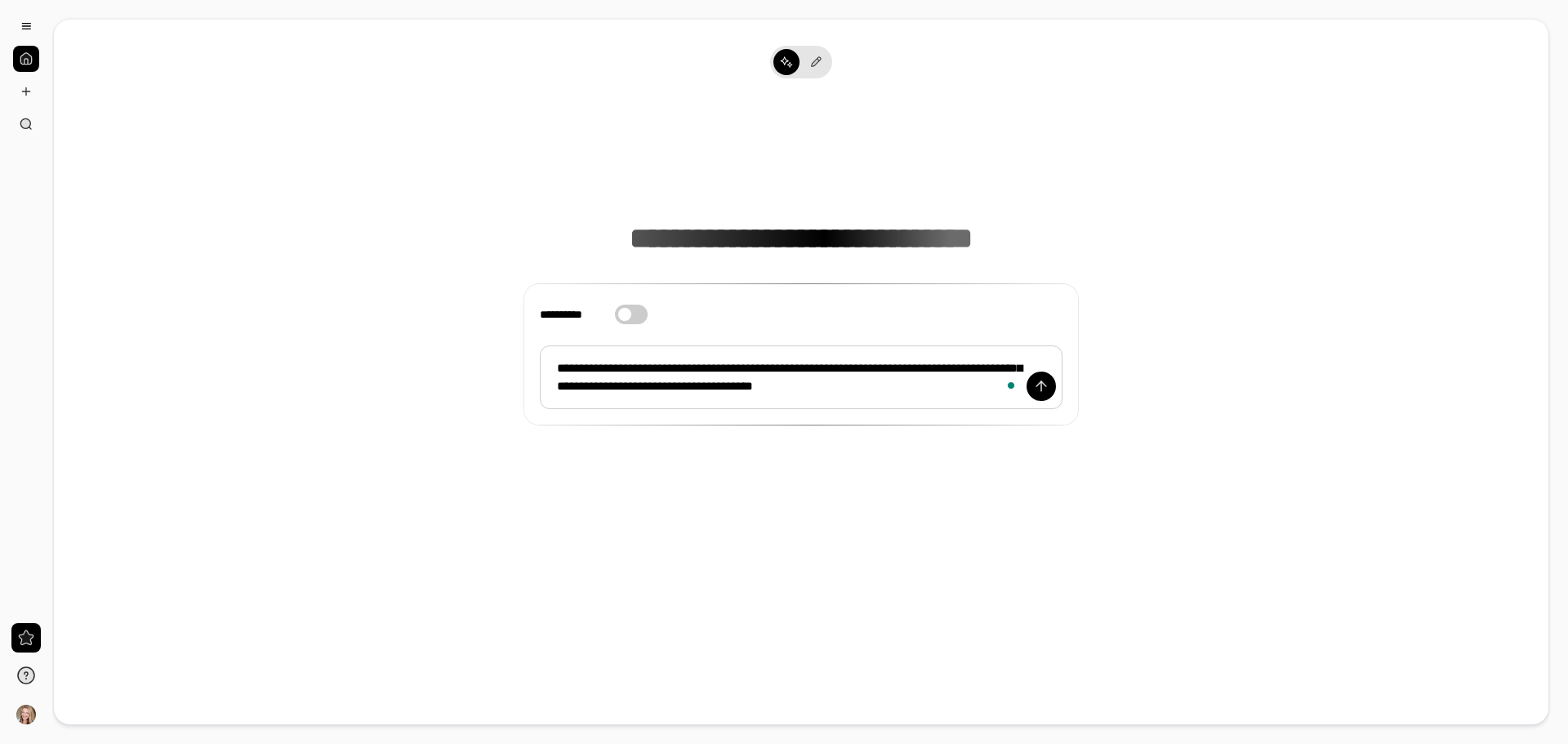 click on "**********" at bounding box center (801, 377) 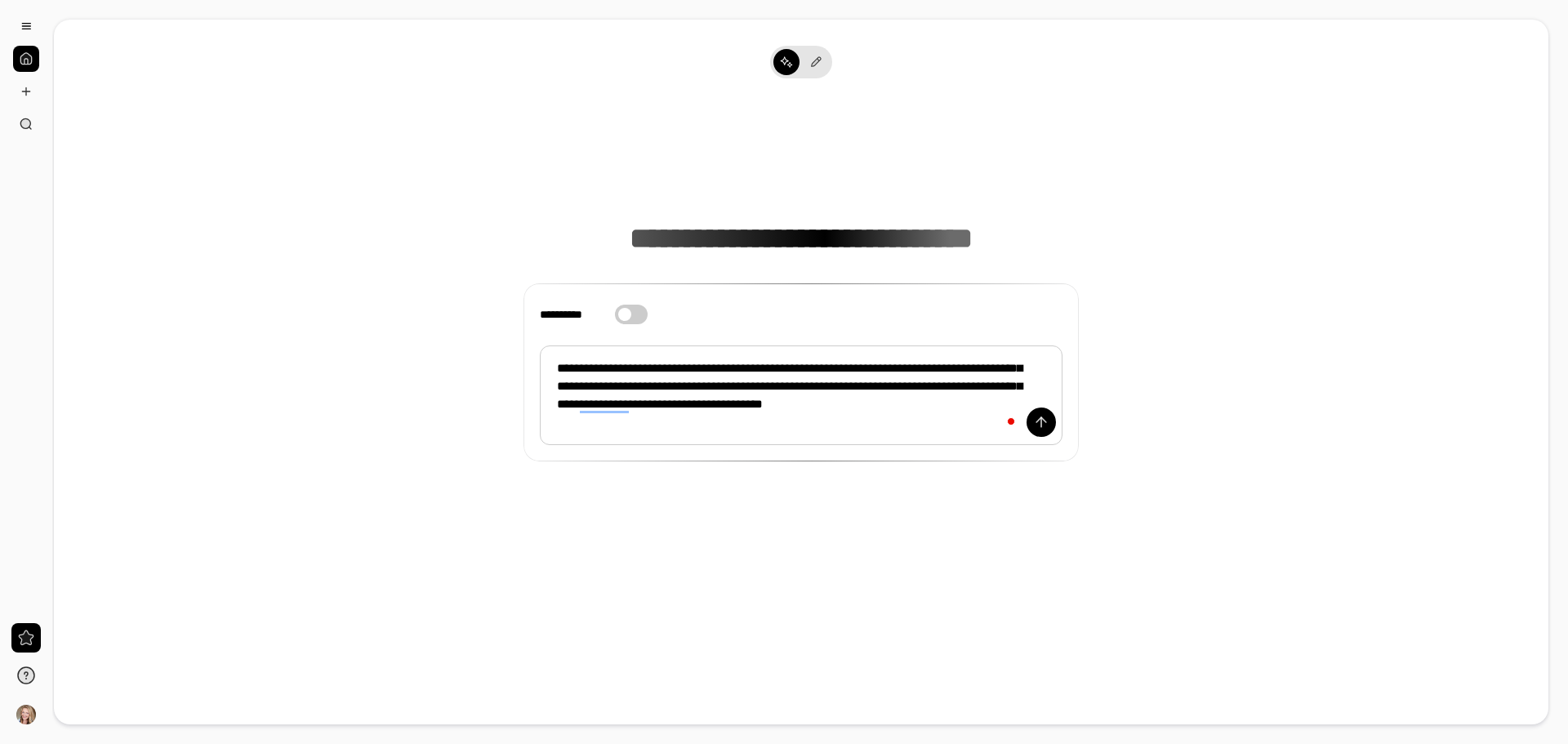 click on "**********" at bounding box center (801, 395) 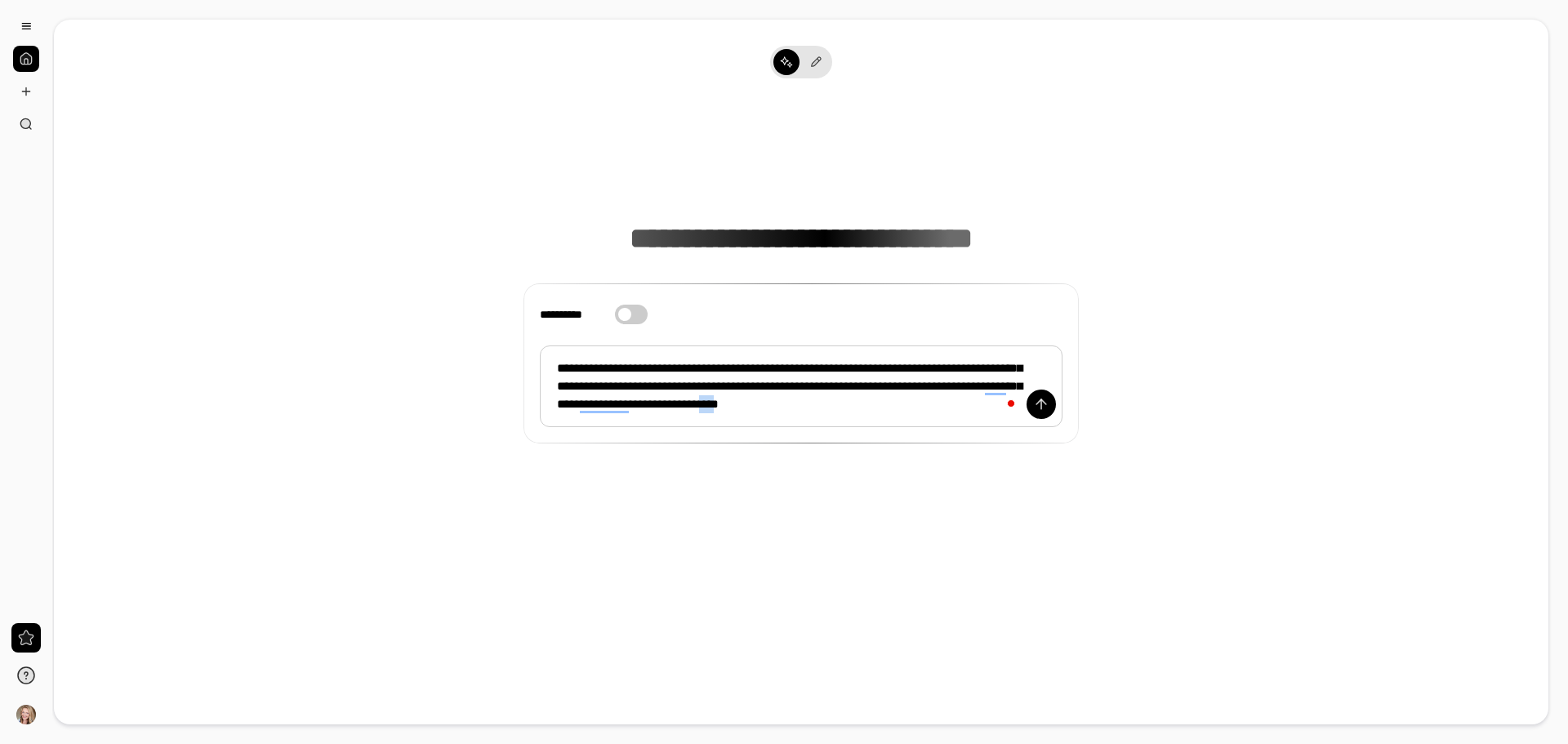 drag, startPoint x: 984, startPoint y: 404, endPoint x: 963, endPoint y: 405, distance: 21.023796 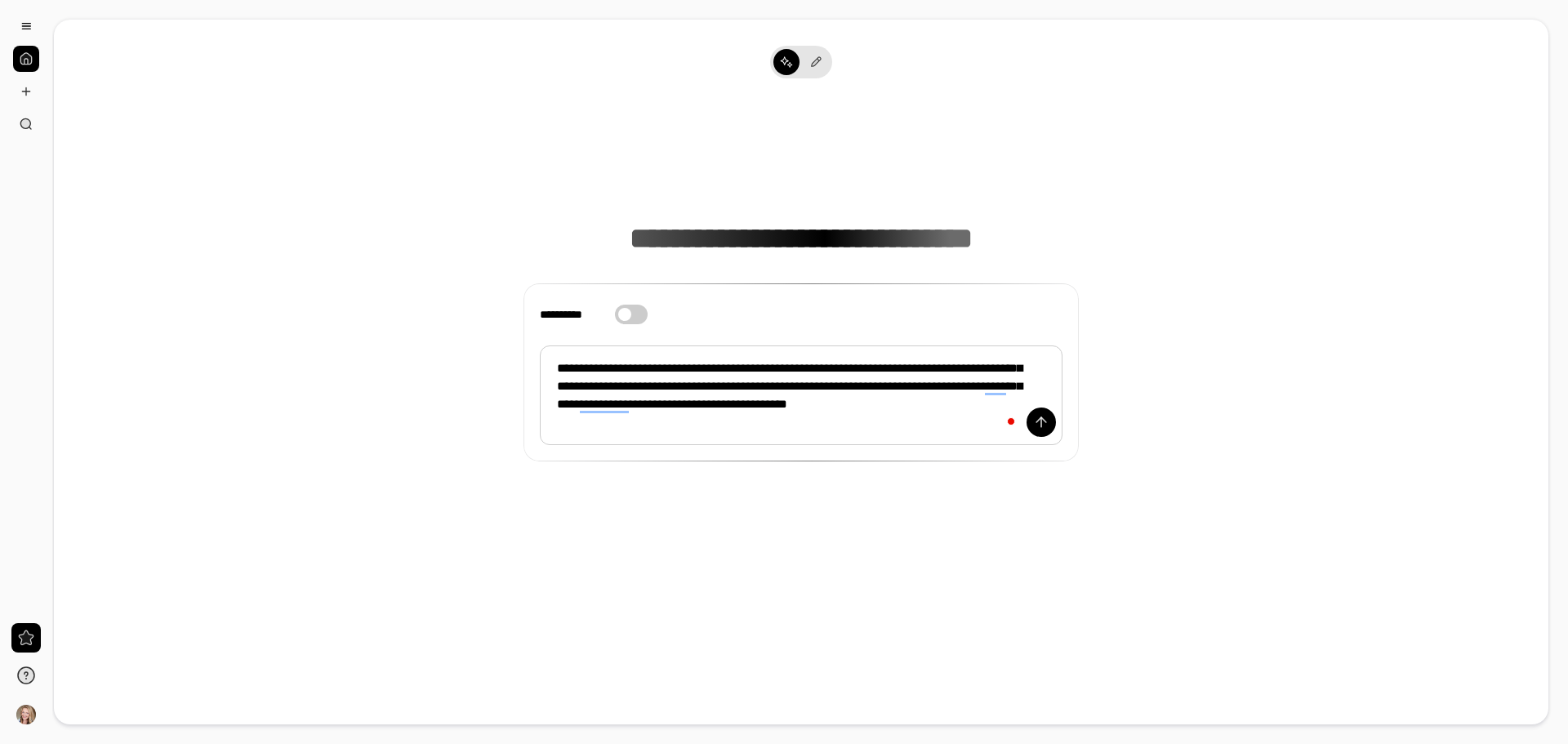 click on "**********" at bounding box center (801, 395) 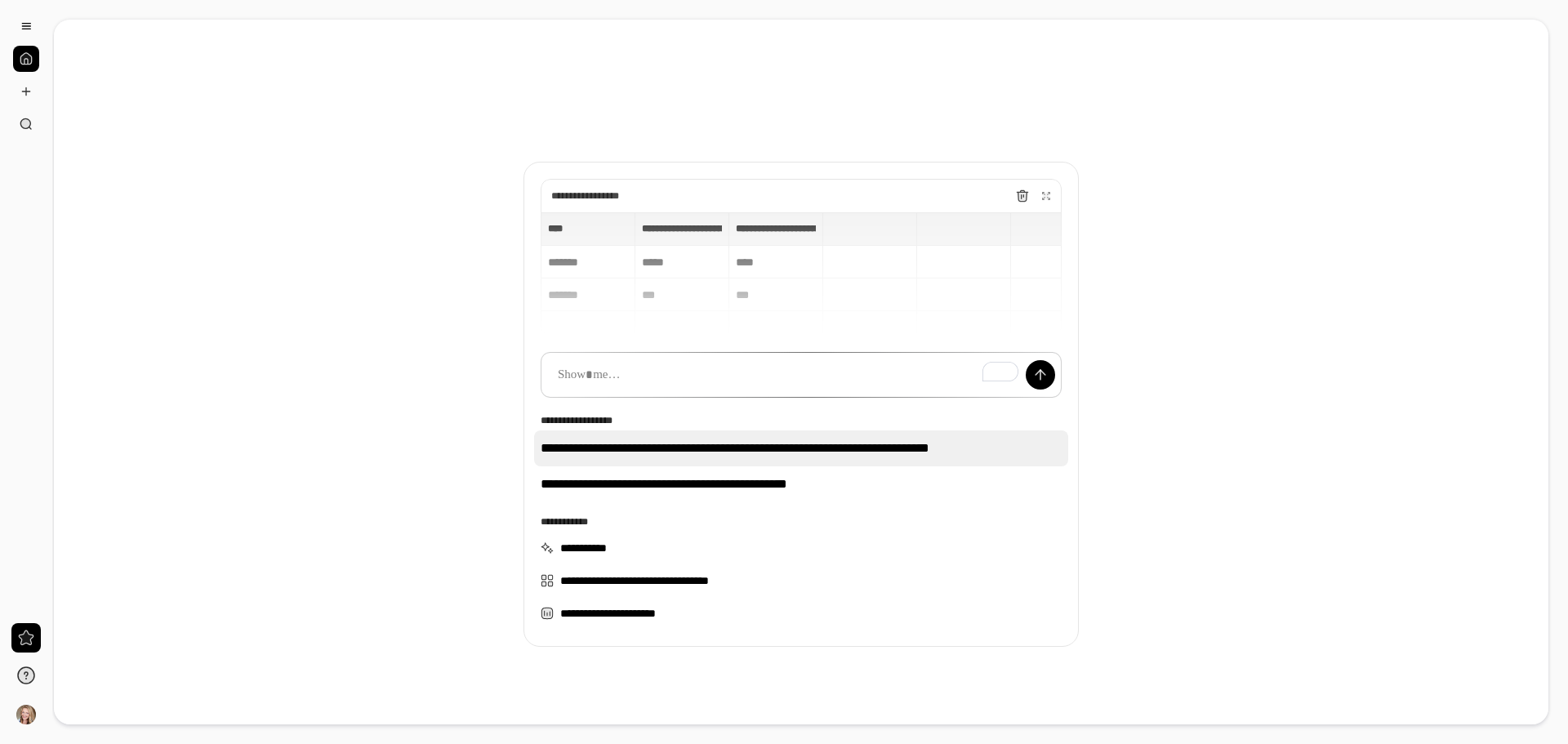 click on "**********" at bounding box center [801, 448] 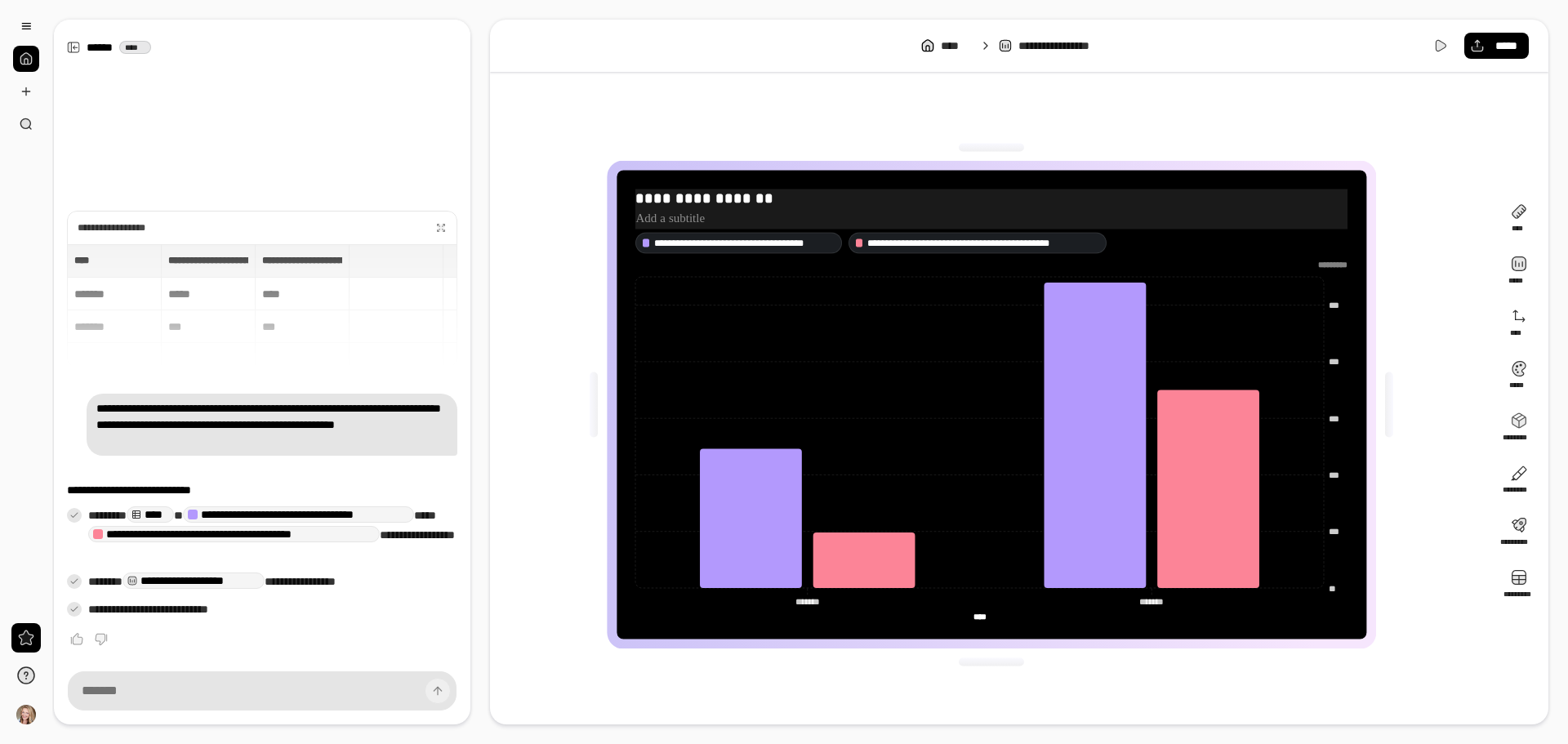click on "**********" at bounding box center [991, 198] 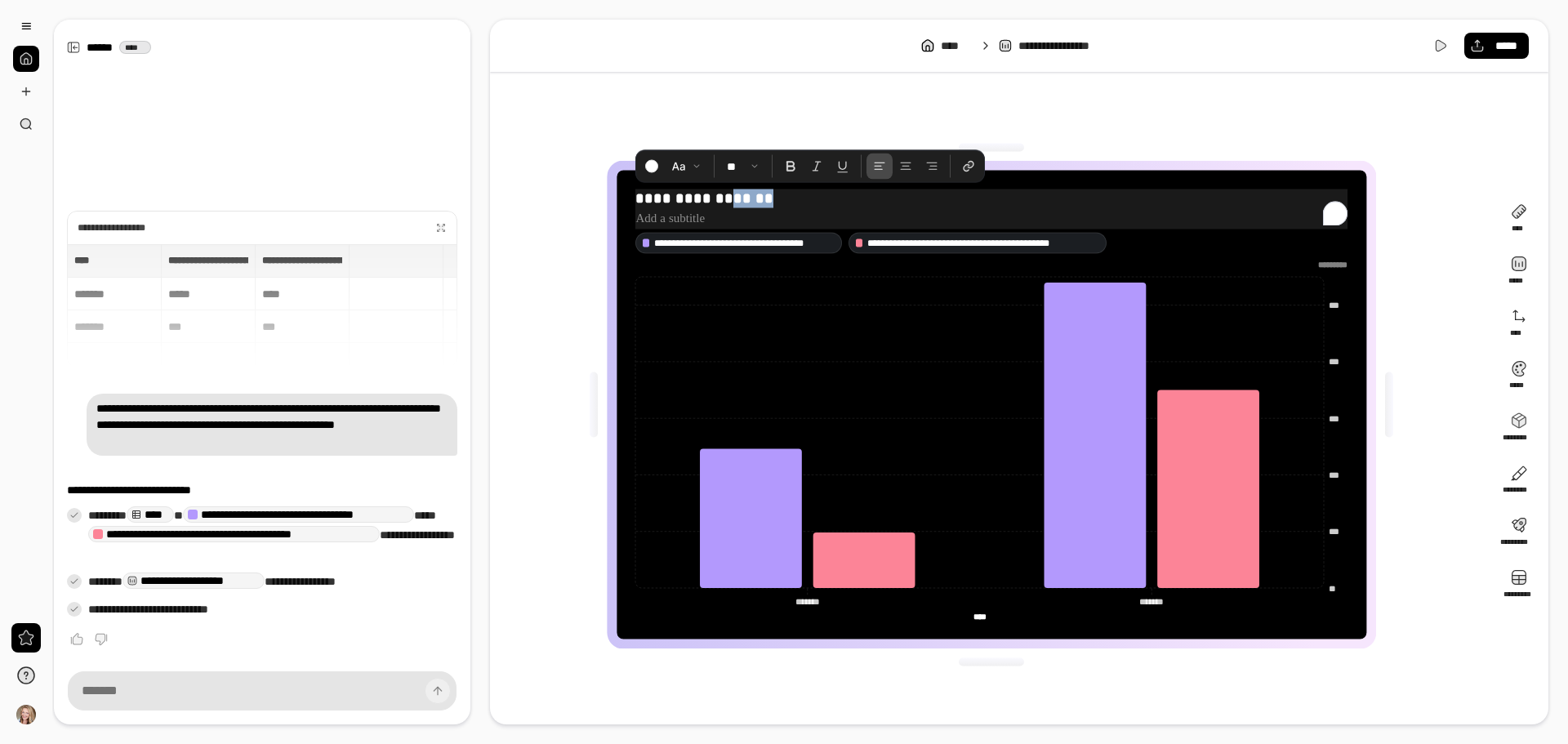 click on "**********" at bounding box center [991, 198] 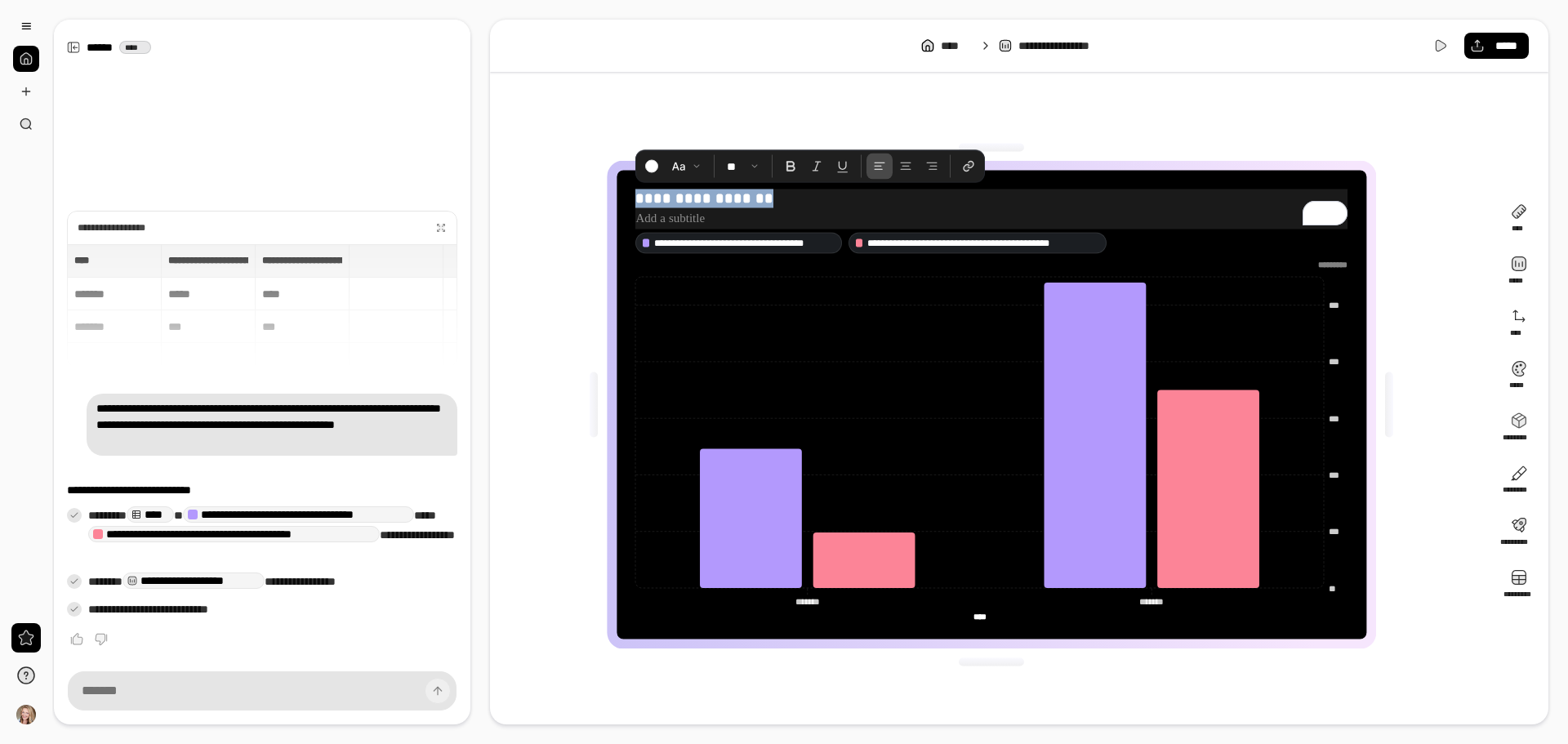 click on "**********" at bounding box center [991, 198] 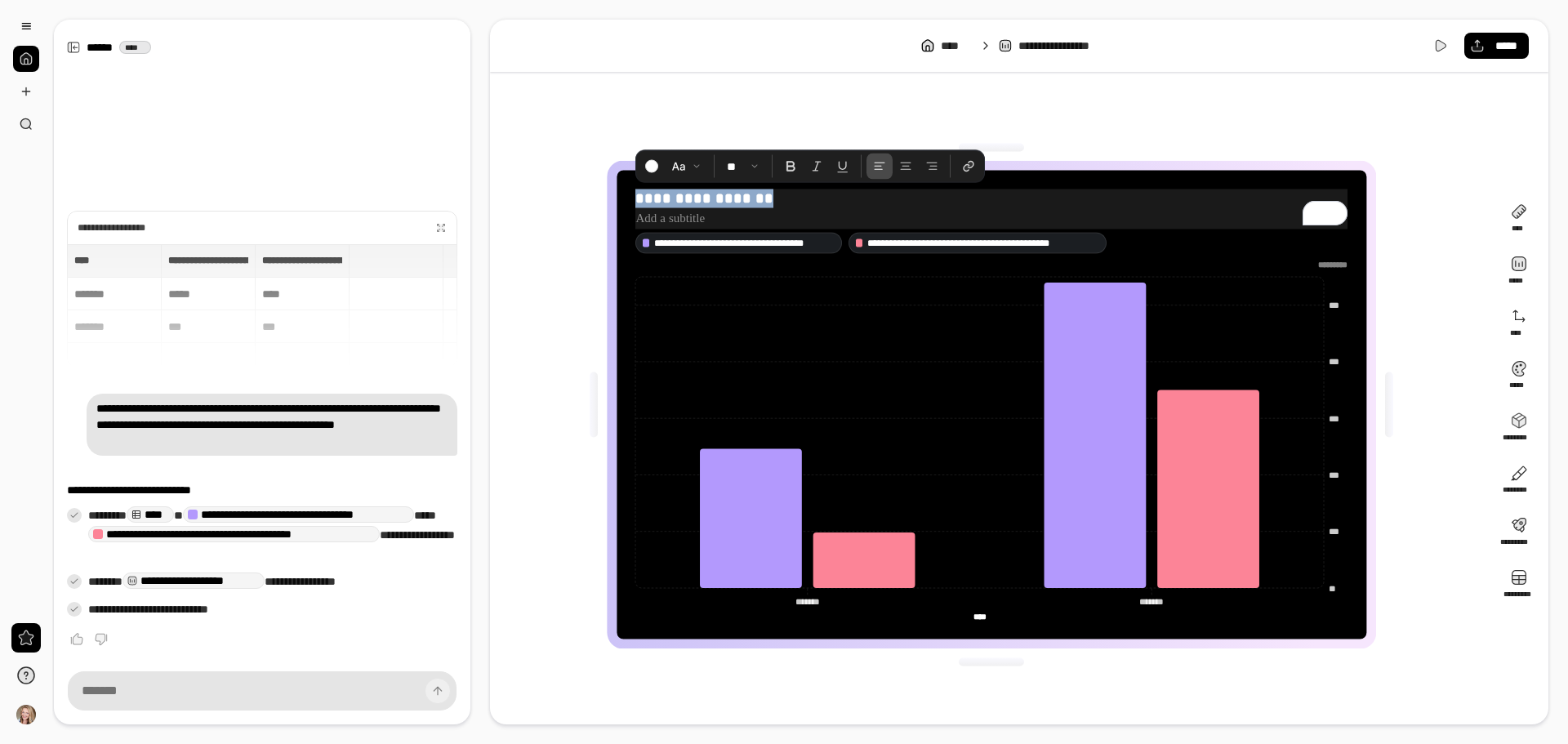 type 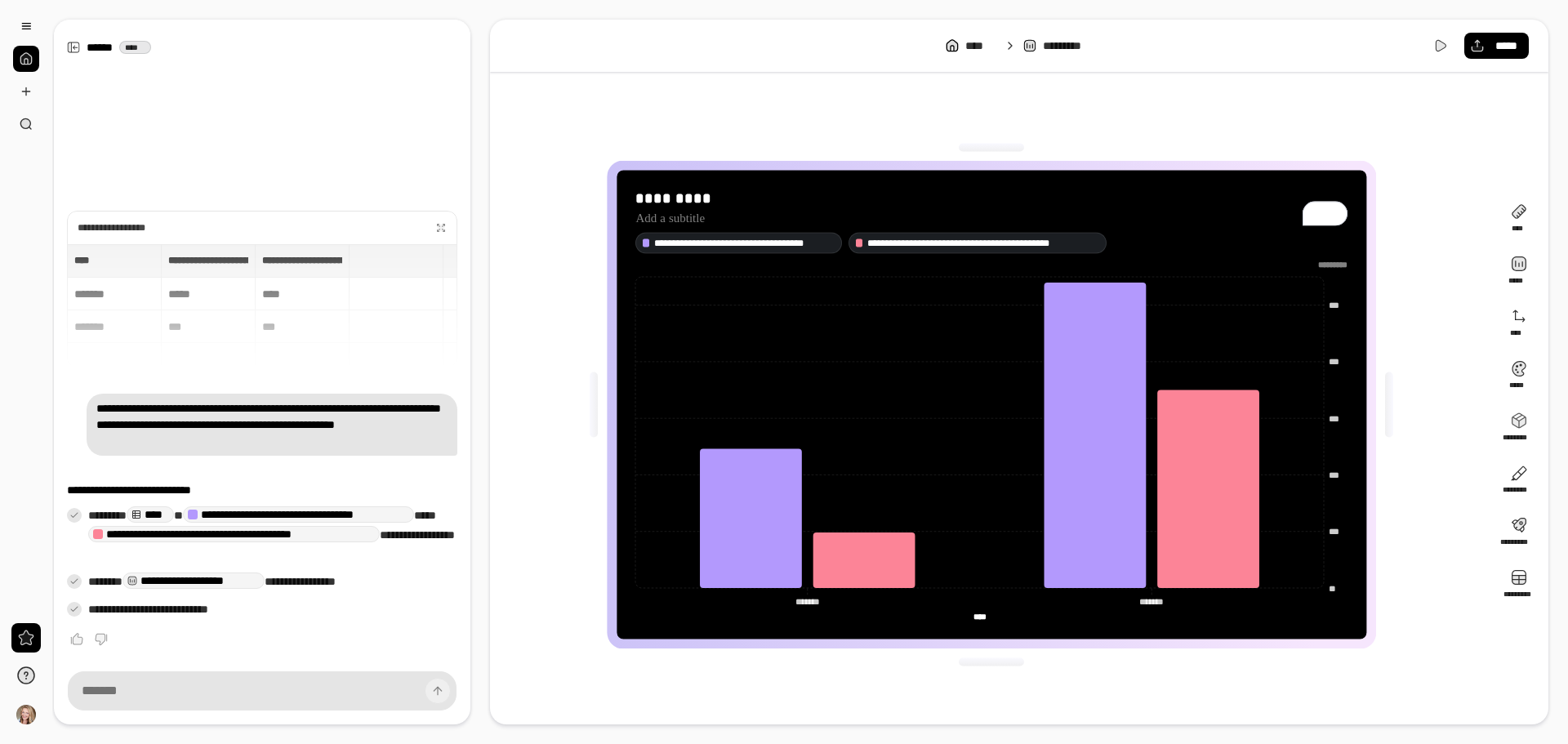 click on "**********" at bounding box center (991, 405) 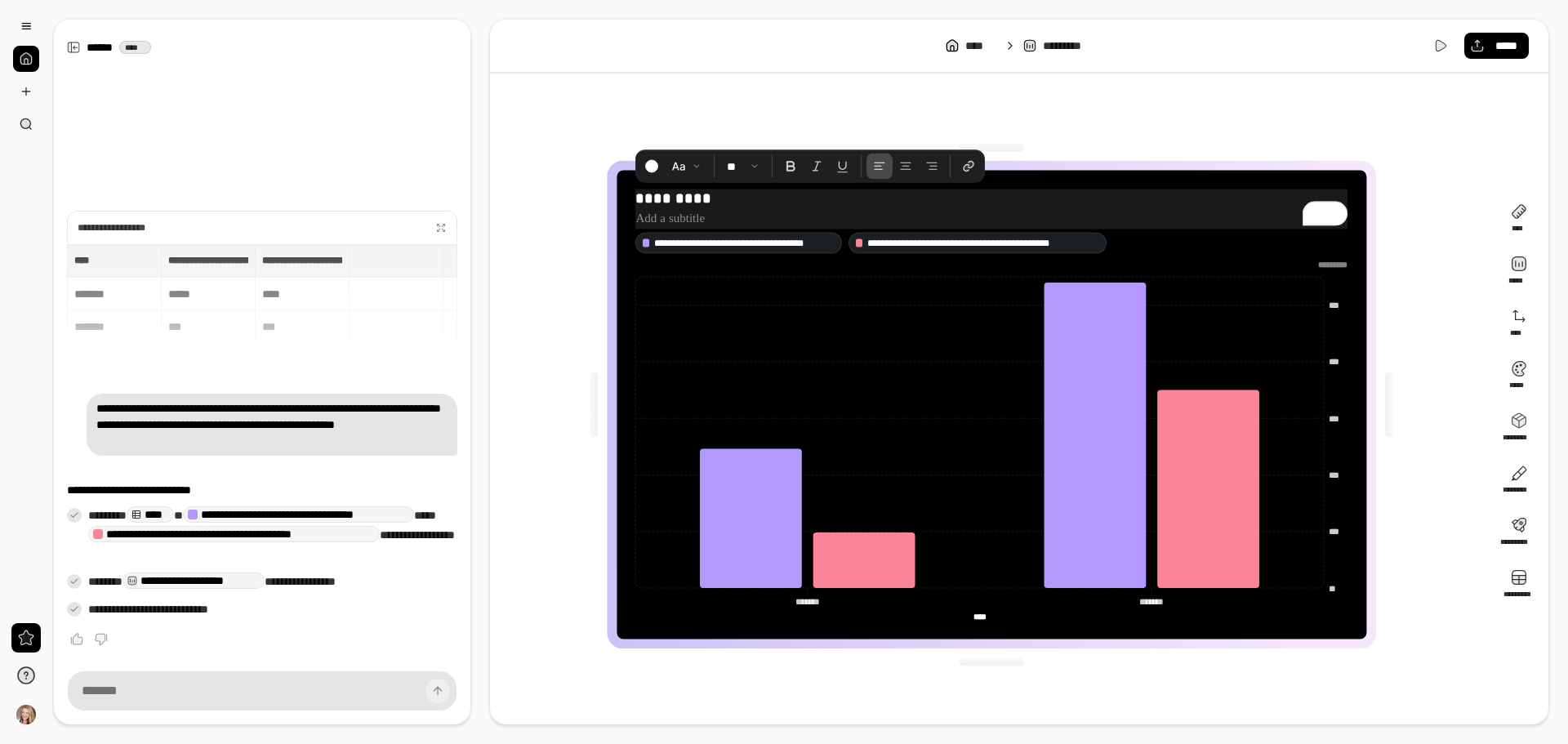 click on "*********" at bounding box center [991, 198] 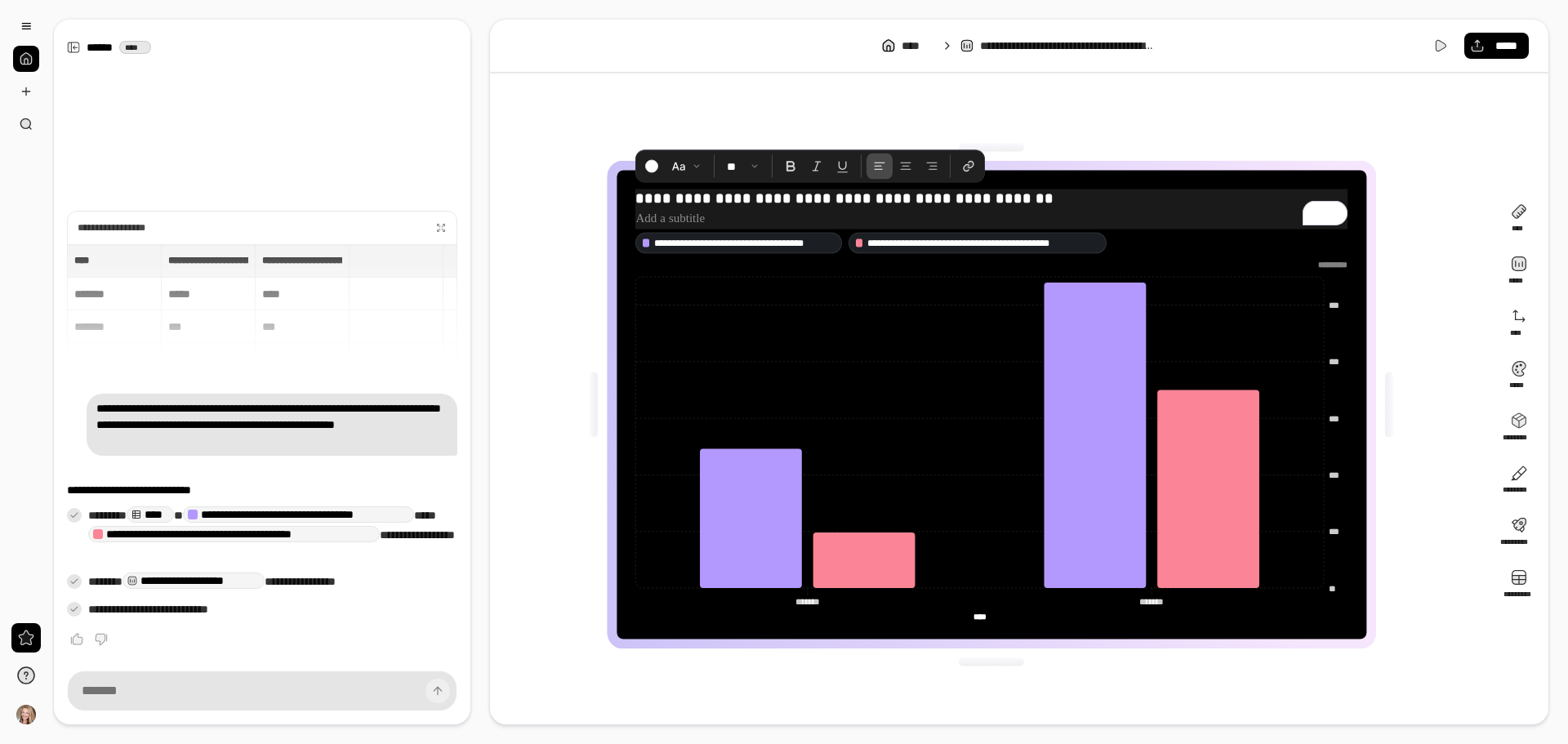 click at bounding box center [991, 218] 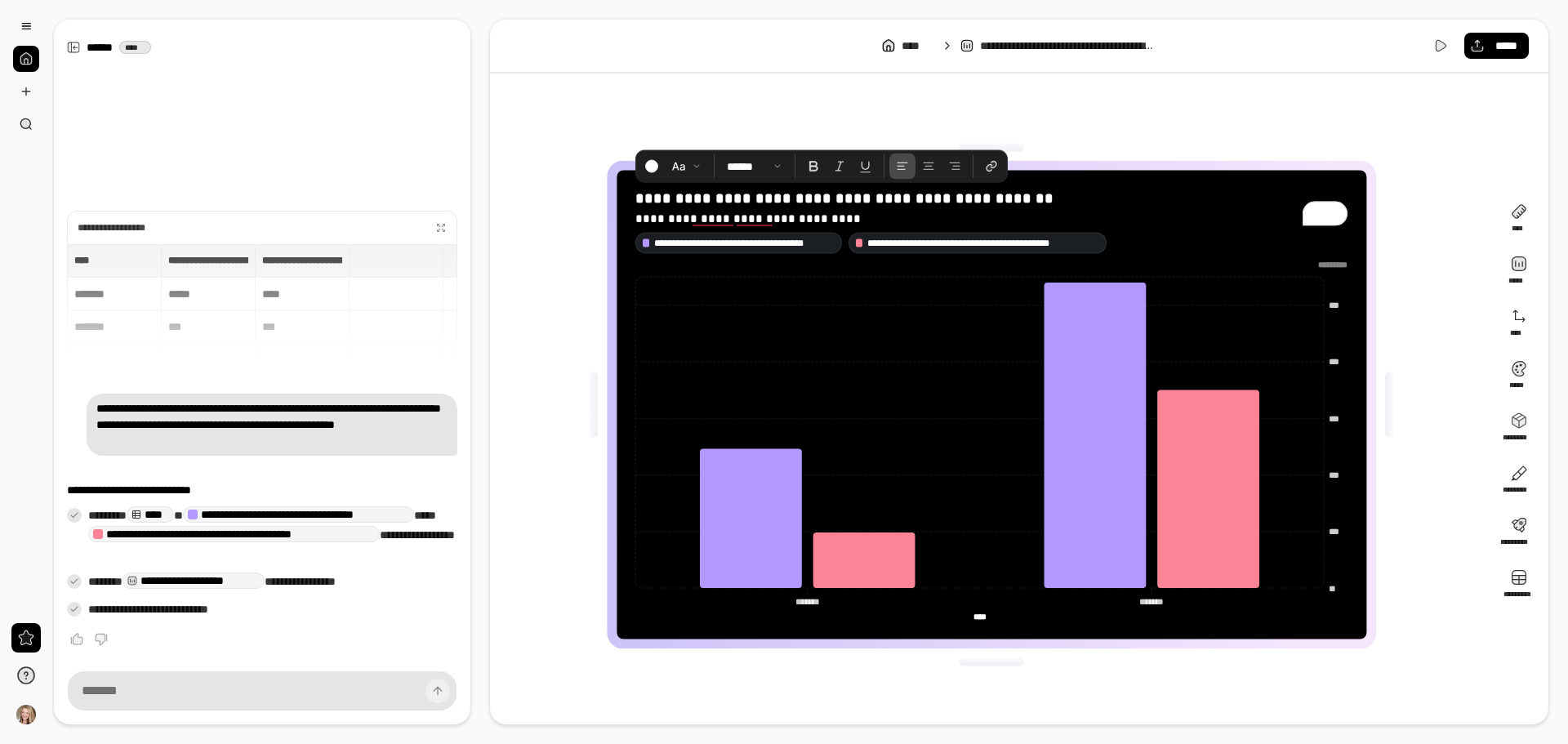 click on "**********" at bounding box center (991, 404) 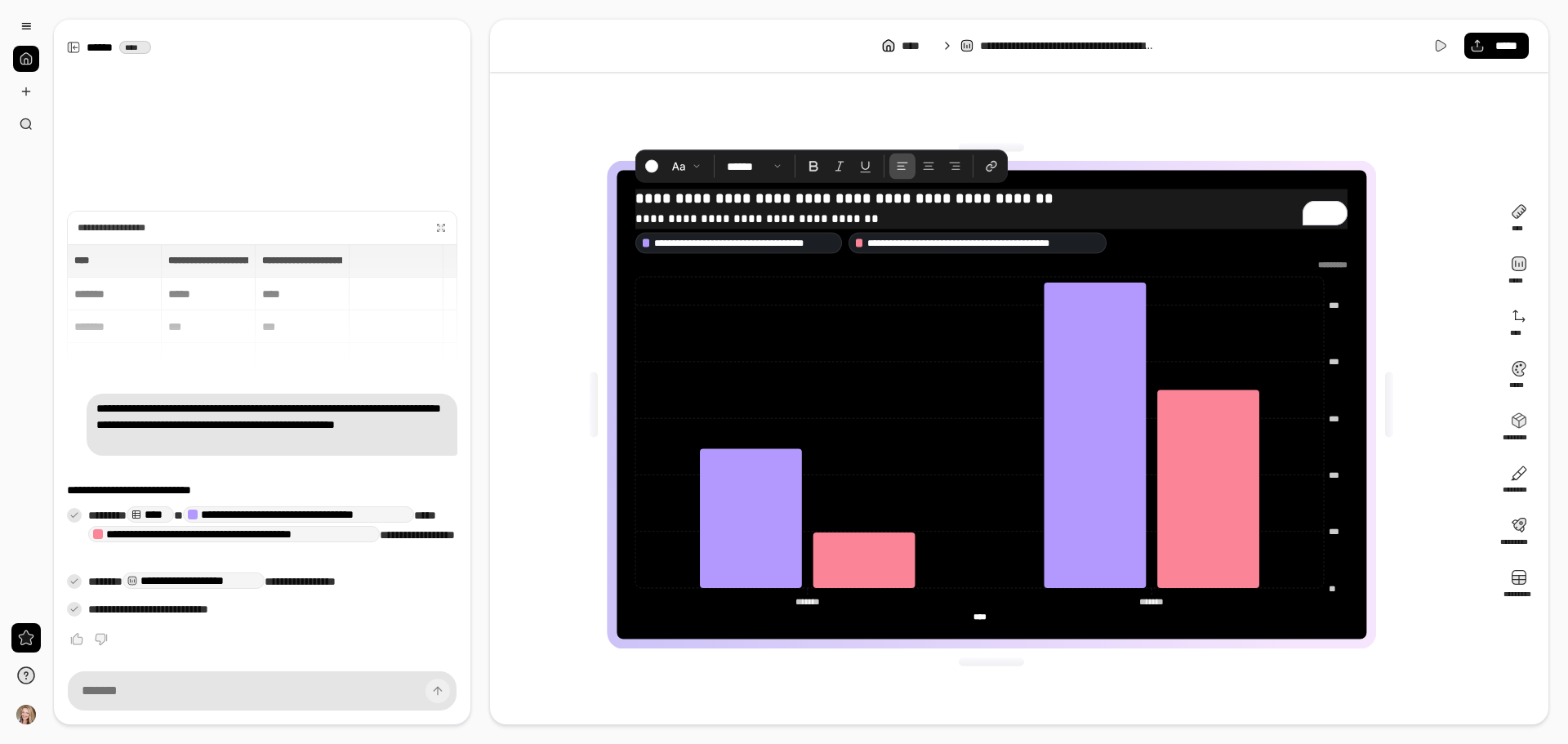 click on "**********" at bounding box center [991, 218] 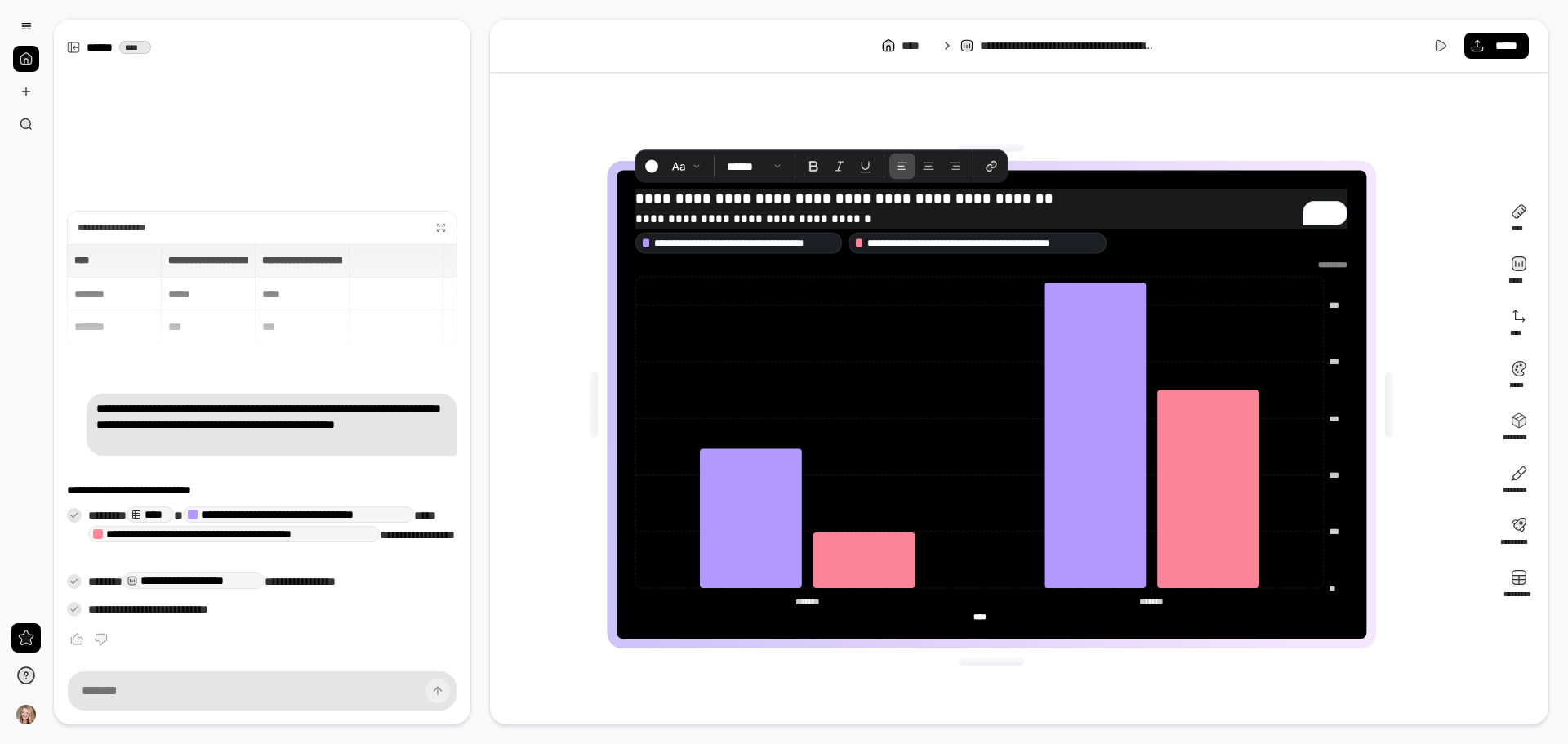 click on "**********" at bounding box center (991, 218) 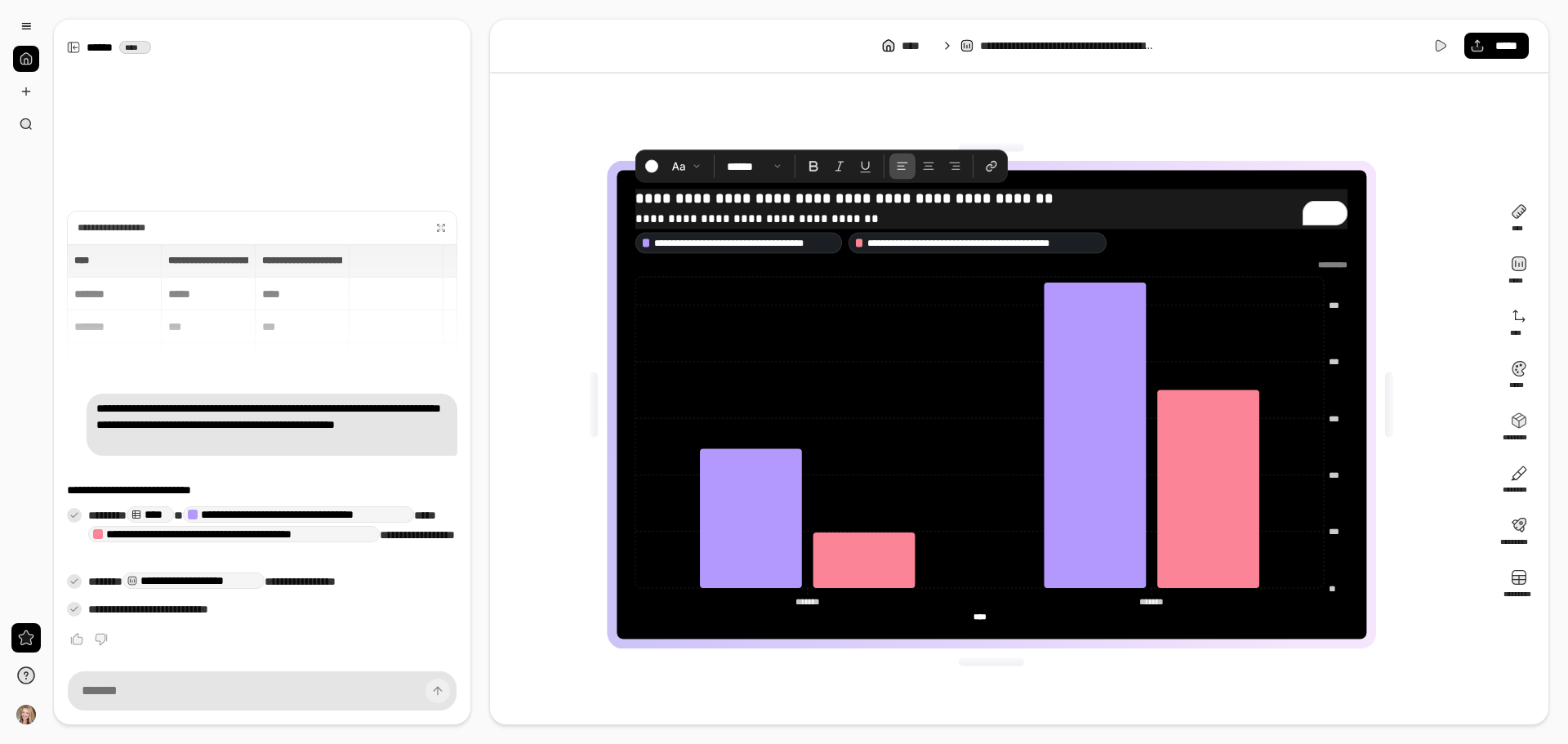click at bounding box center [991, 148] 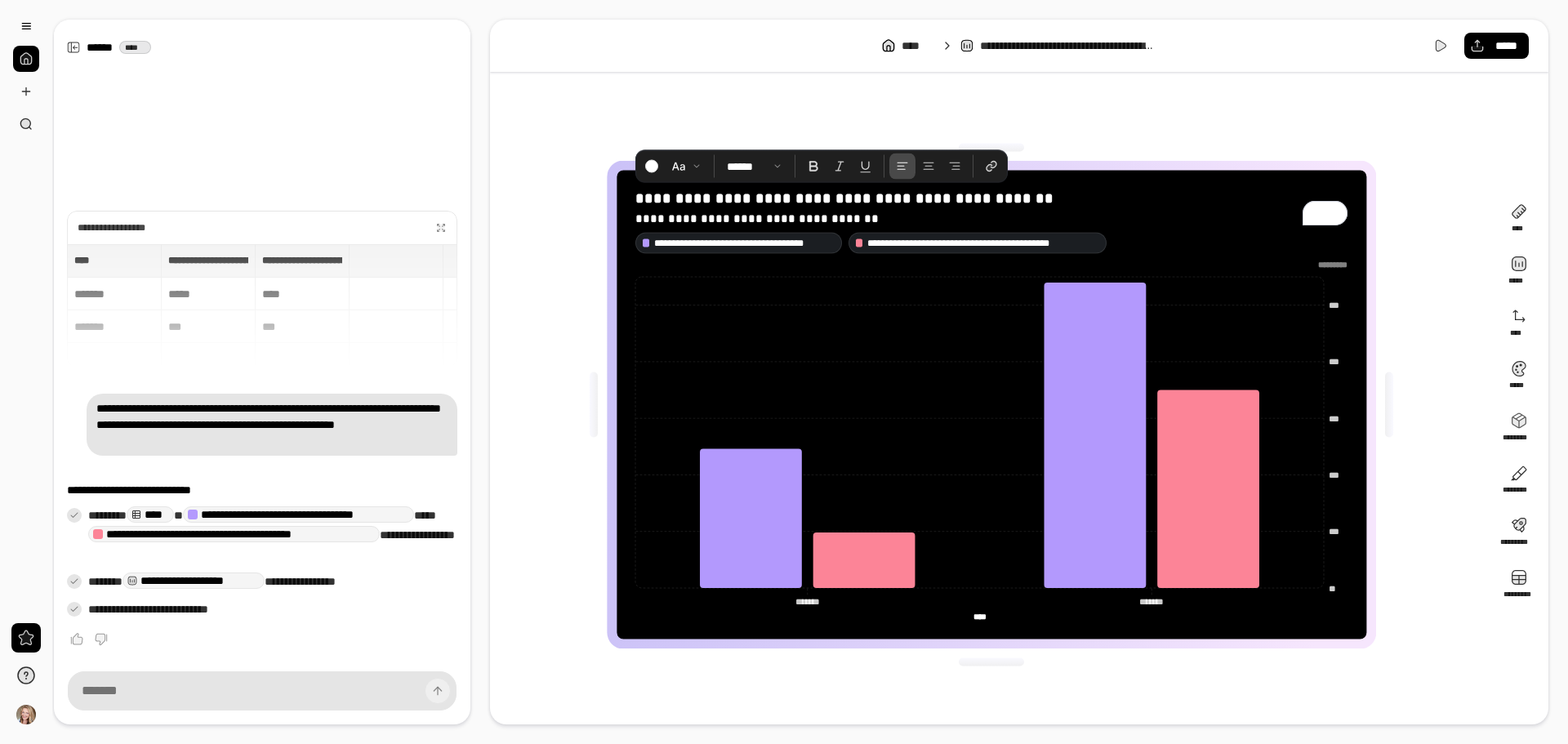 click on "**********" at bounding box center (991, 404) 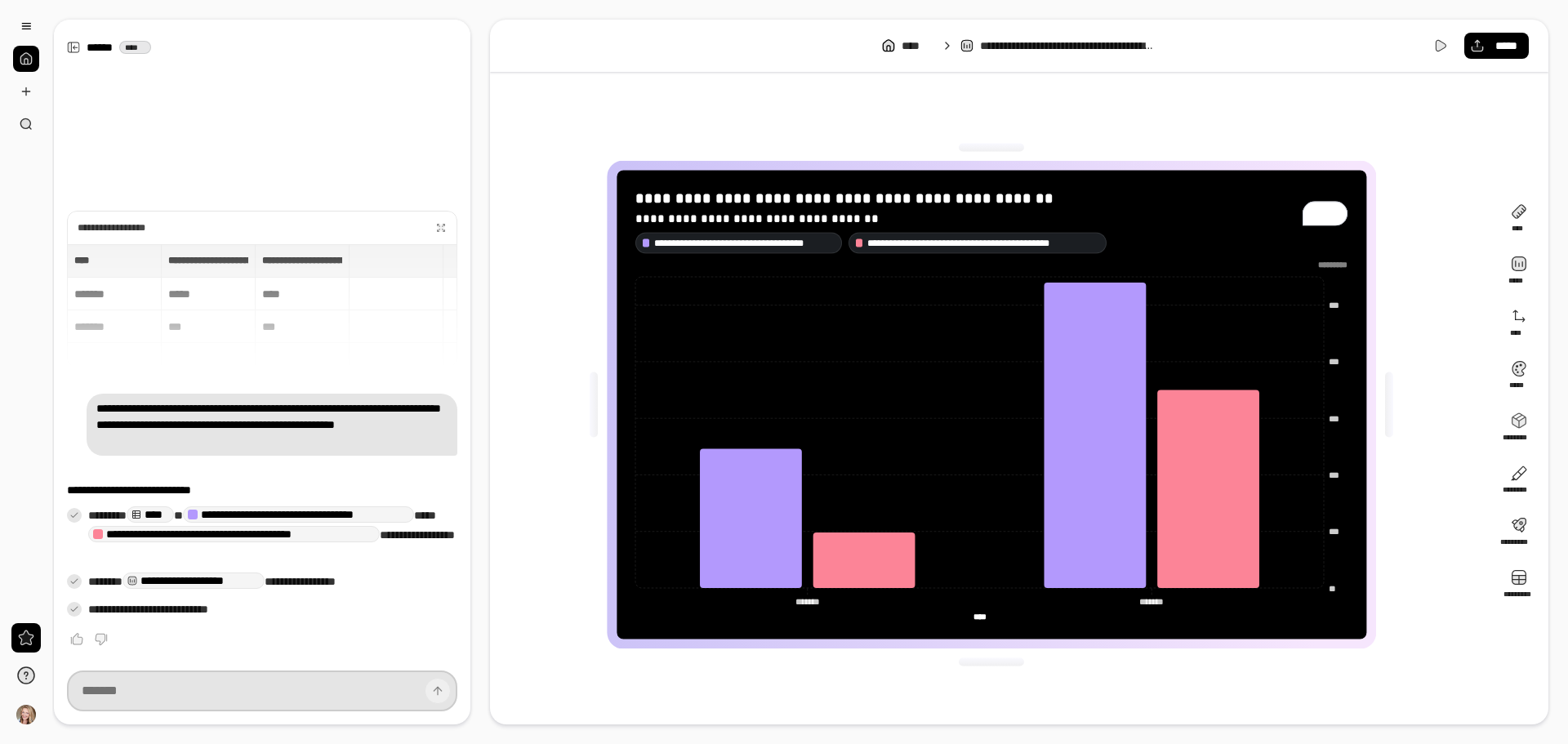 click at bounding box center (262, 691) 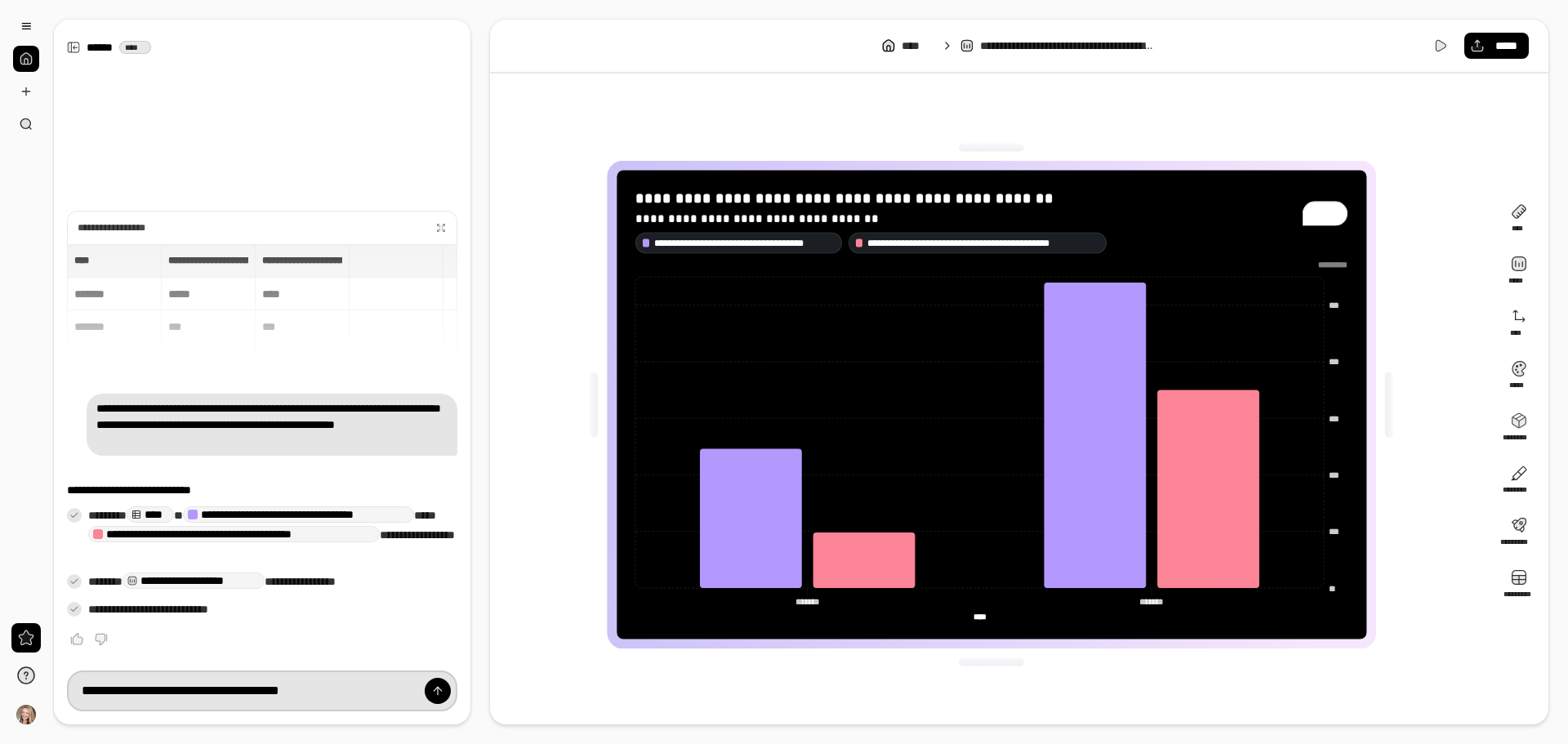 type on "**********" 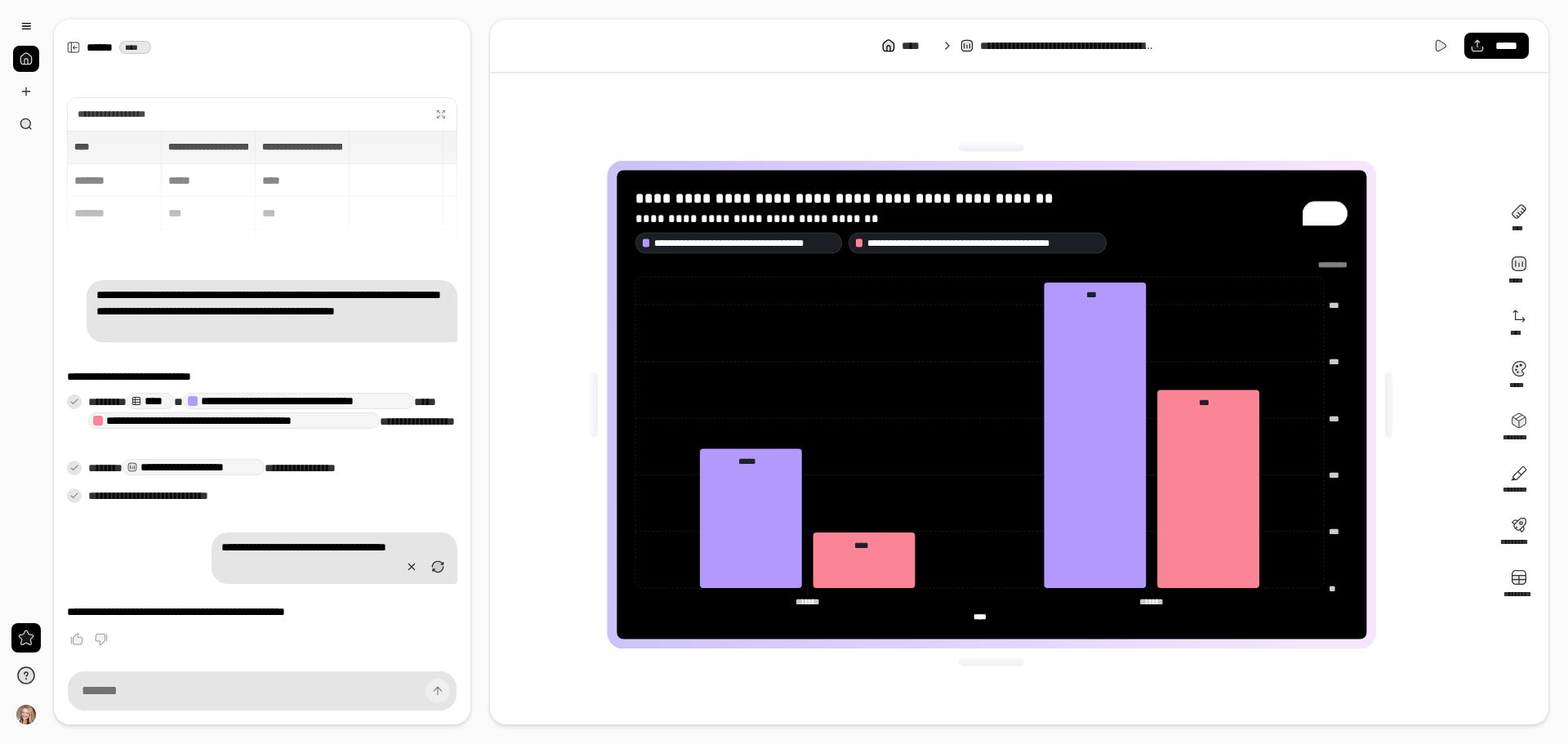 click on "**********" at bounding box center (262, 558) 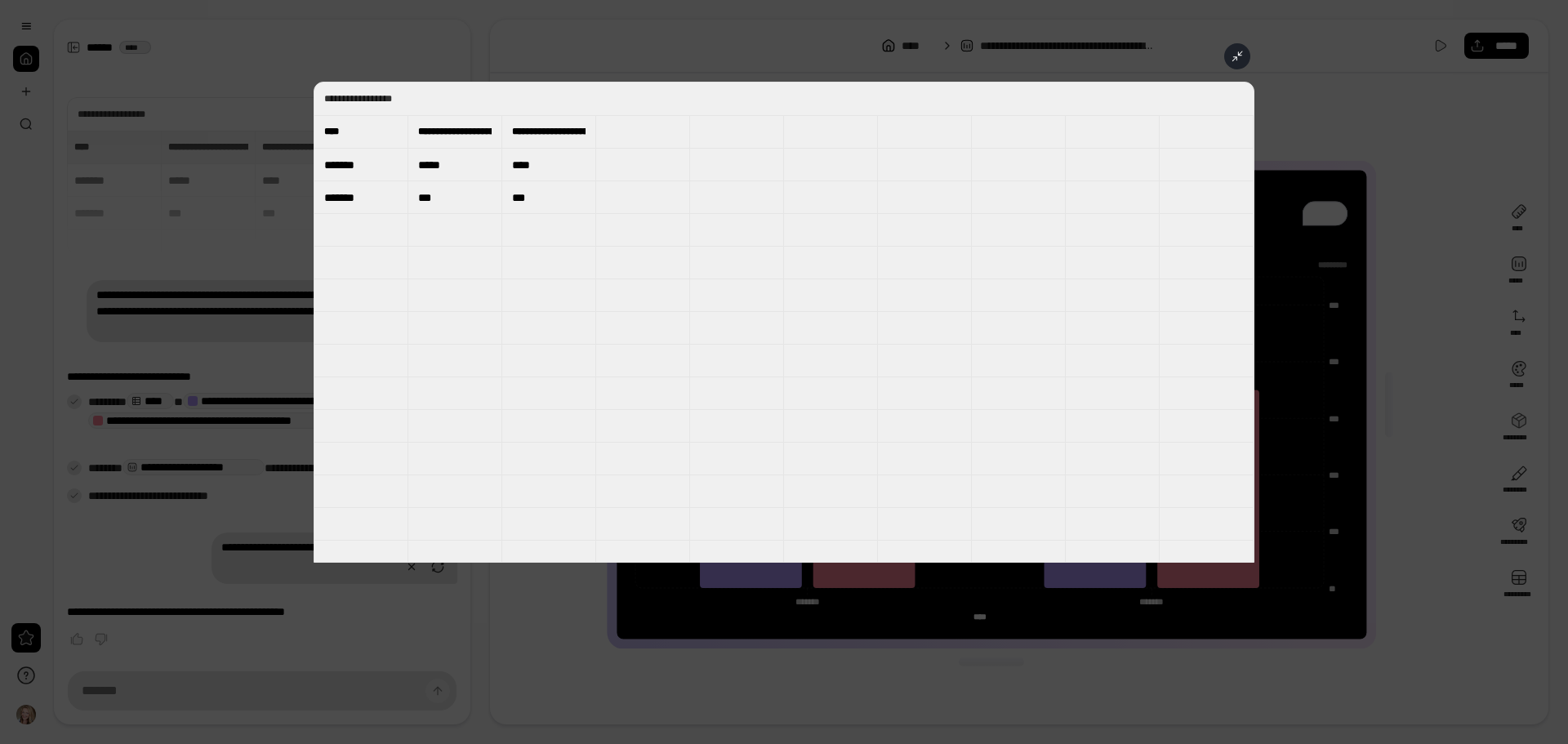 click on "*****" at bounding box center (455, 165) 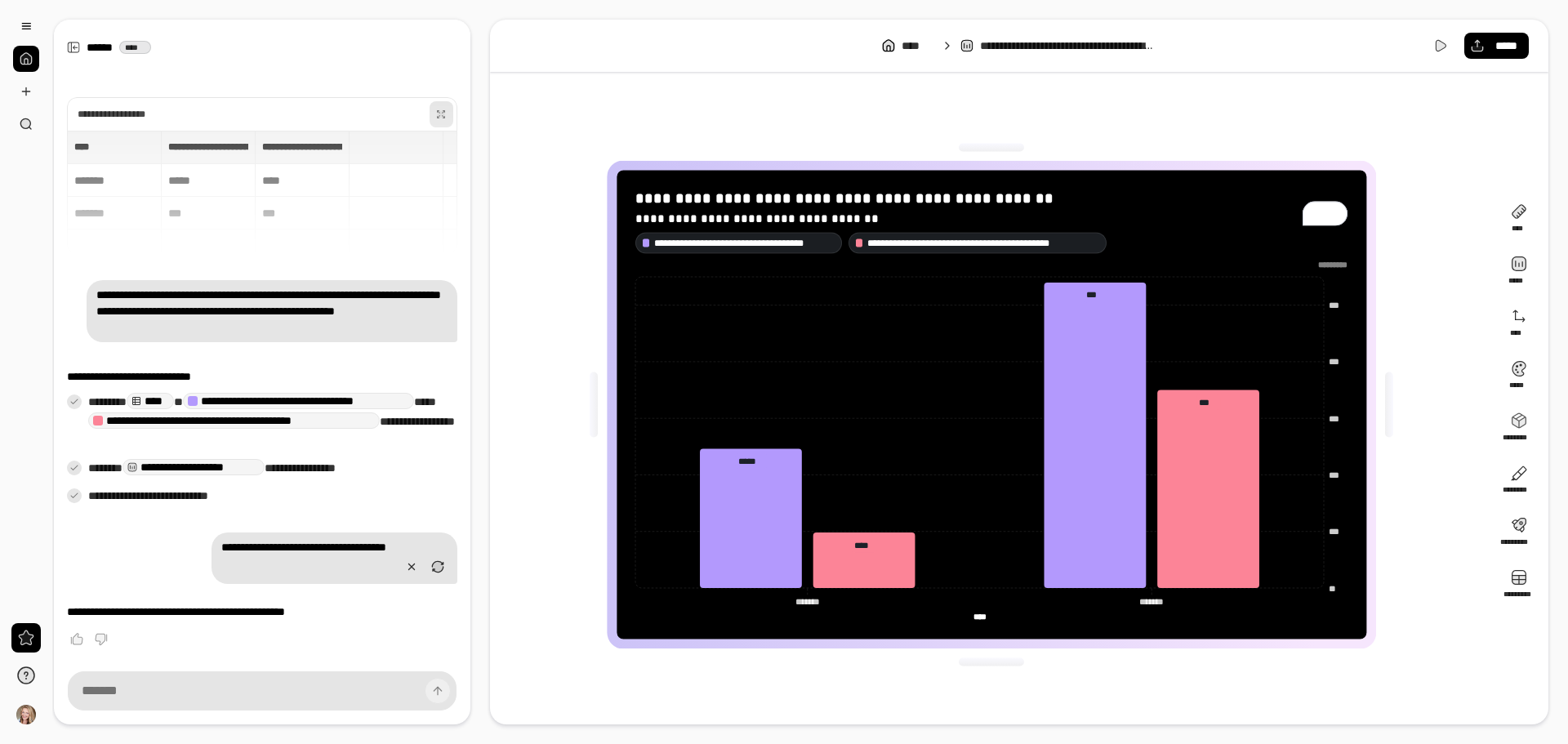 click 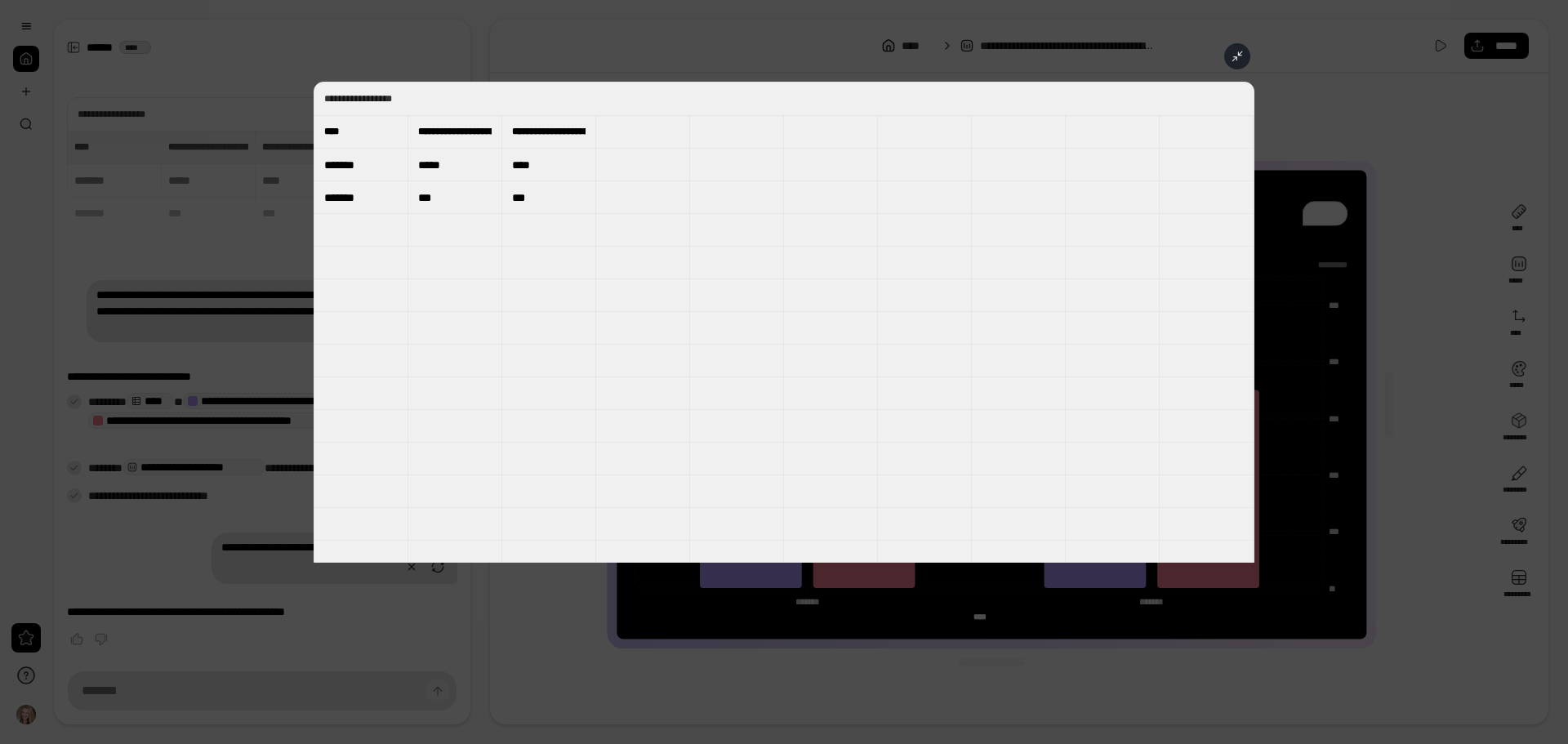click 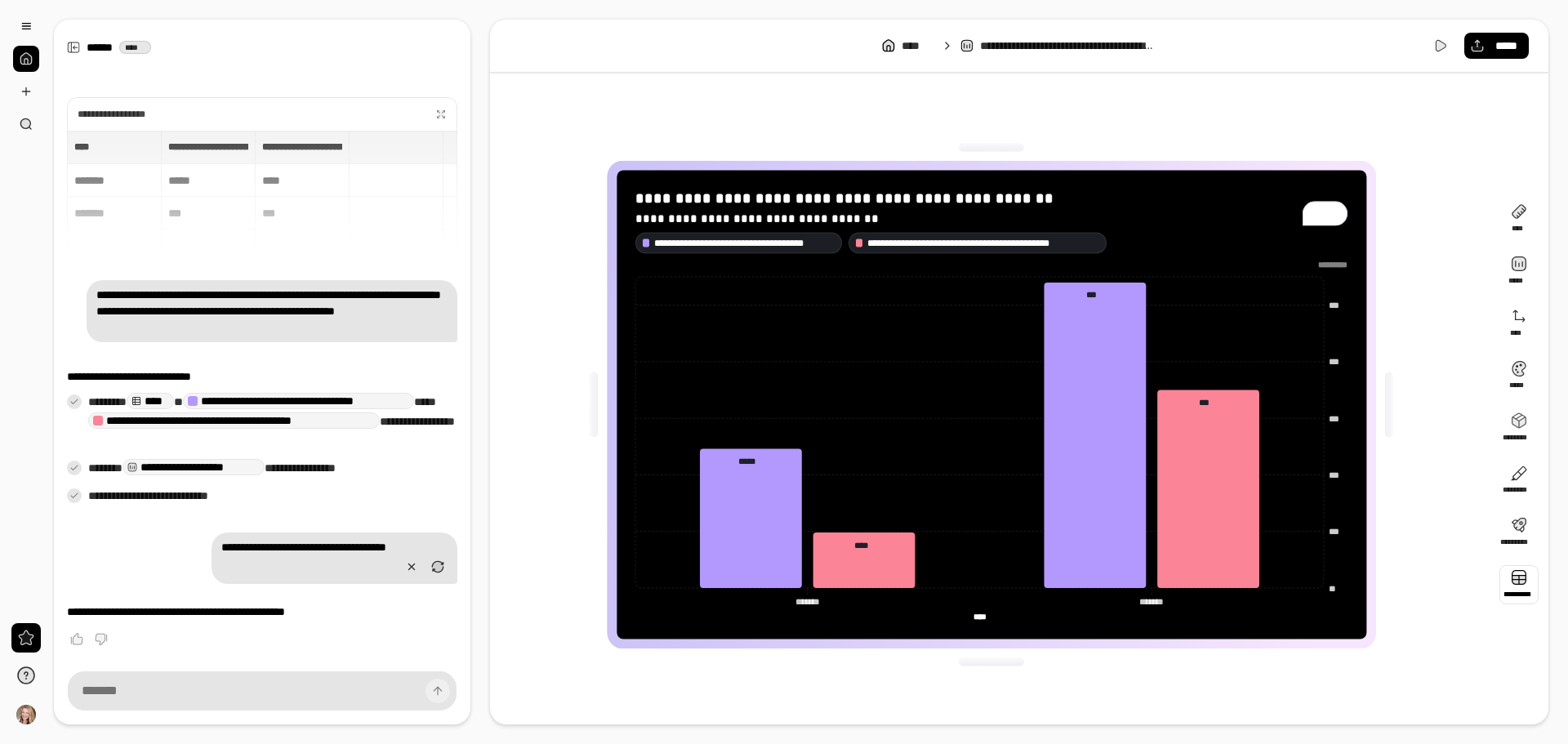 click at bounding box center (1519, 585) 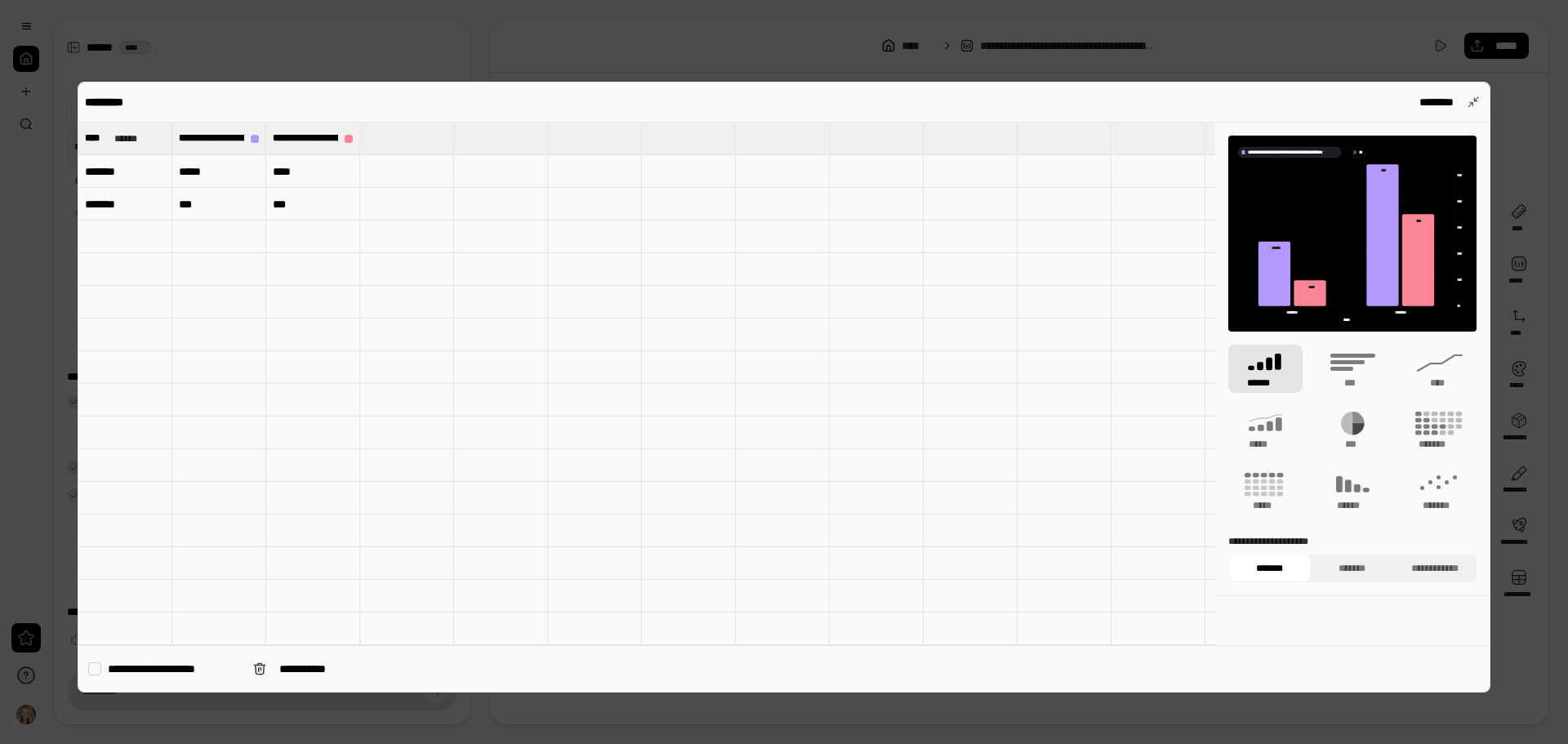 click on "*****" at bounding box center (219, 172) 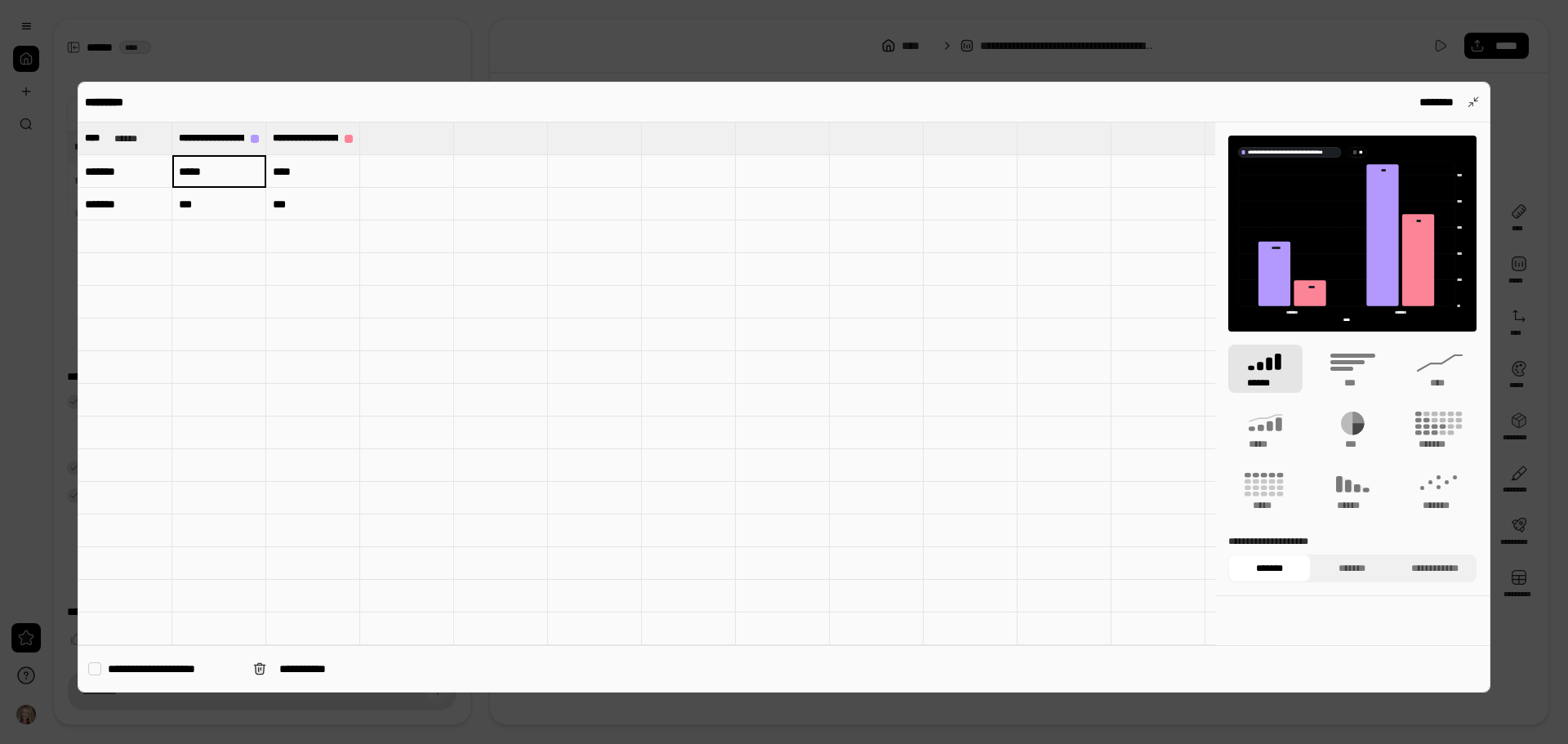 click on "*****" at bounding box center (219, 172) 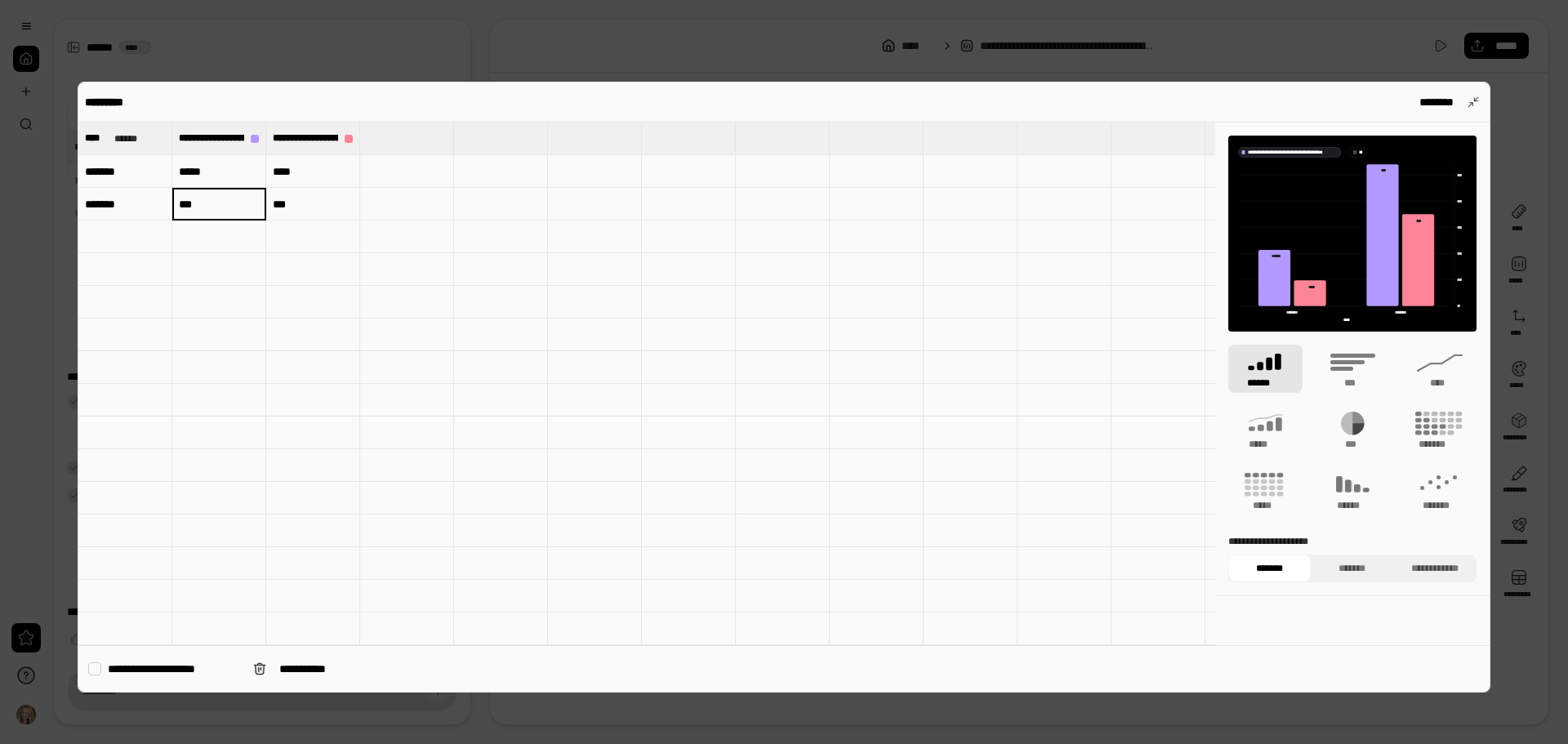 click on "****" at bounding box center [313, 172] 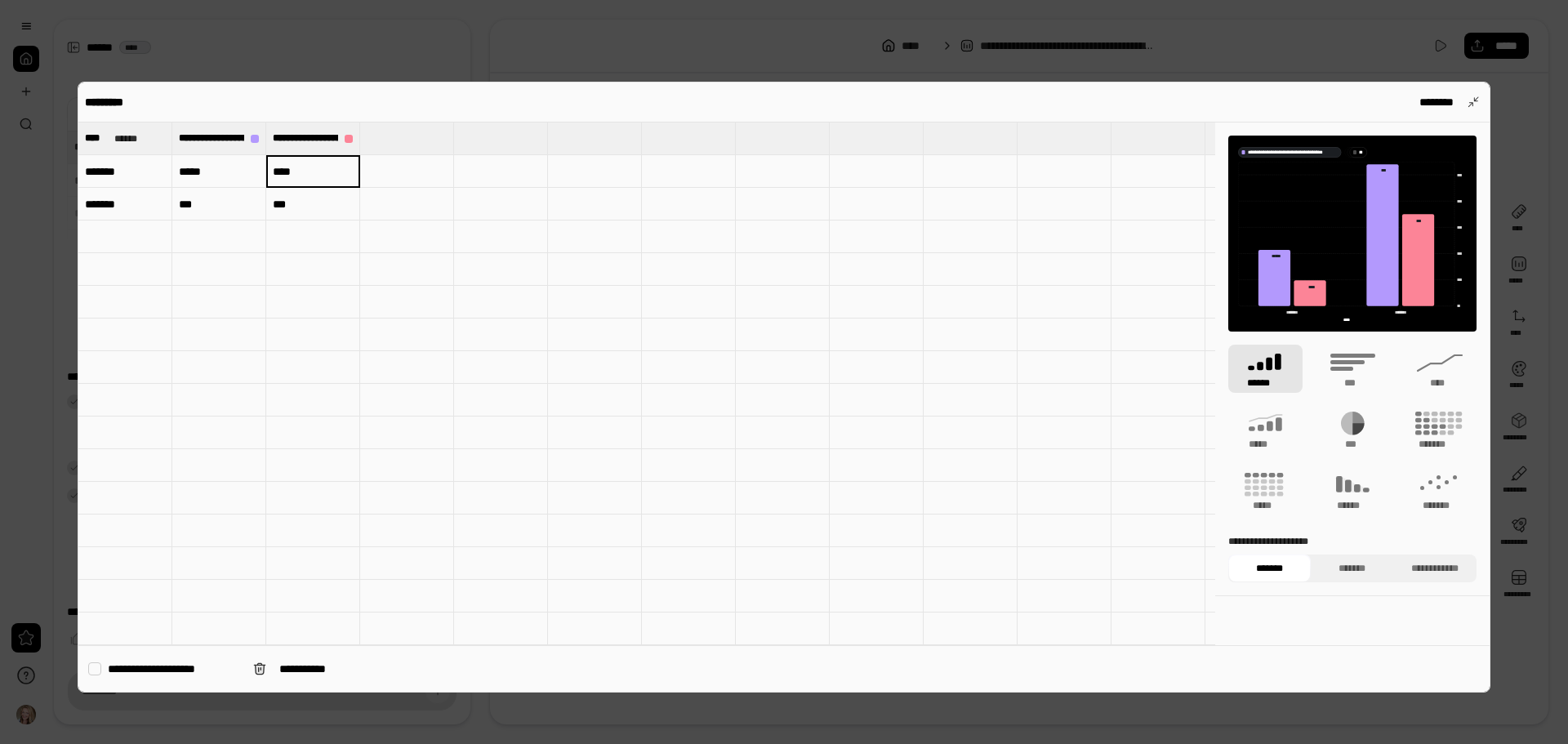click on "***" at bounding box center (313, 204) 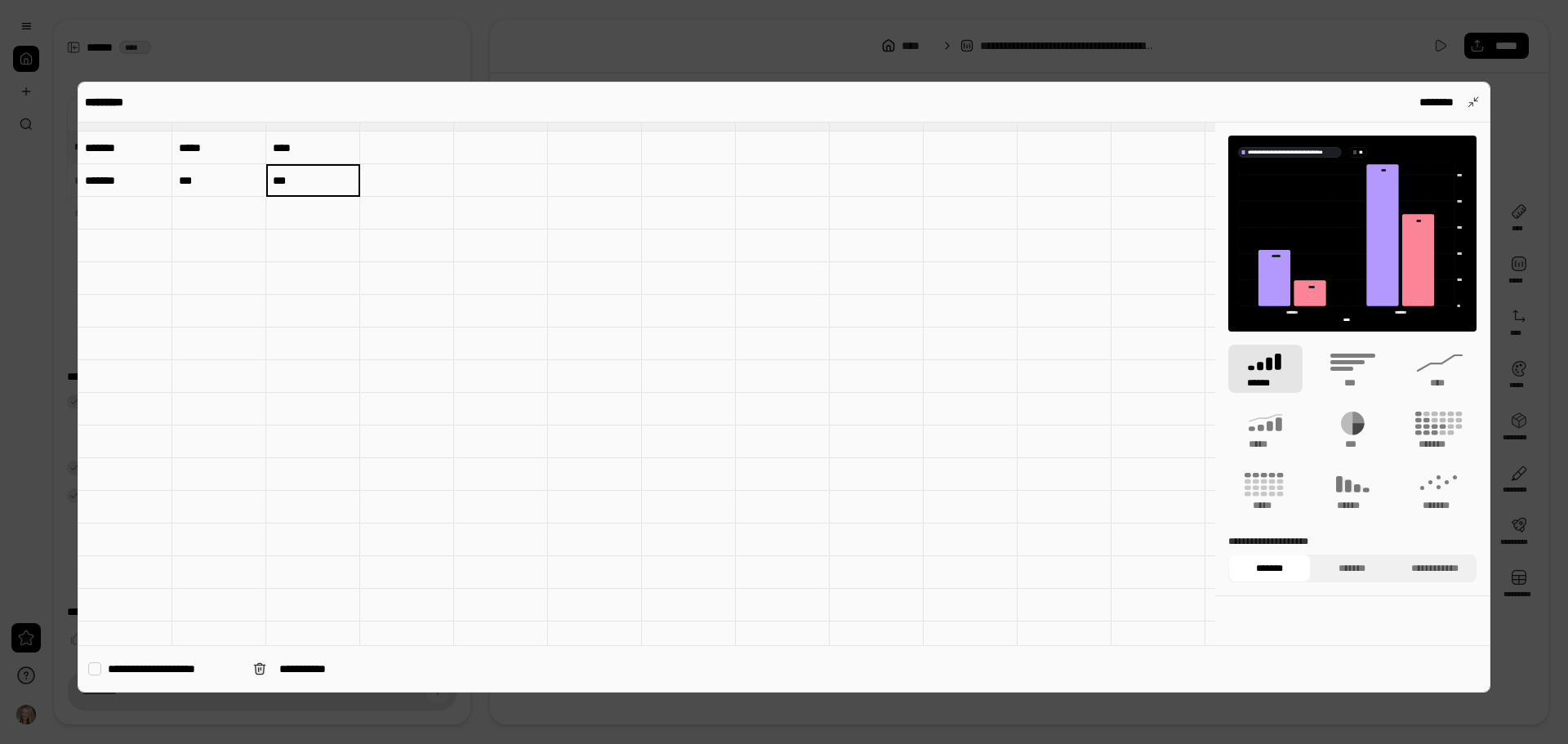 scroll, scrollTop: 0, scrollLeft: 0, axis: both 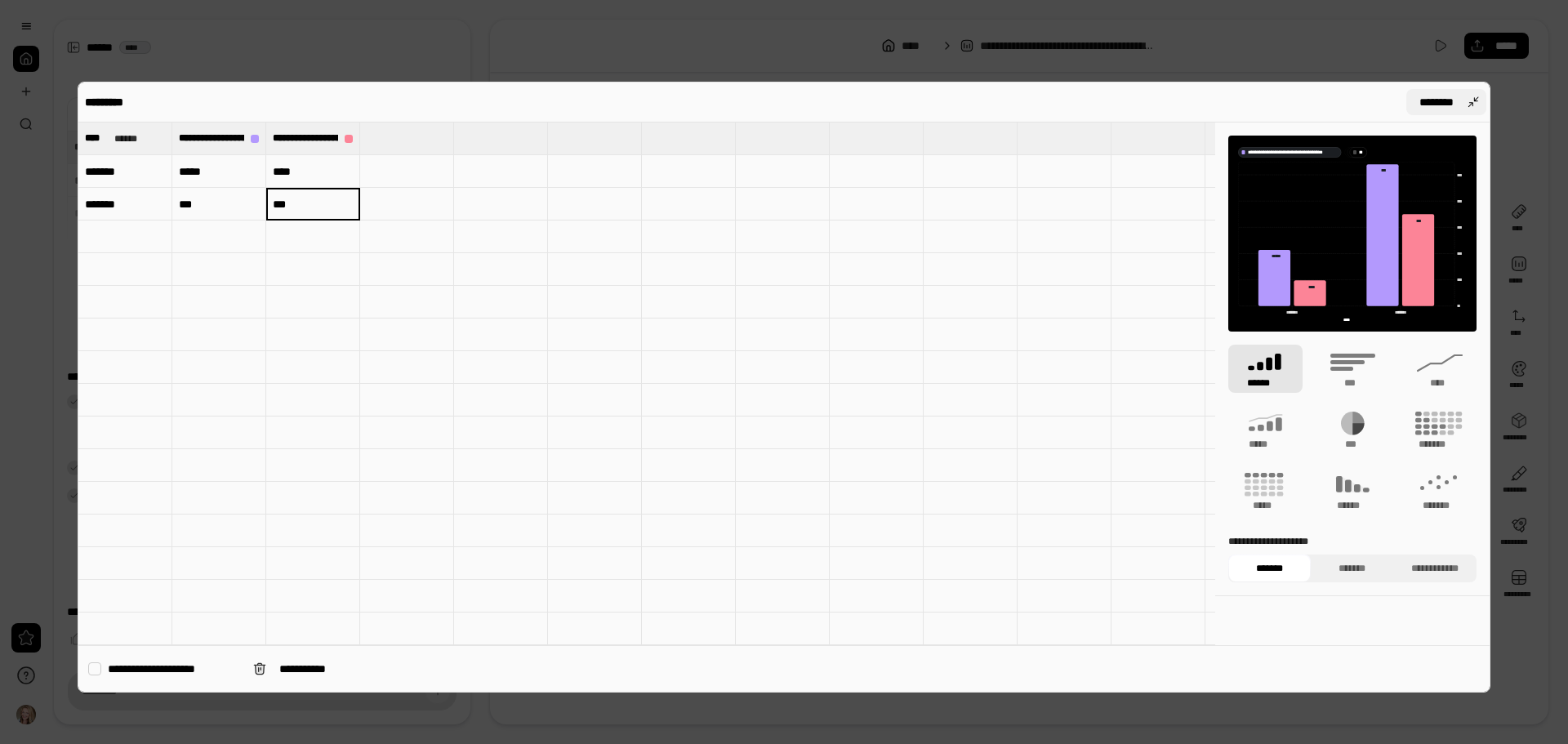 click on "********" at bounding box center (1437, 102) 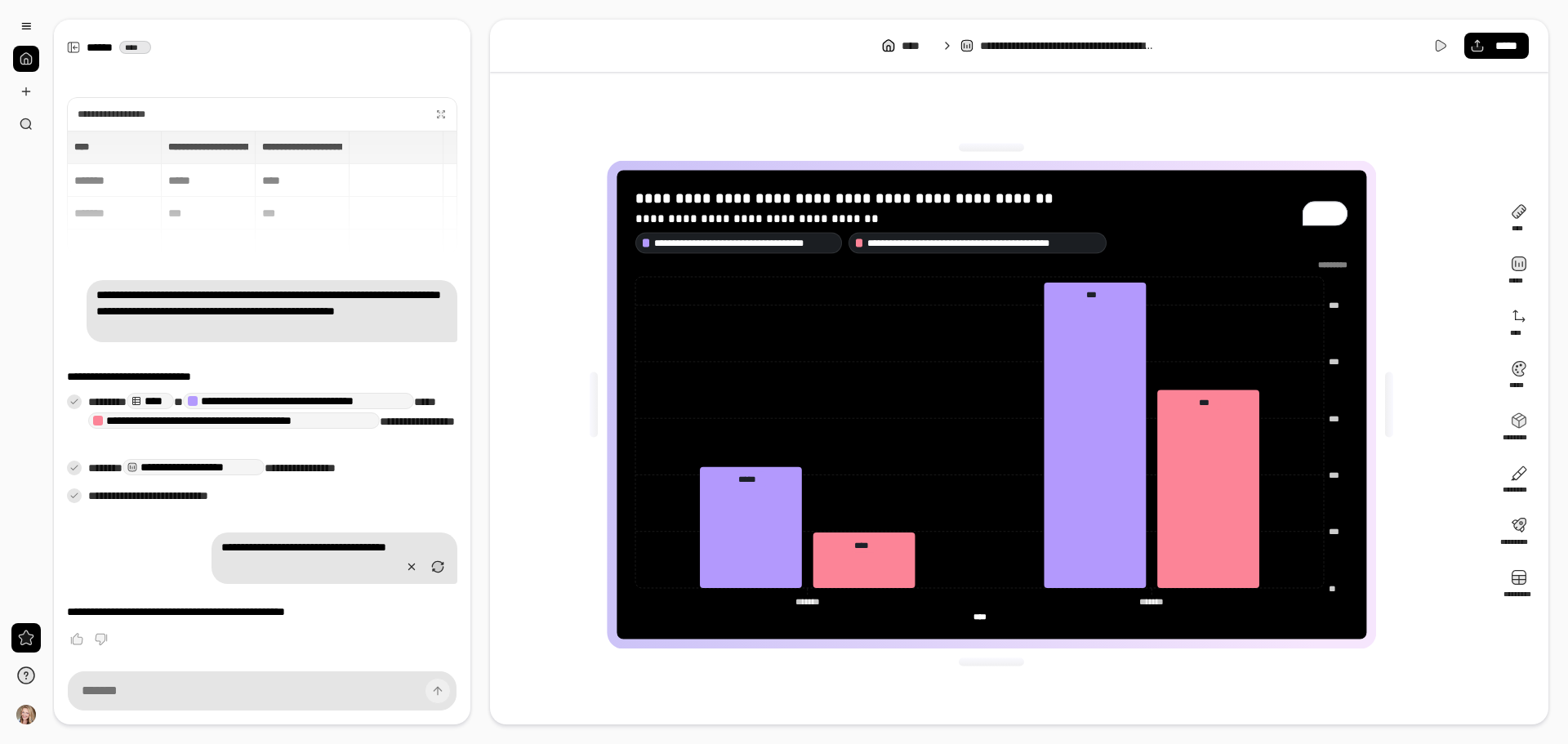 click on "**********" at bounding box center (262, 558) 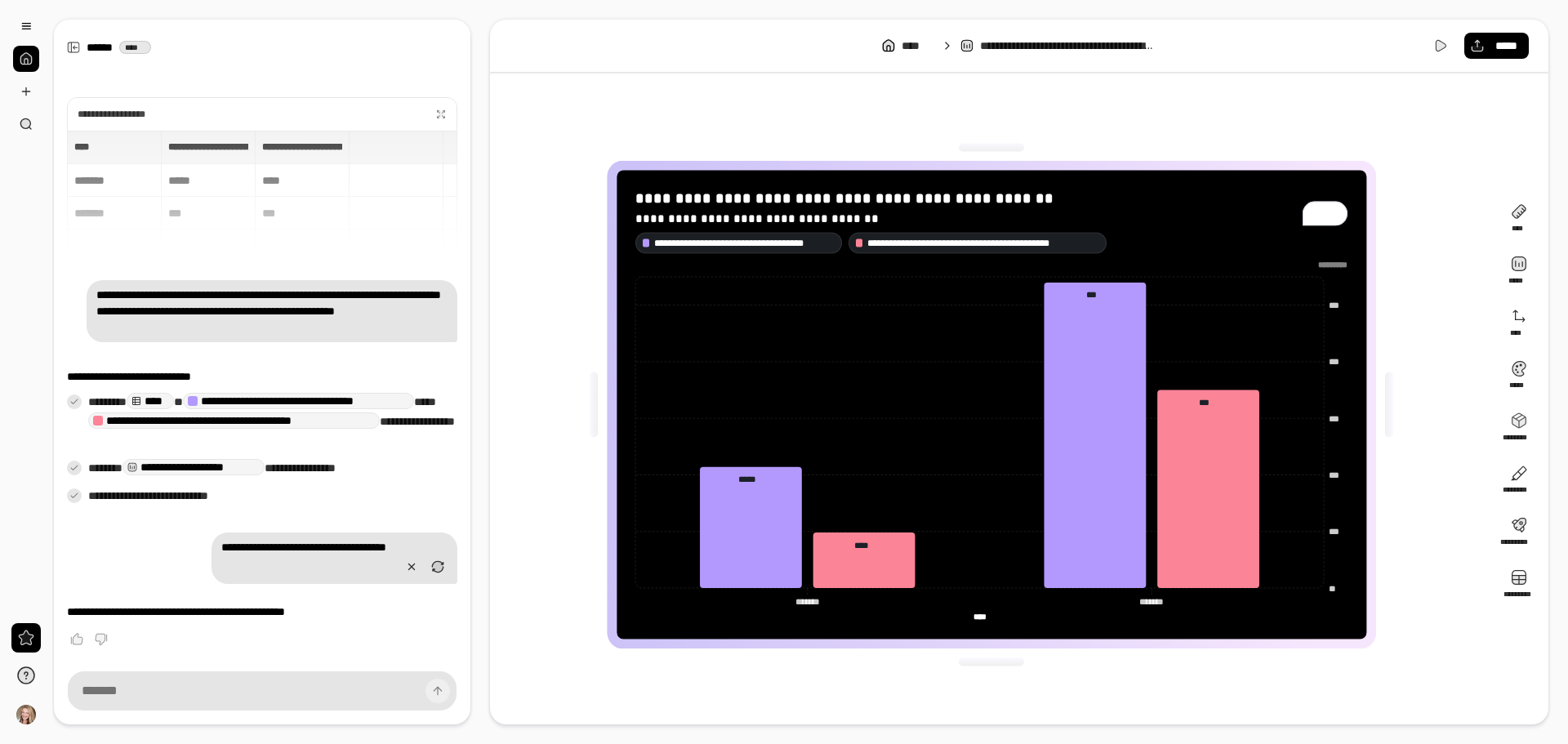 click on "**********" at bounding box center (991, 404) 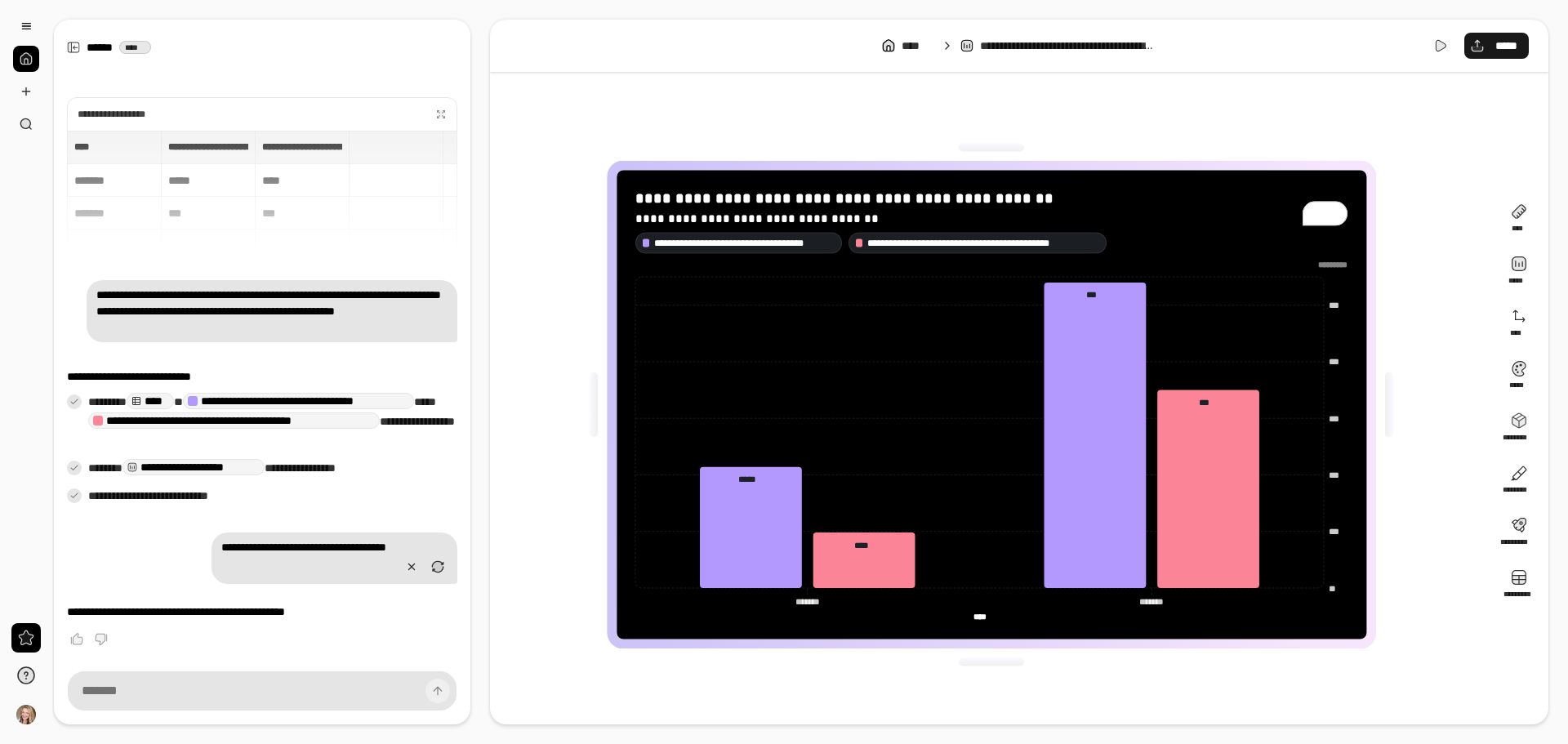click on "*****" at bounding box center (1496, 46) 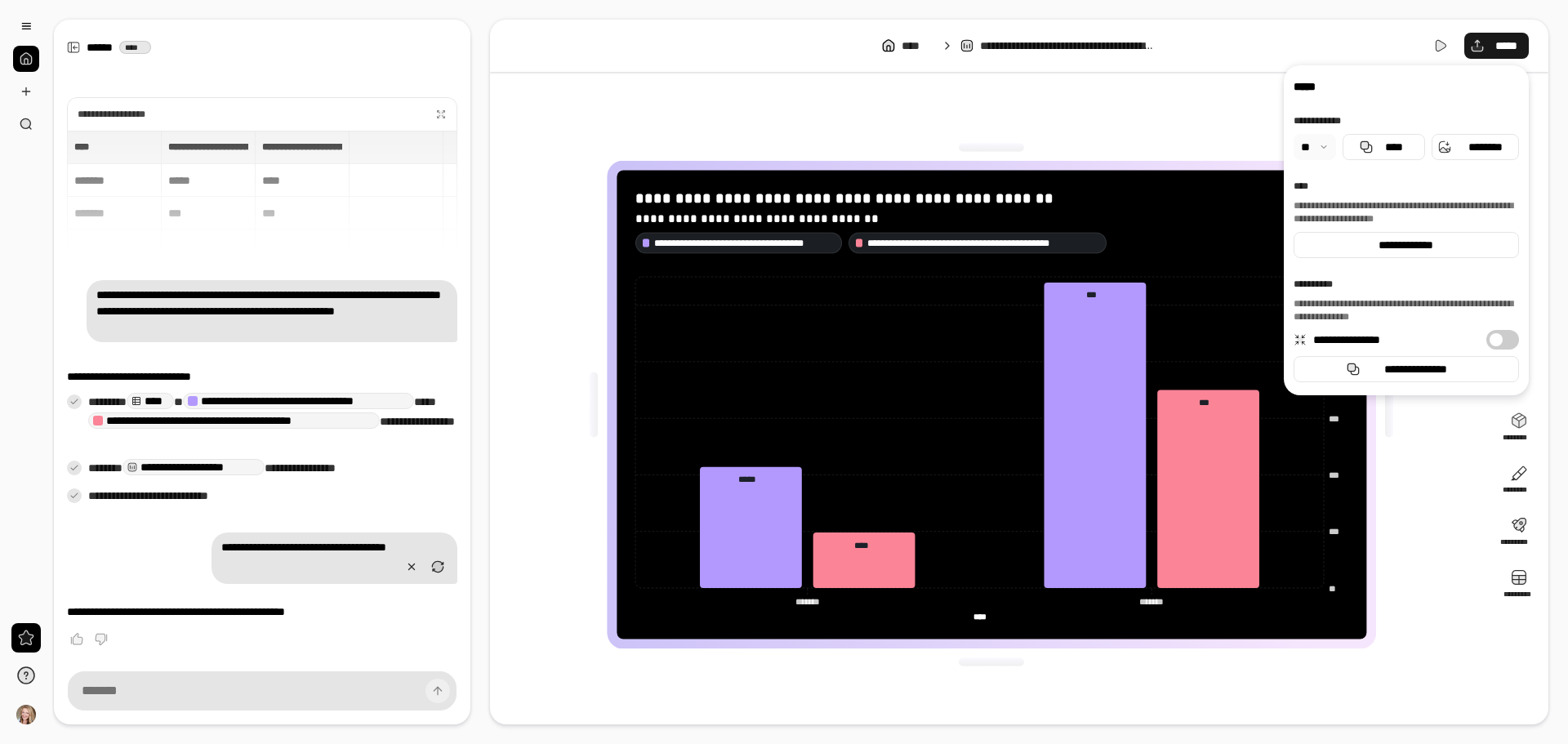 click on "*****" at bounding box center (1496, 46) 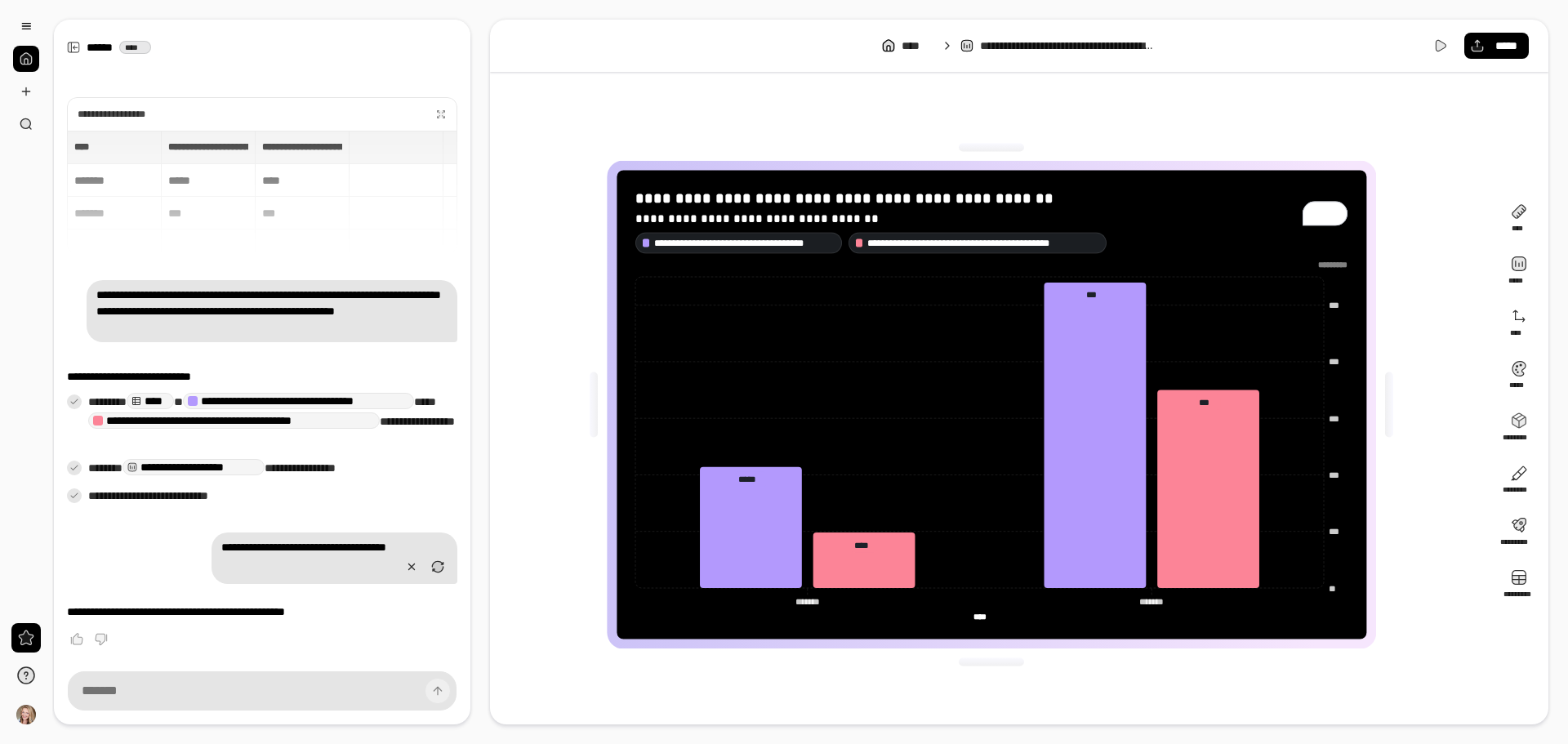 click on "** *** *** *** *** *** ********* ******* ******* ******* ******* **** ****" 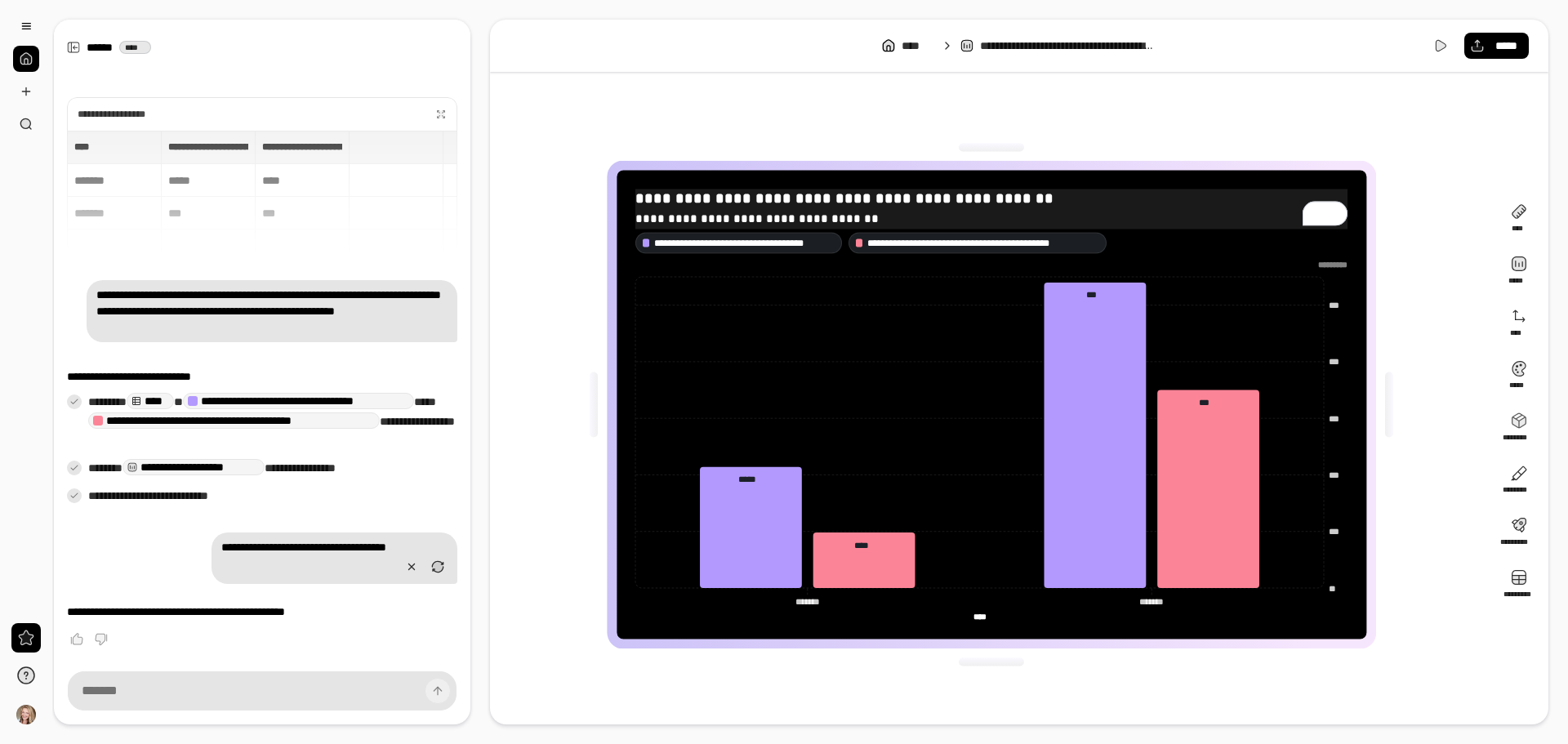 click on "**********" at bounding box center [991, 218] 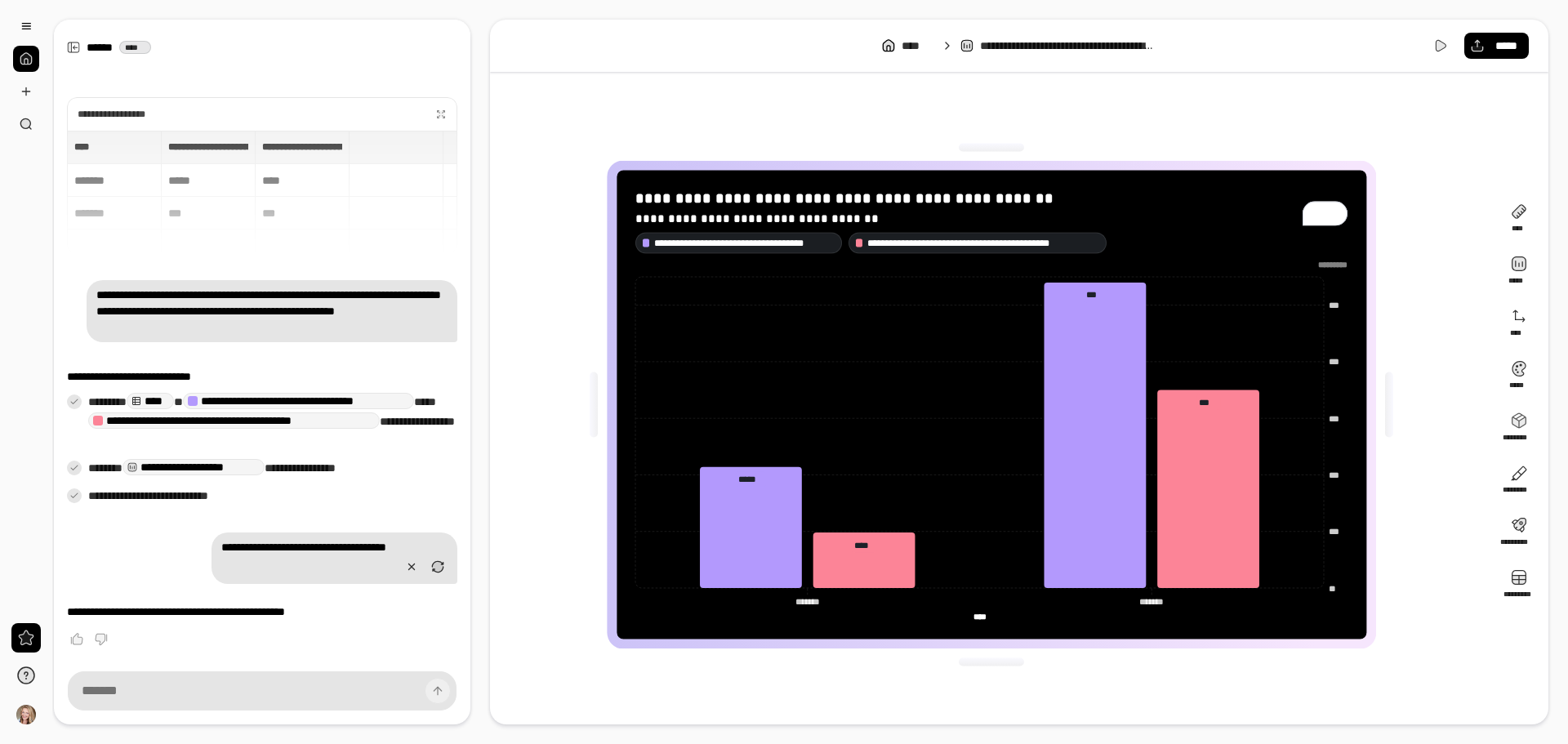 click on "**********" at bounding box center (991, 404) 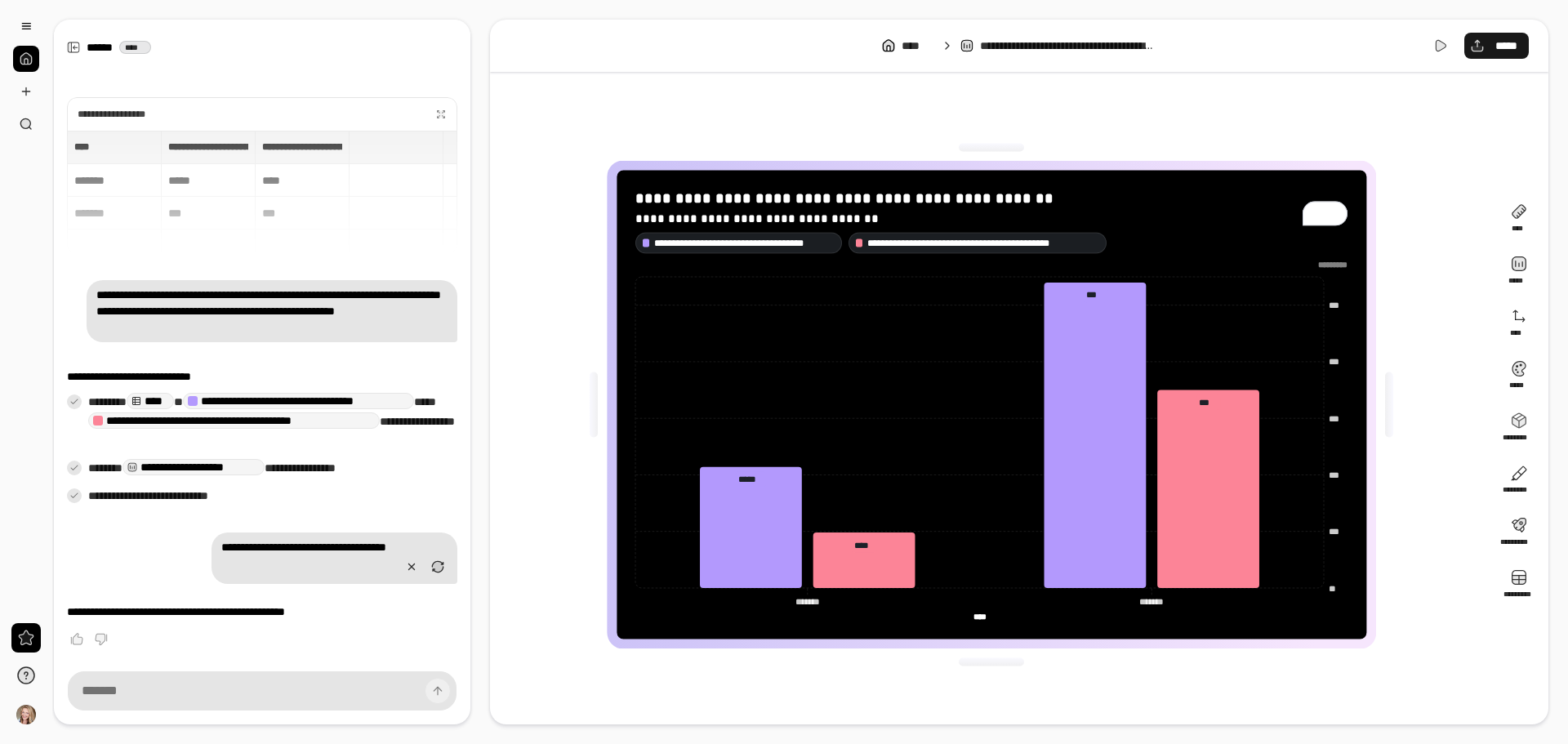 click on "*****" at bounding box center [1506, 46] 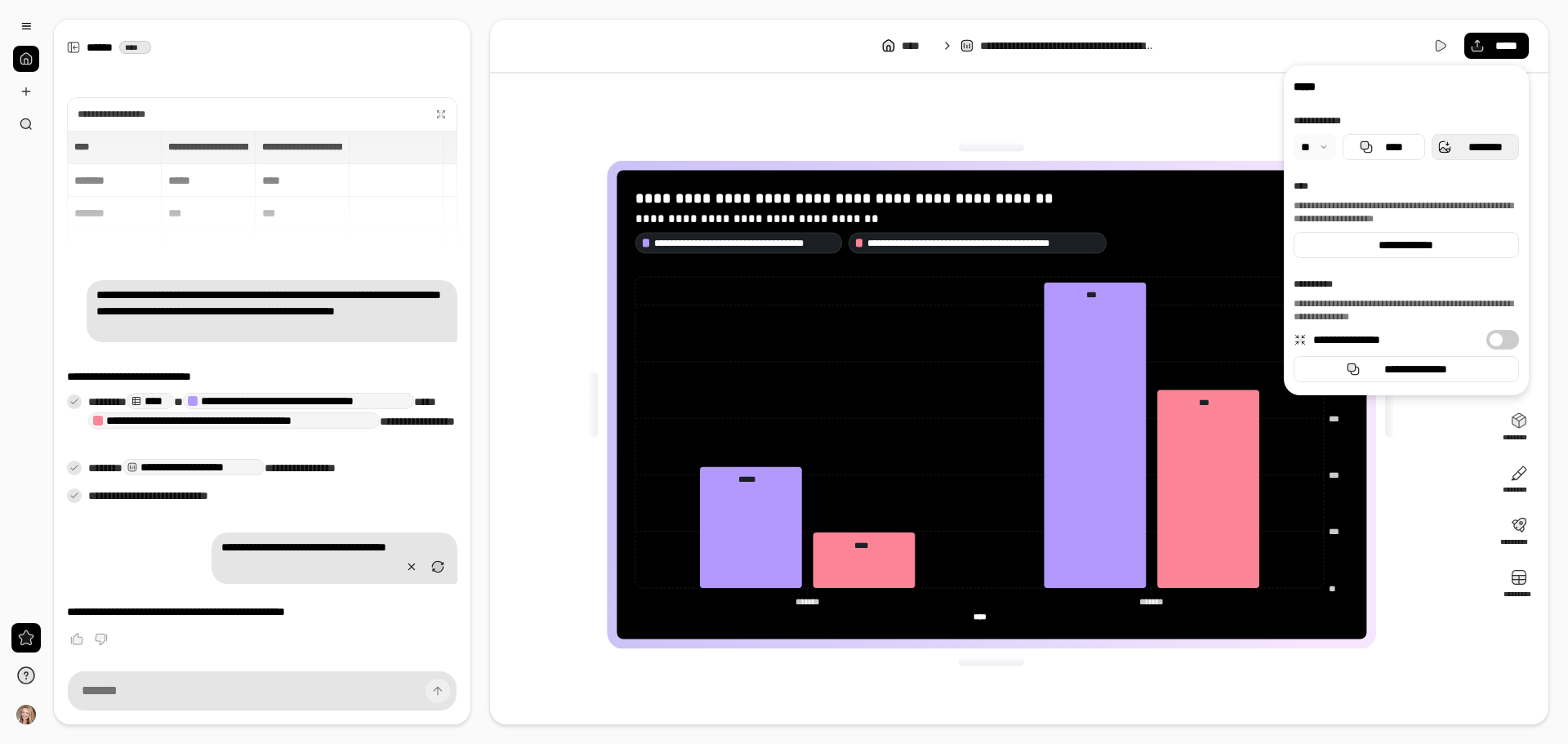 click on "********" at bounding box center (1475, 147) 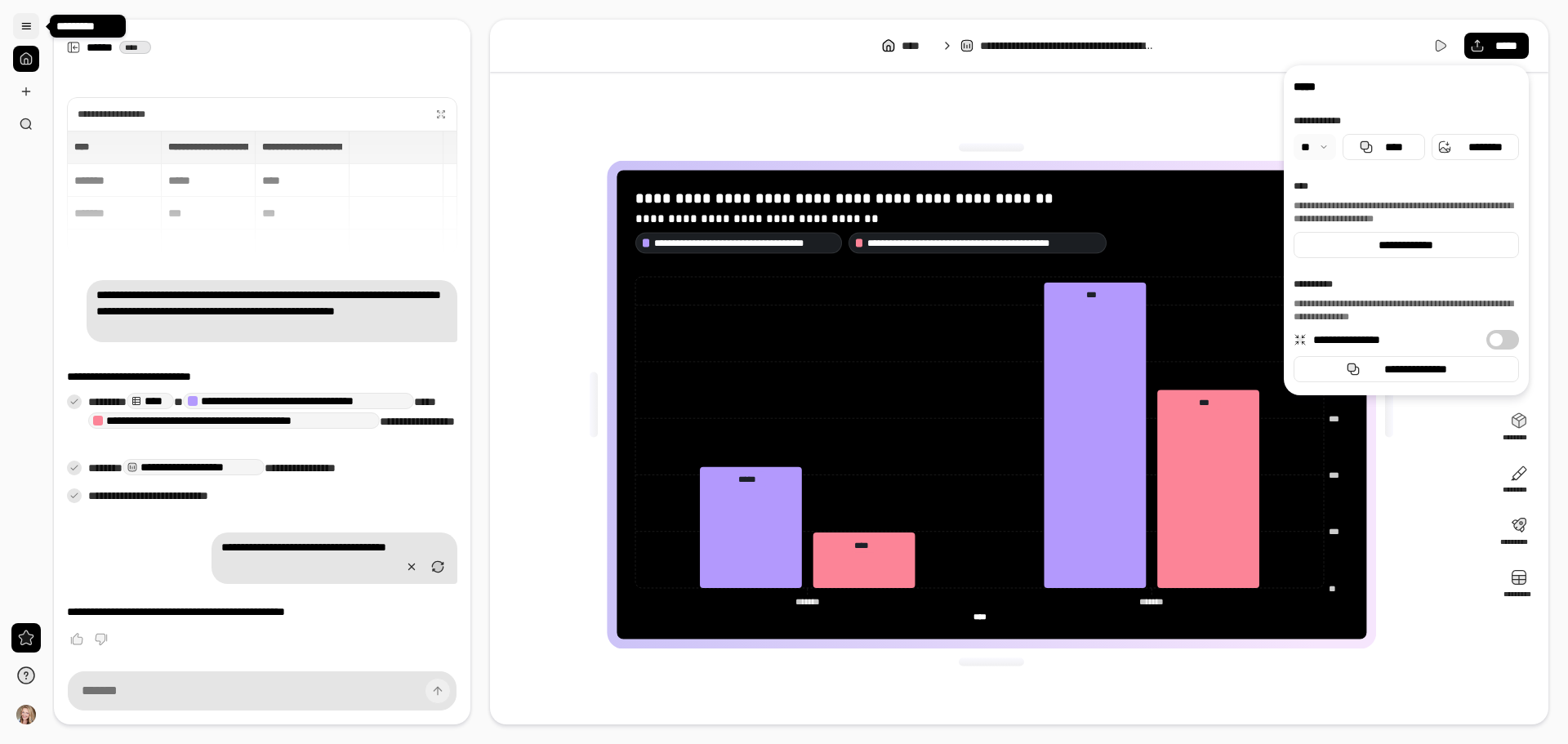 click at bounding box center (26, 26) 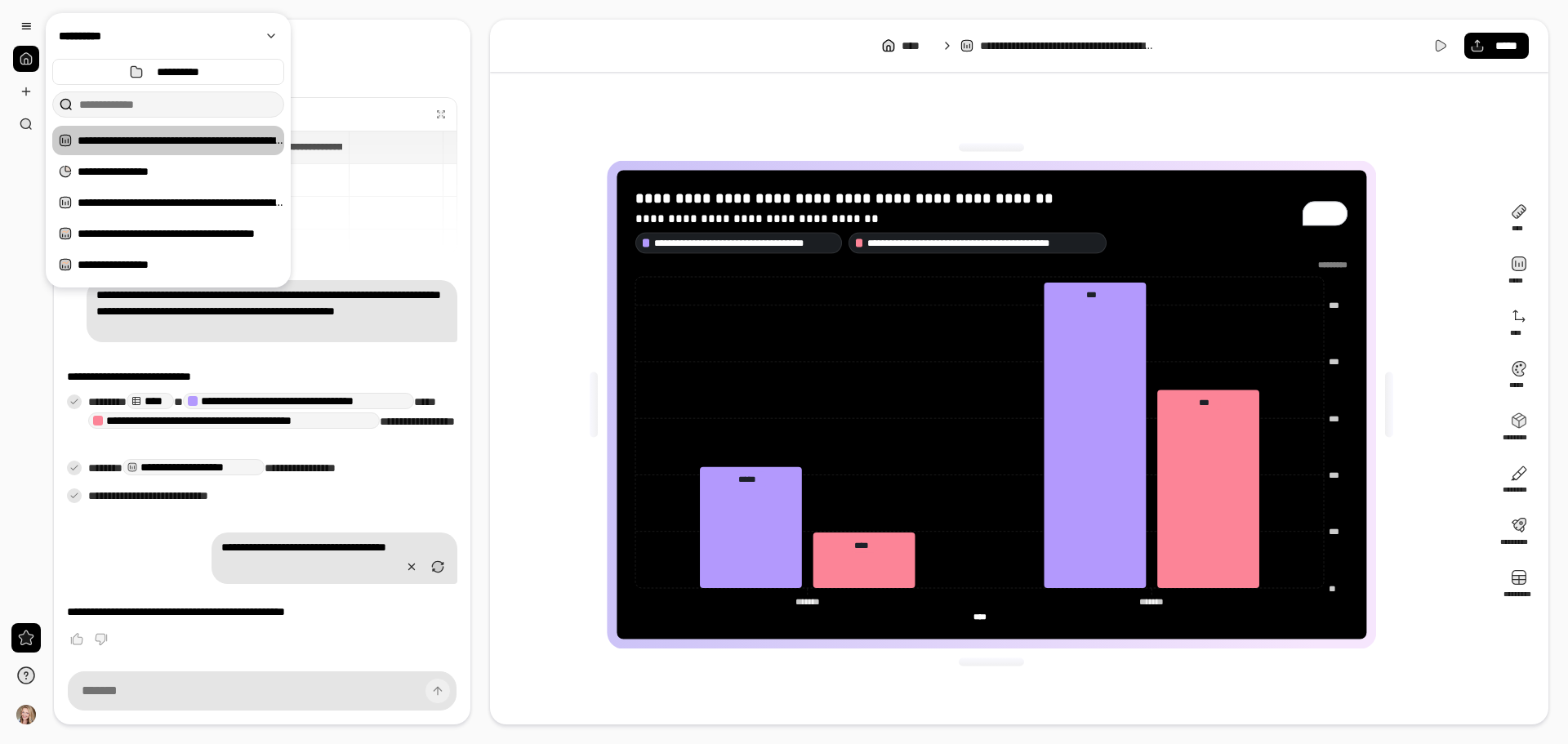 click on "**********" at bounding box center [991, 404] 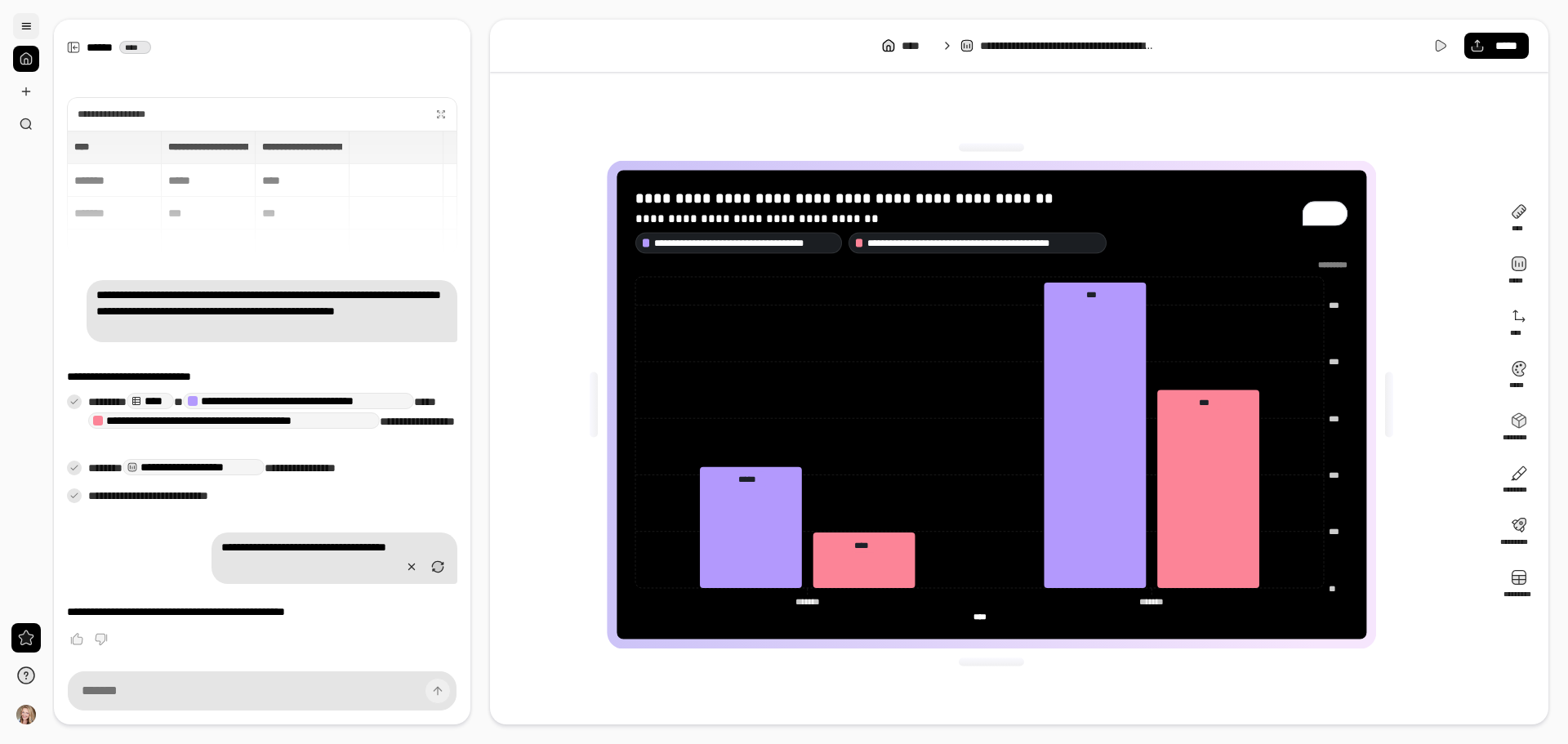 click at bounding box center (26, 26) 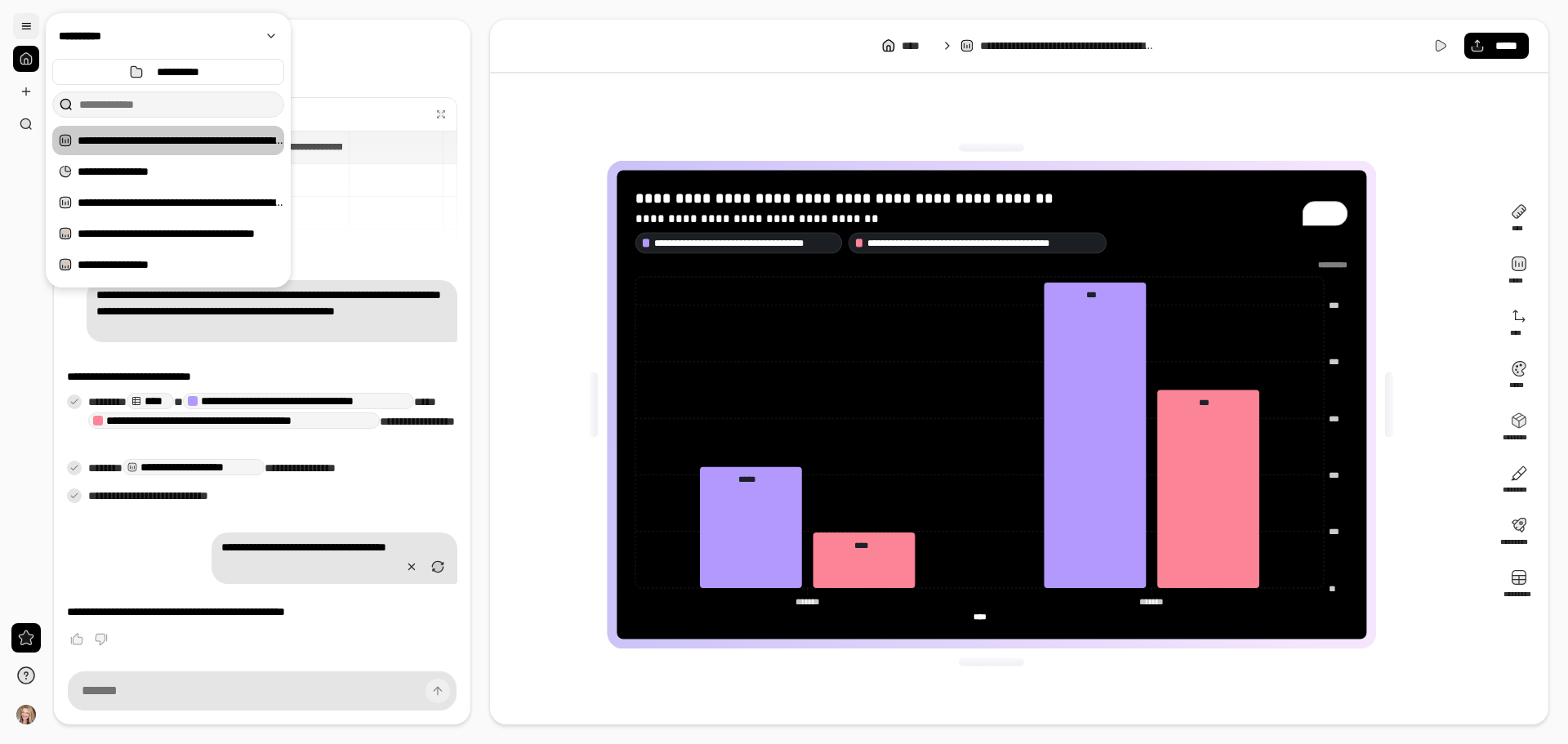 click at bounding box center (26, 26) 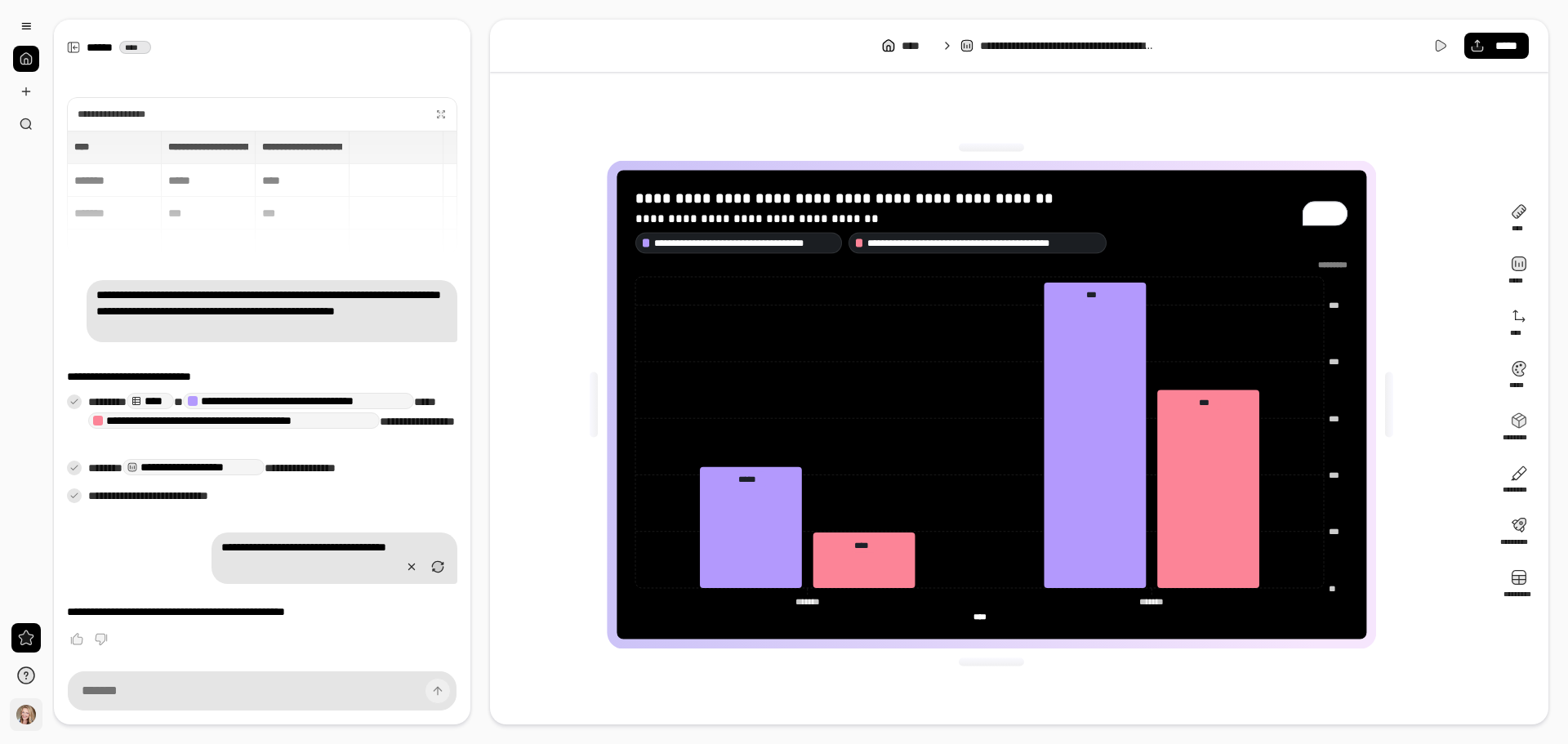 click on "**" at bounding box center [26, 715] 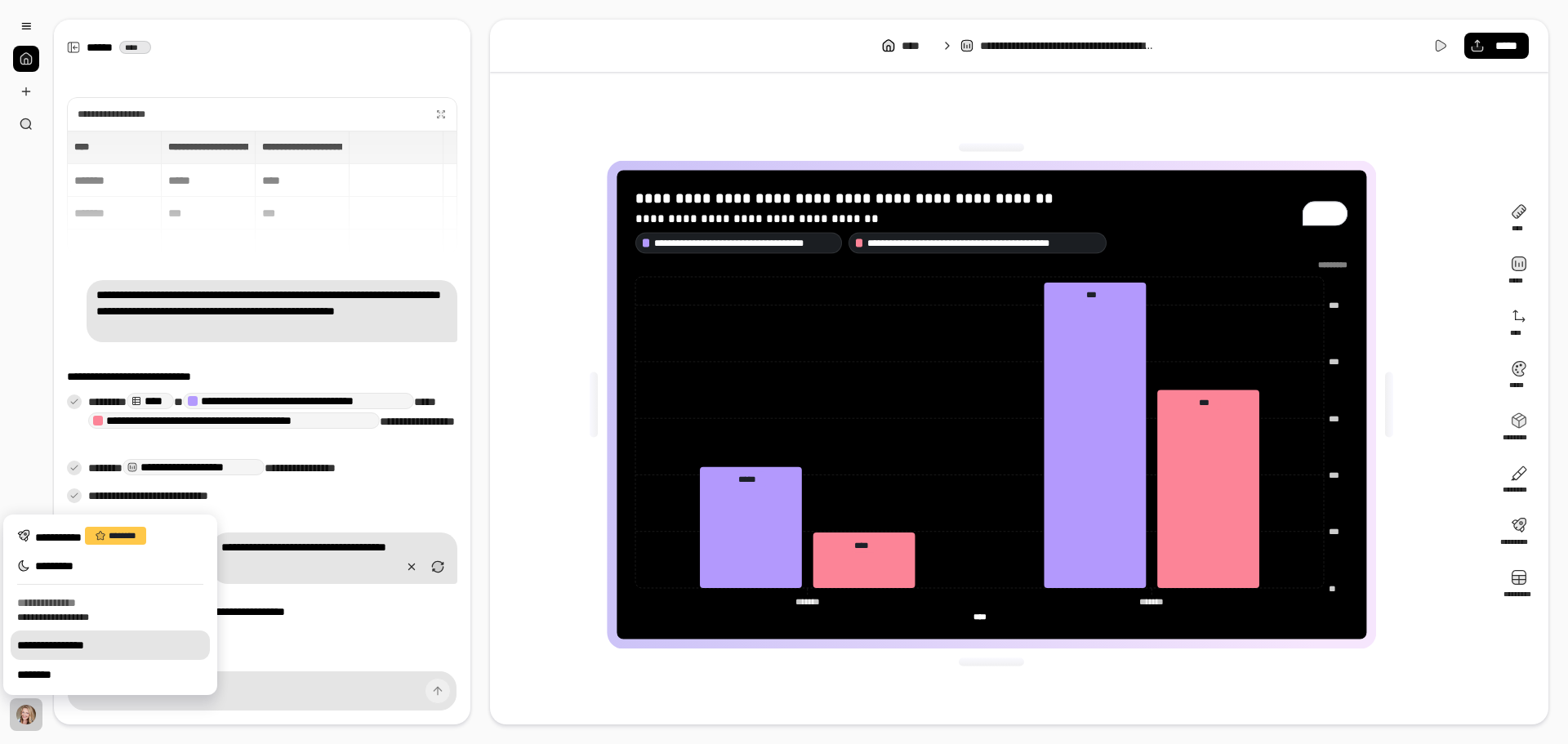 click on "**********" at bounding box center (110, 645) 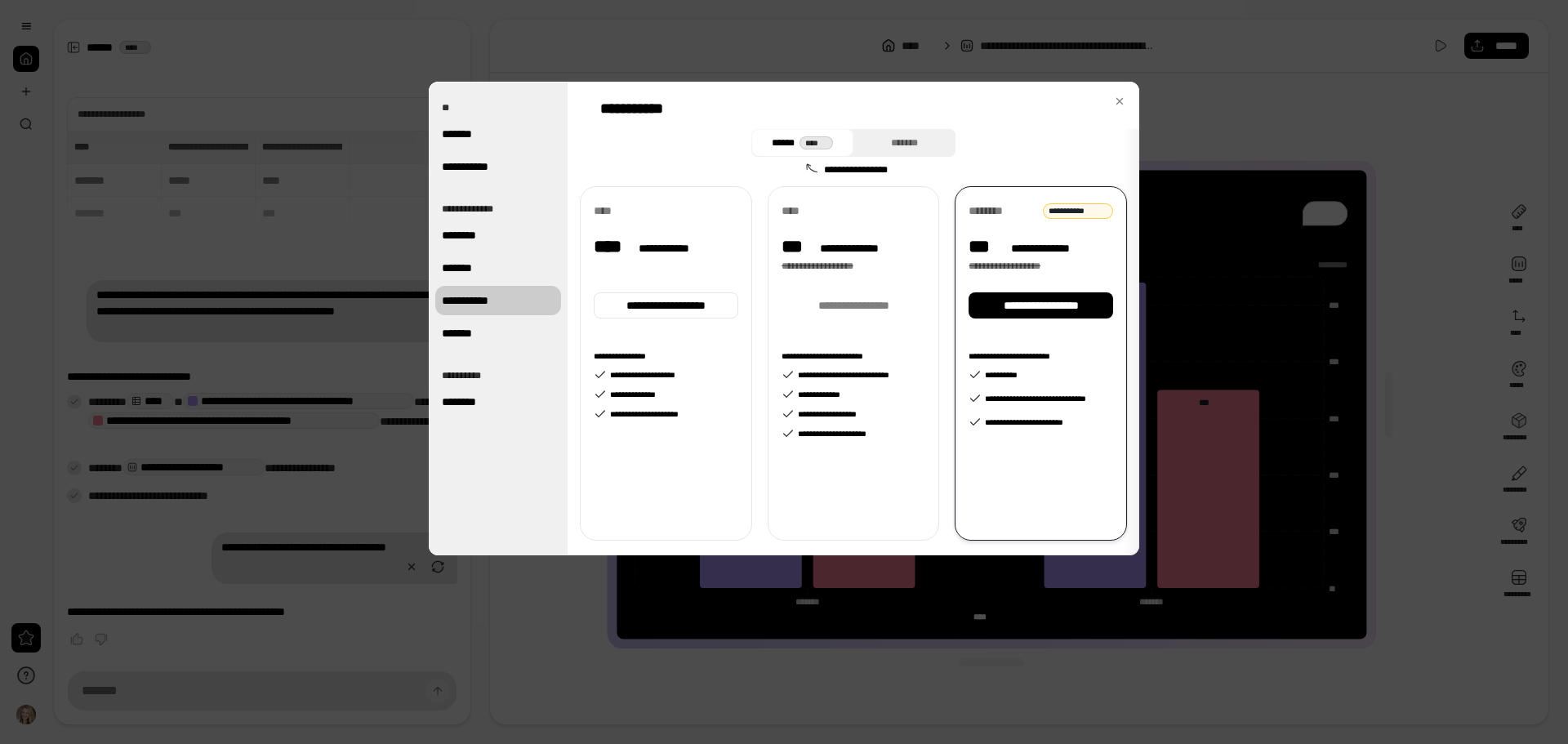click on "**********" at bounding box center [498, 301] 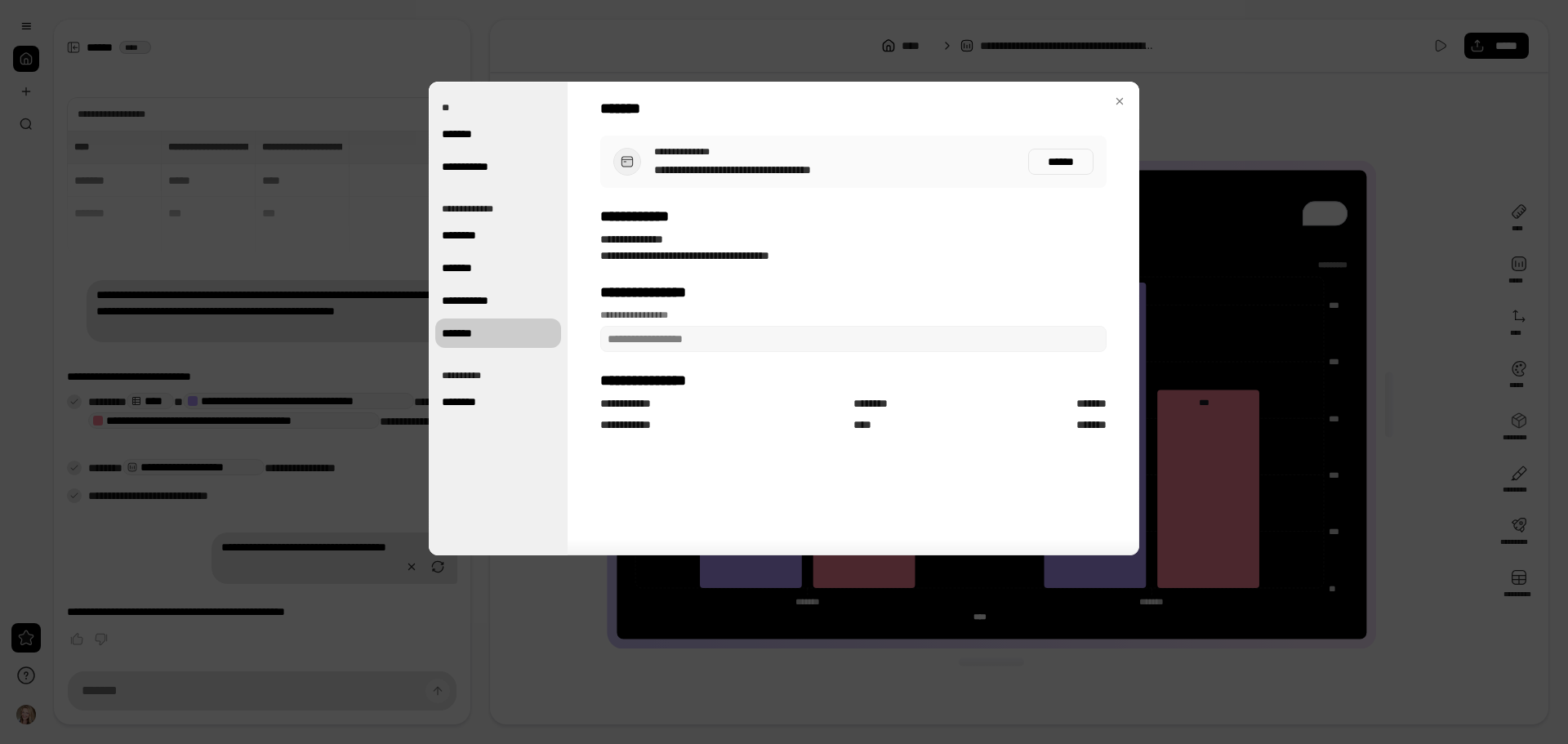 click on "*******" at bounding box center (498, 333) 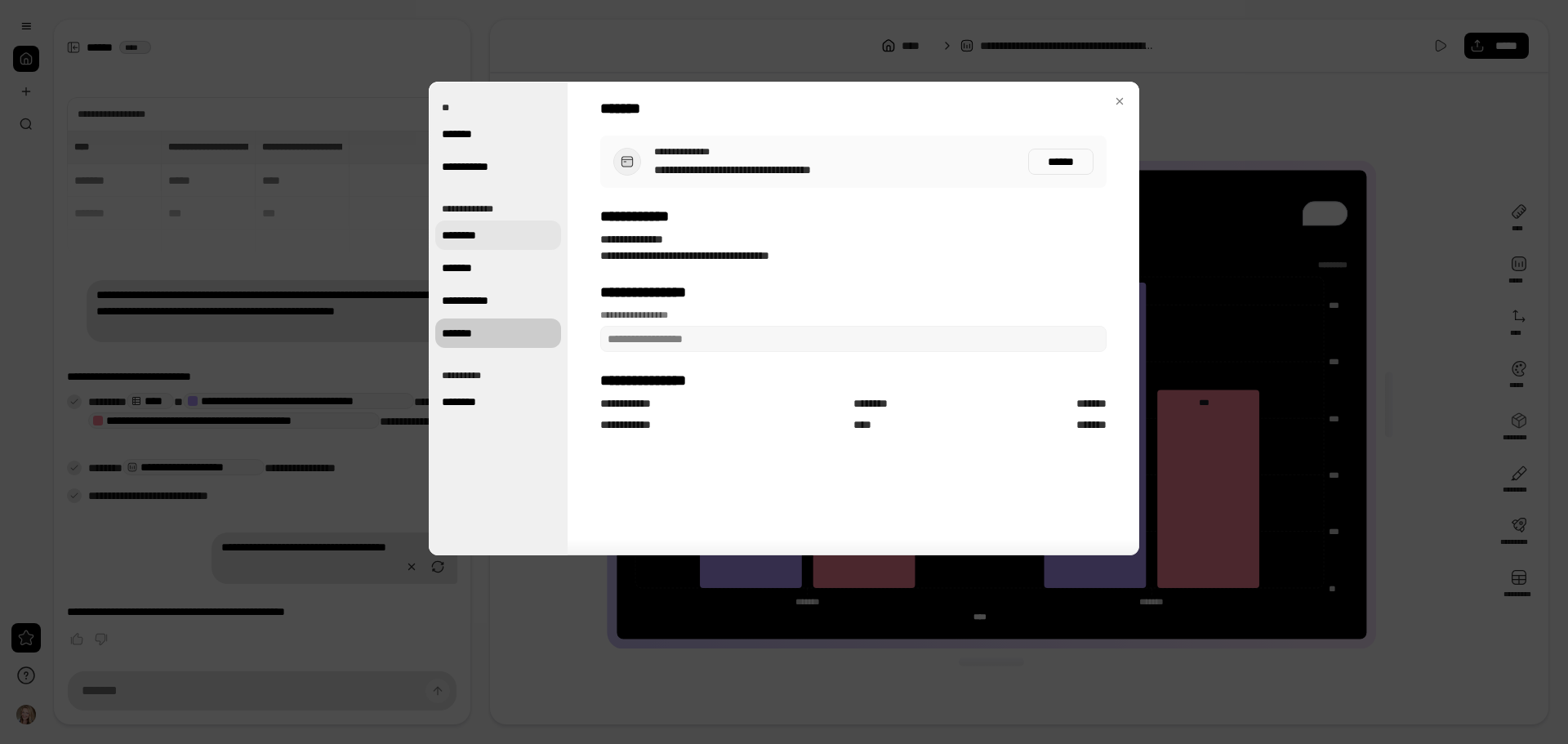 click on "********" at bounding box center (498, 235) 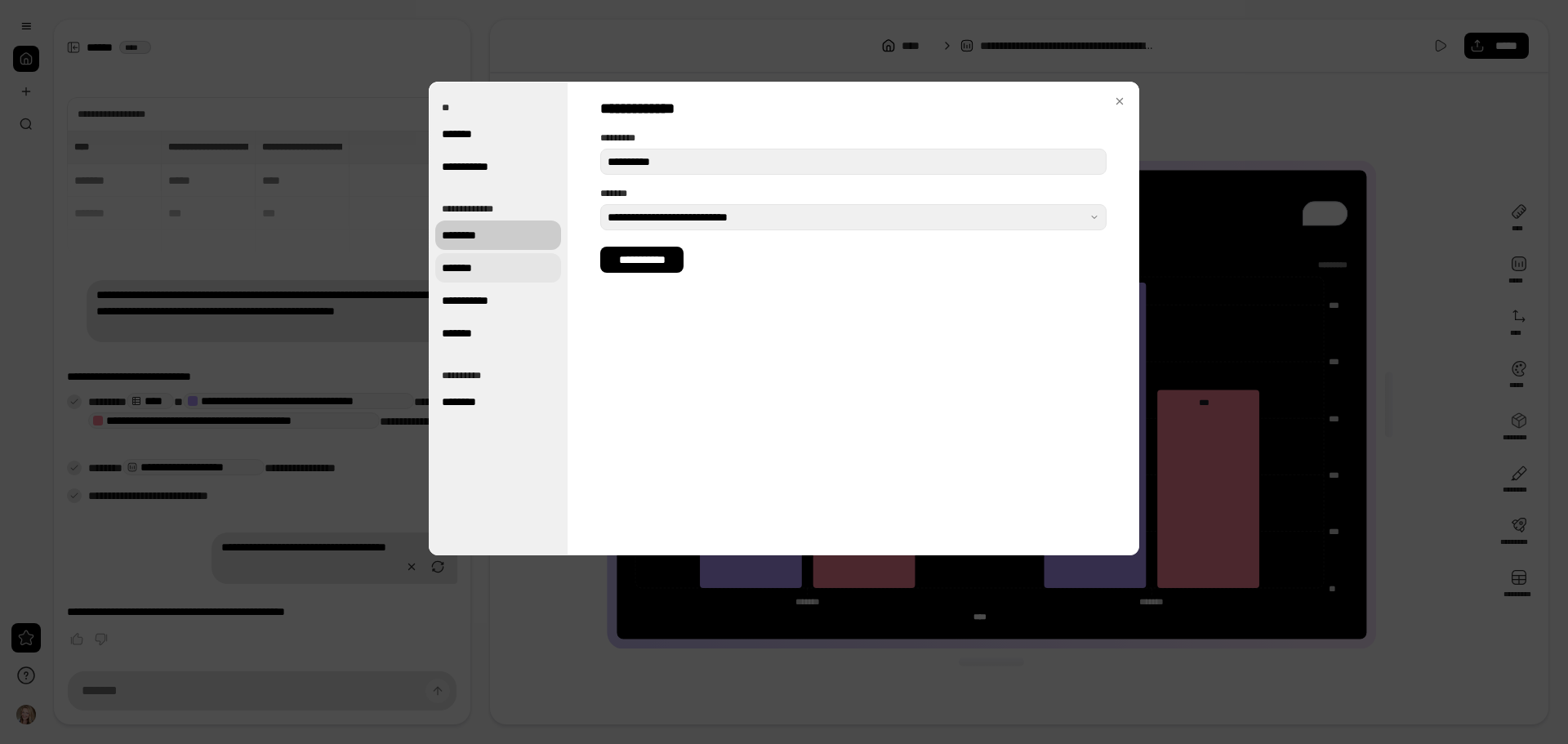 click on "*******" at bounding box center [498, 268] 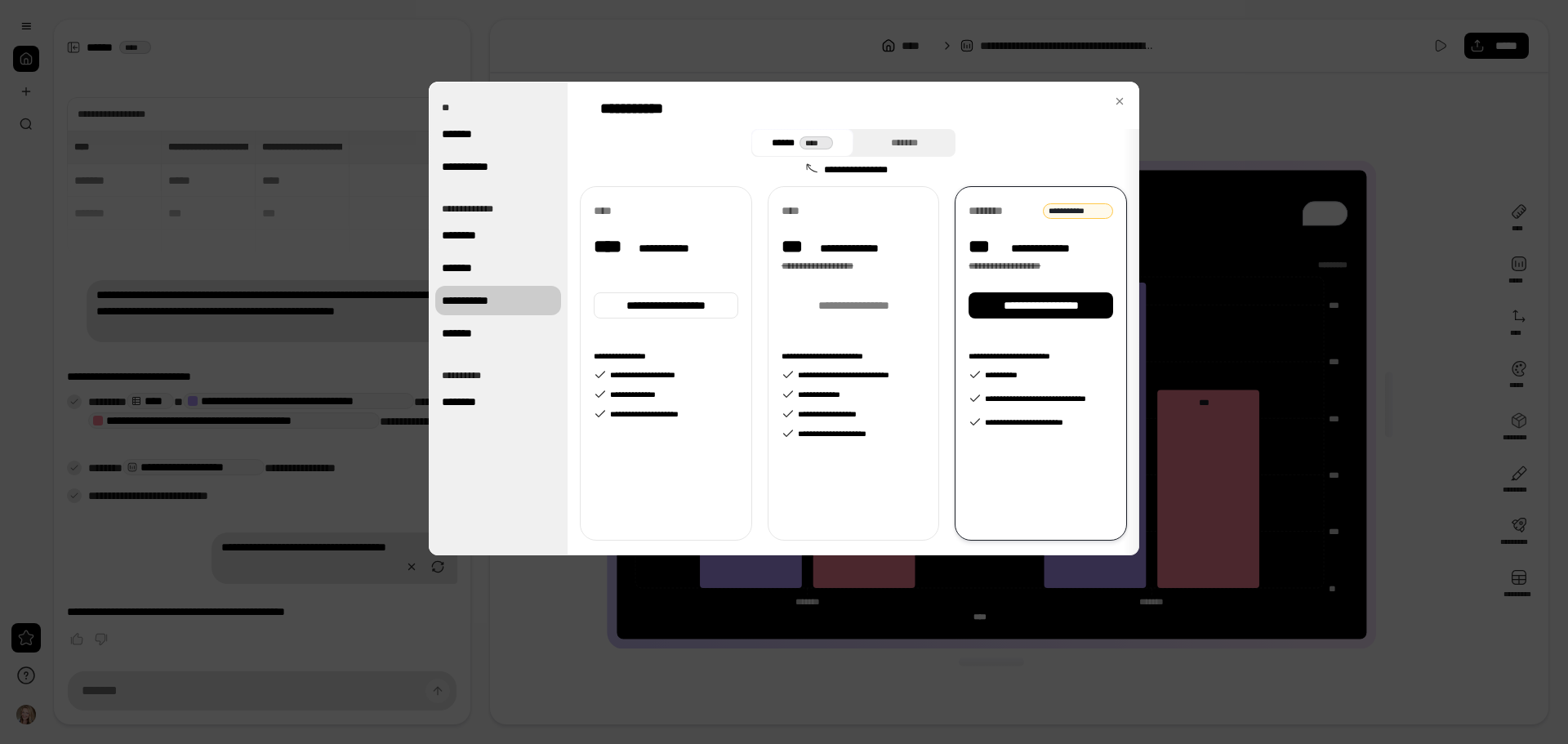click on "**********" at bounding box center (498, 301) 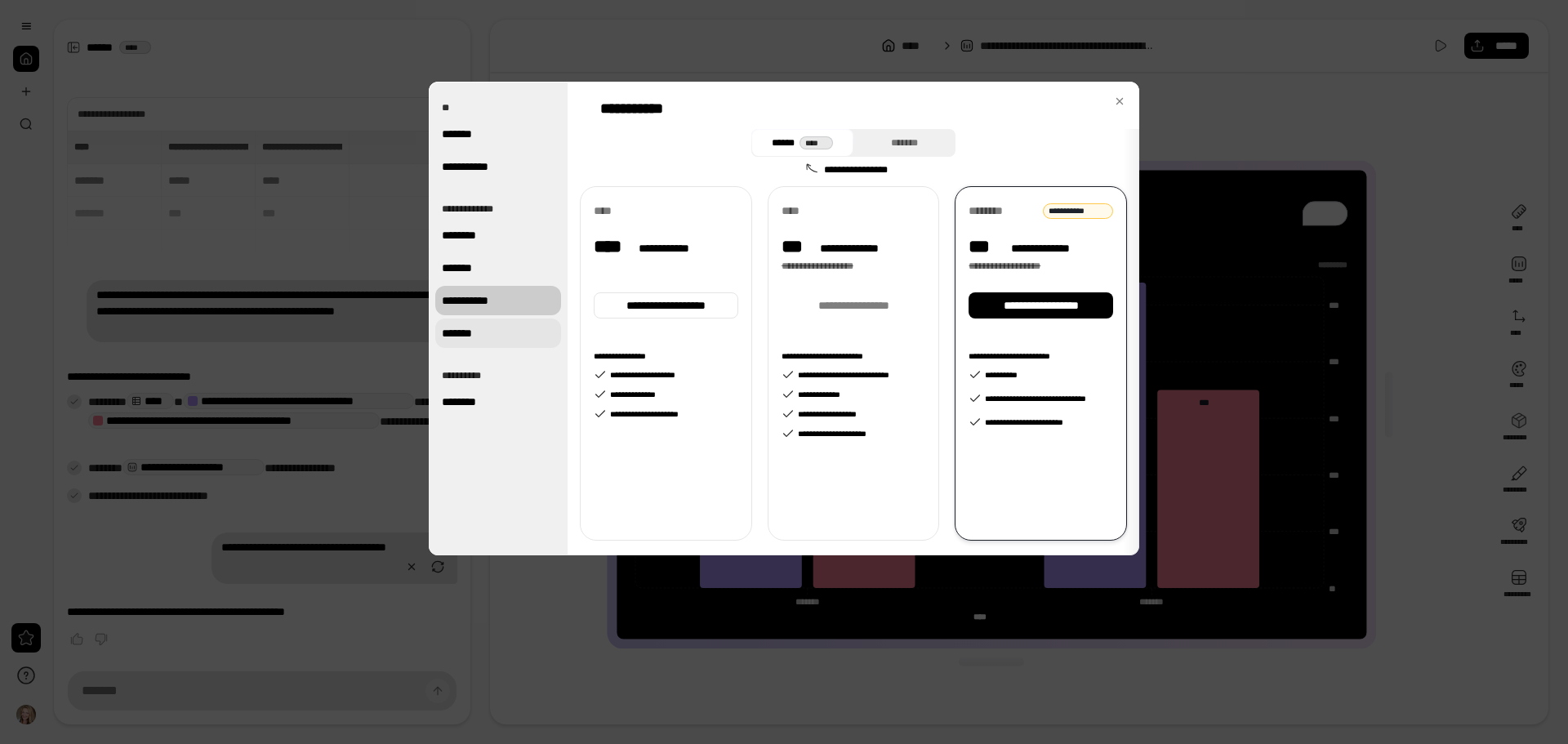 click on "*******" at bounding box center (498, 333) 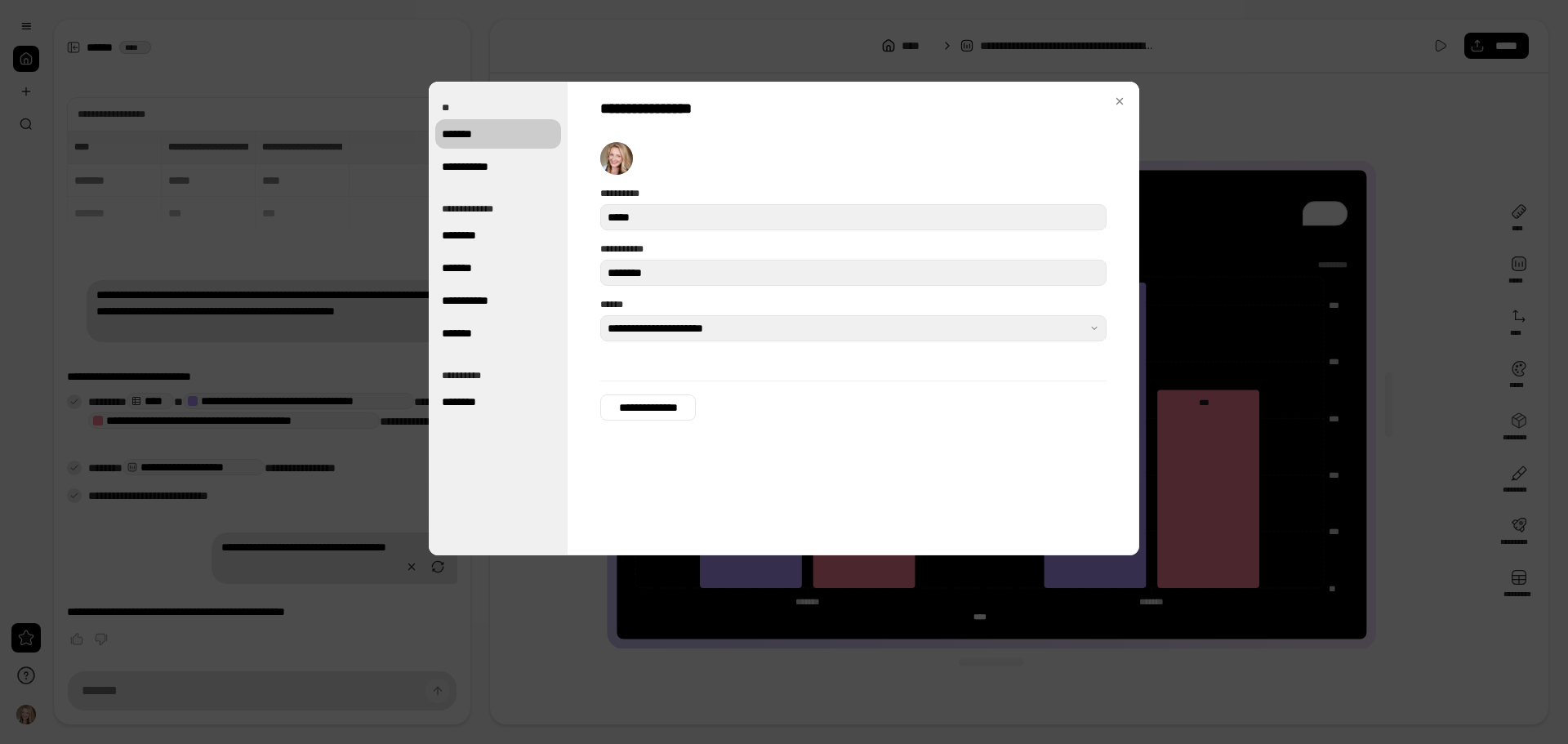 click on "*******" at bounding box center (498, 134) 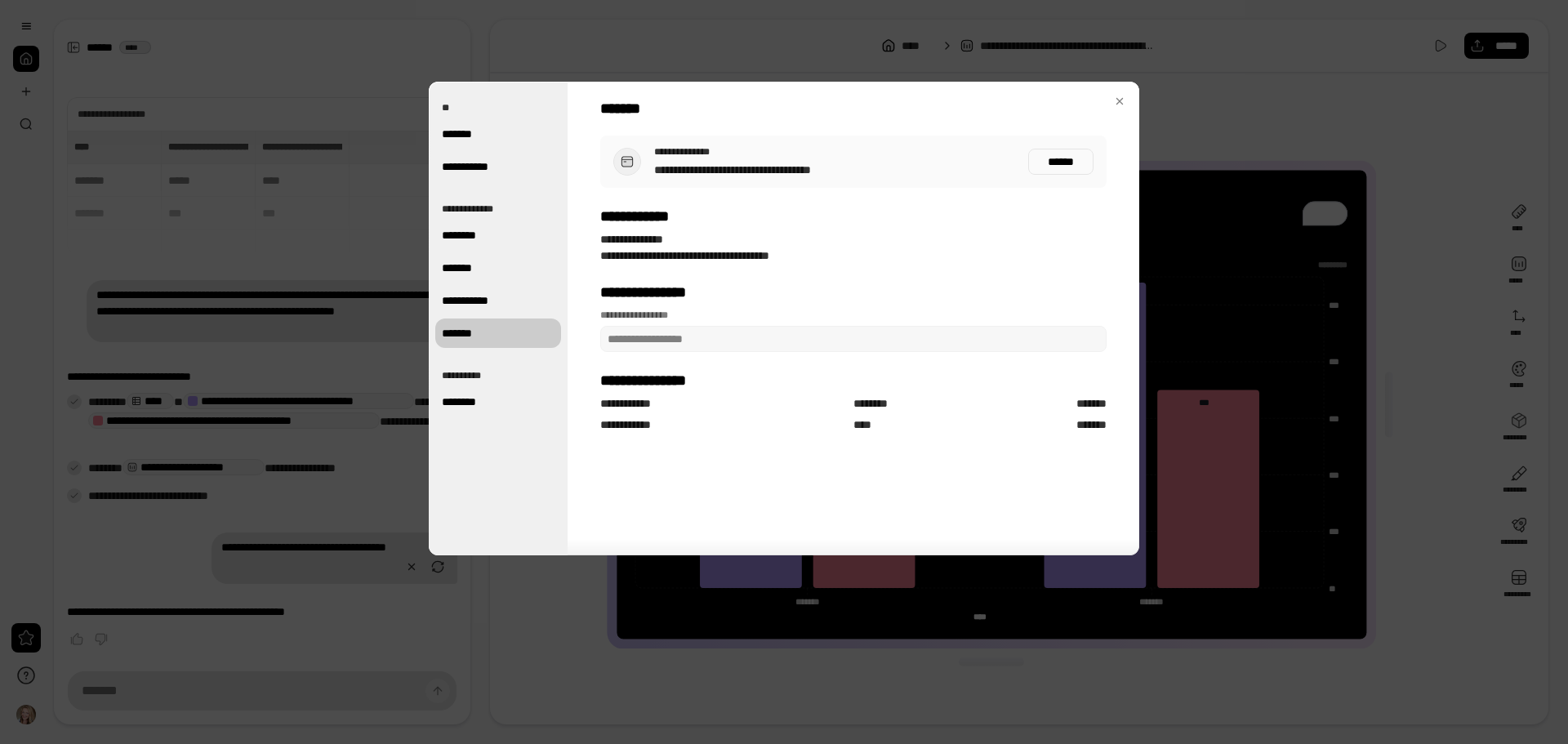 click on "*******" at bounding box center (498, 333) 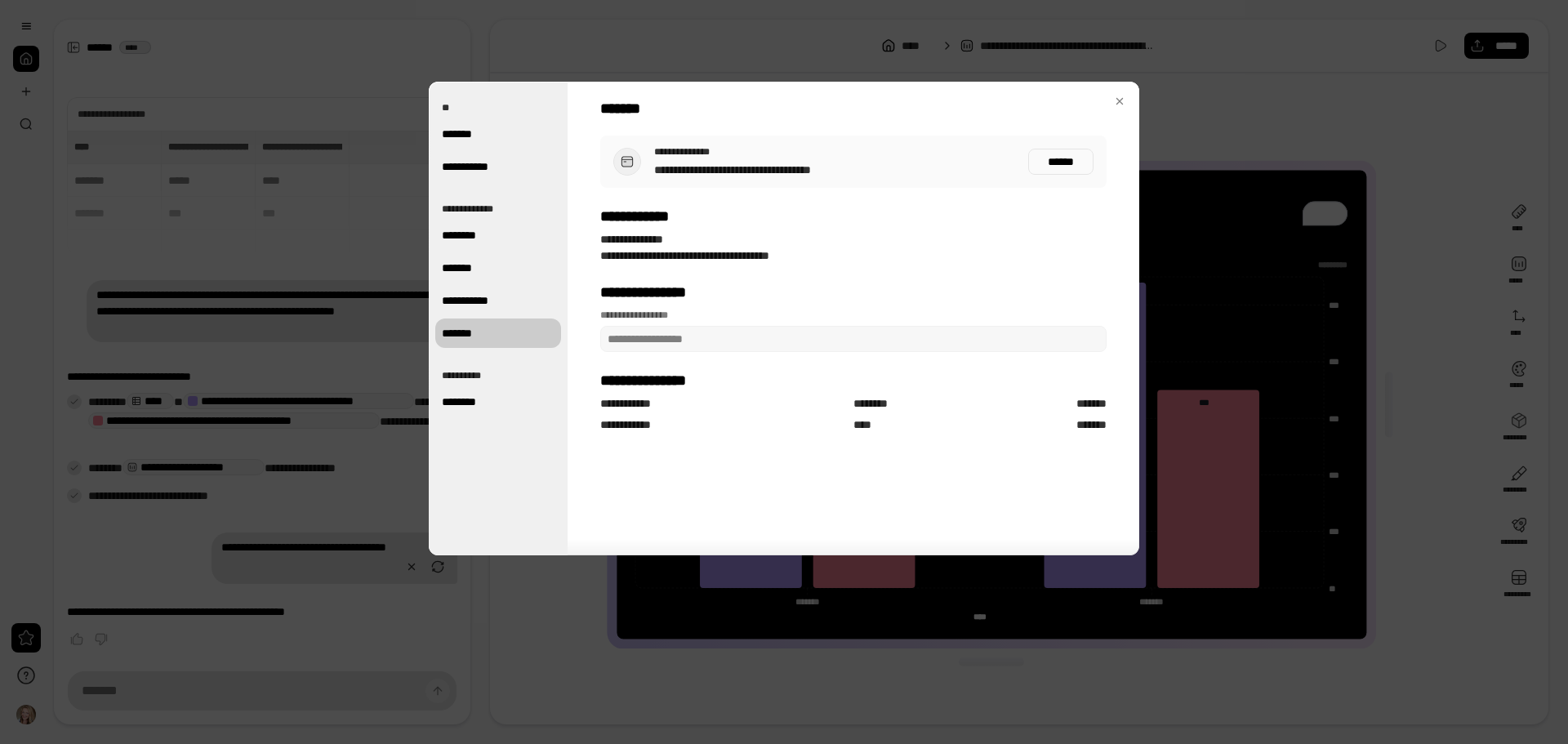 click at bounding box center (784, 372) 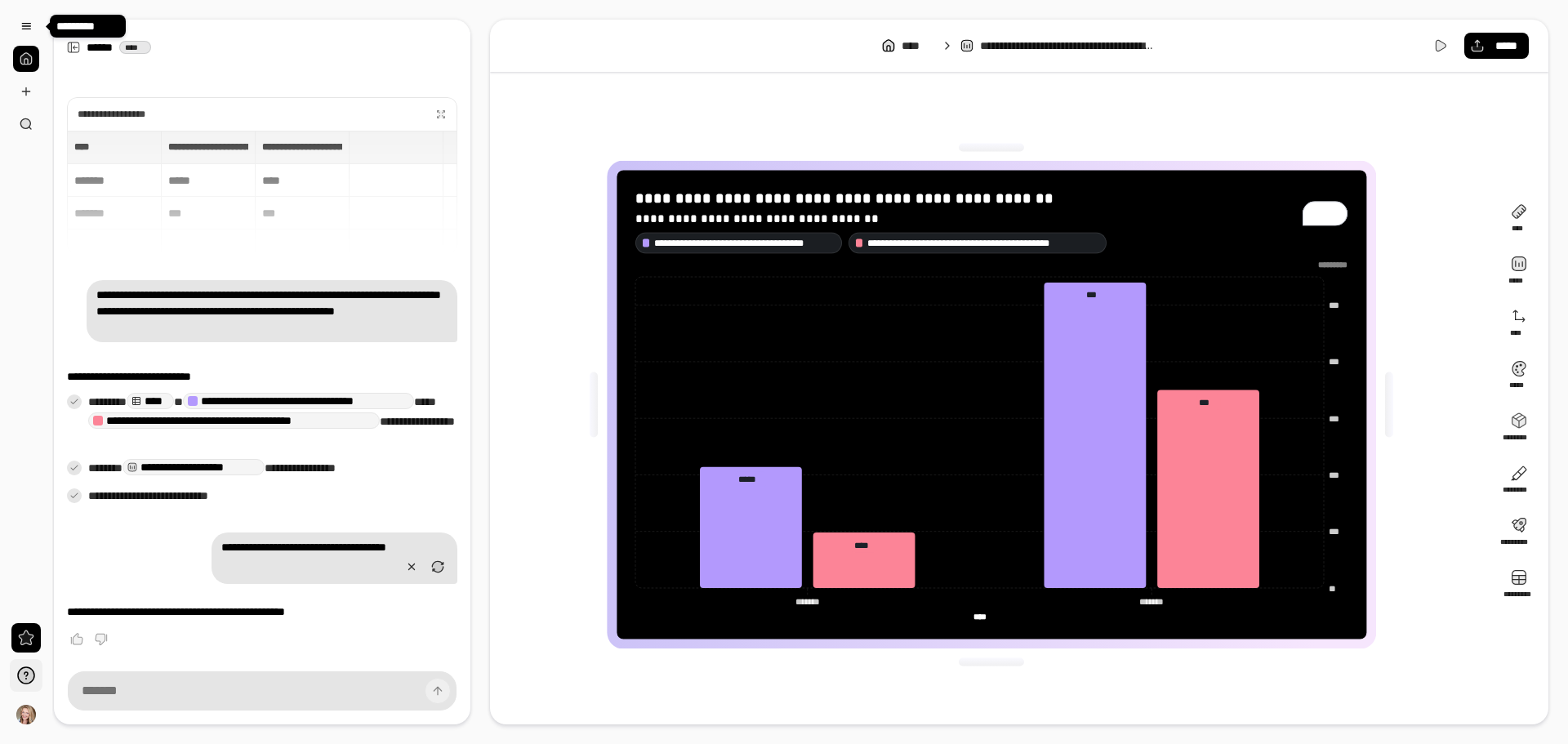 click at bounding box center (26, 675) 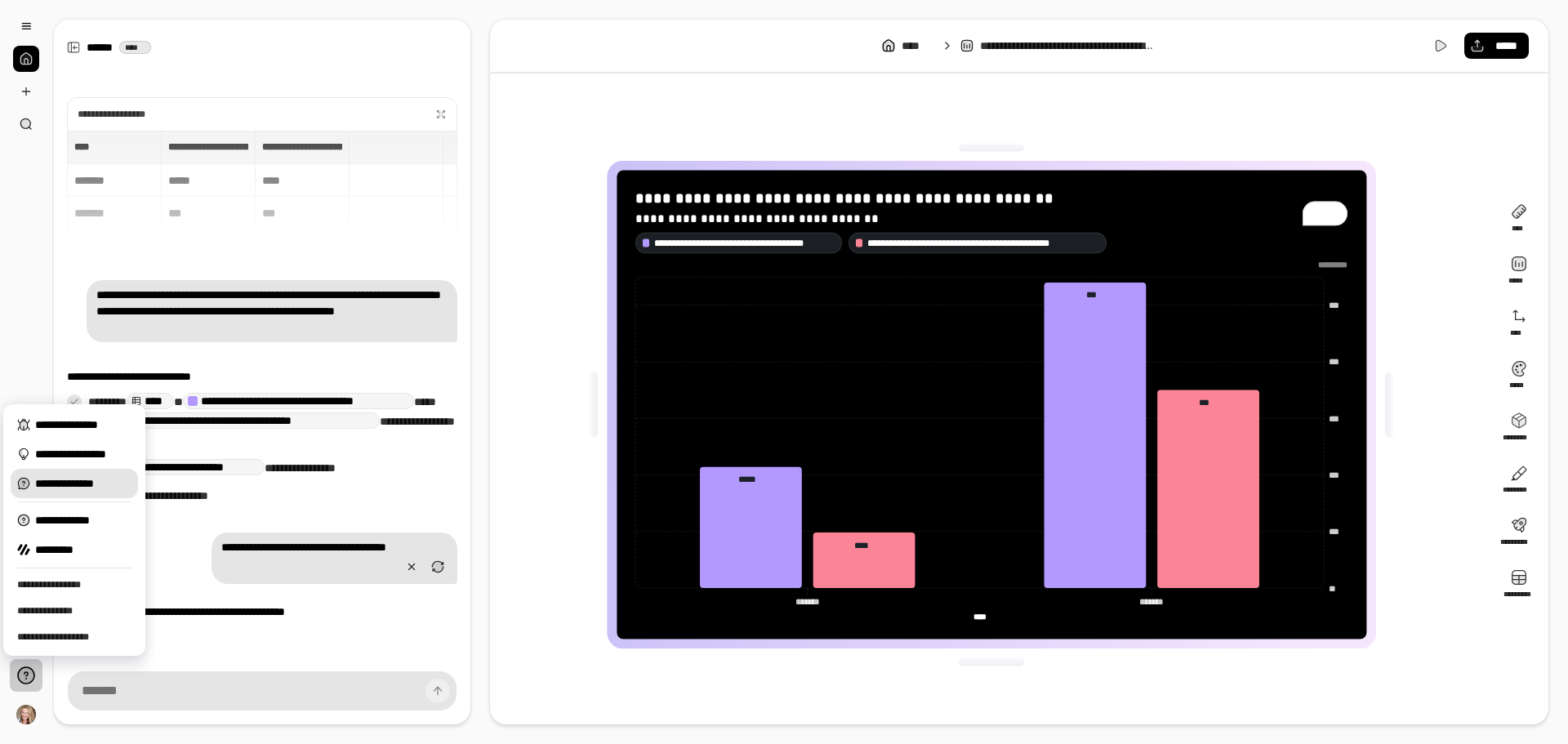 click on "**********" at bounding box center [83, 483] 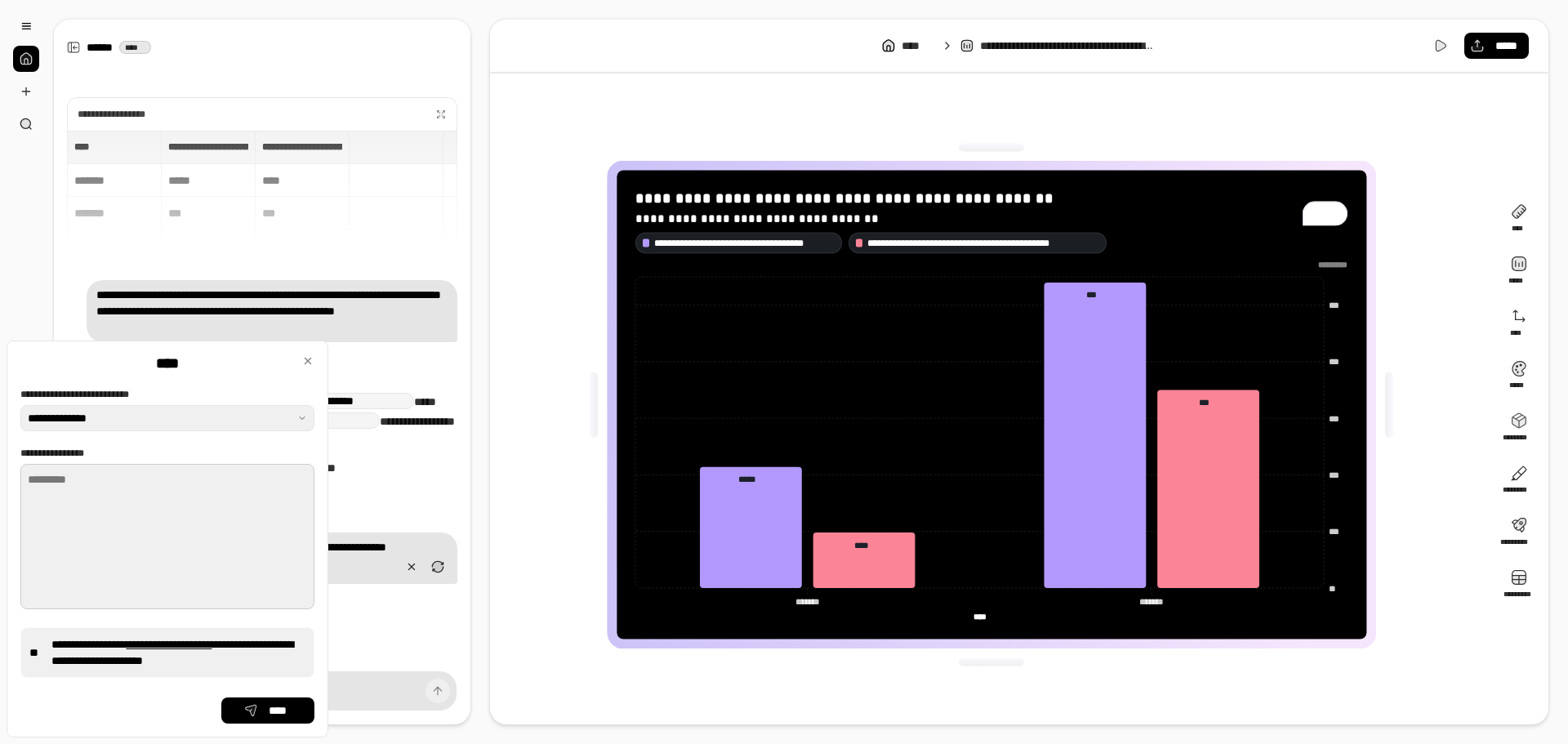 click on "**********" at bounding box center (167, 537) 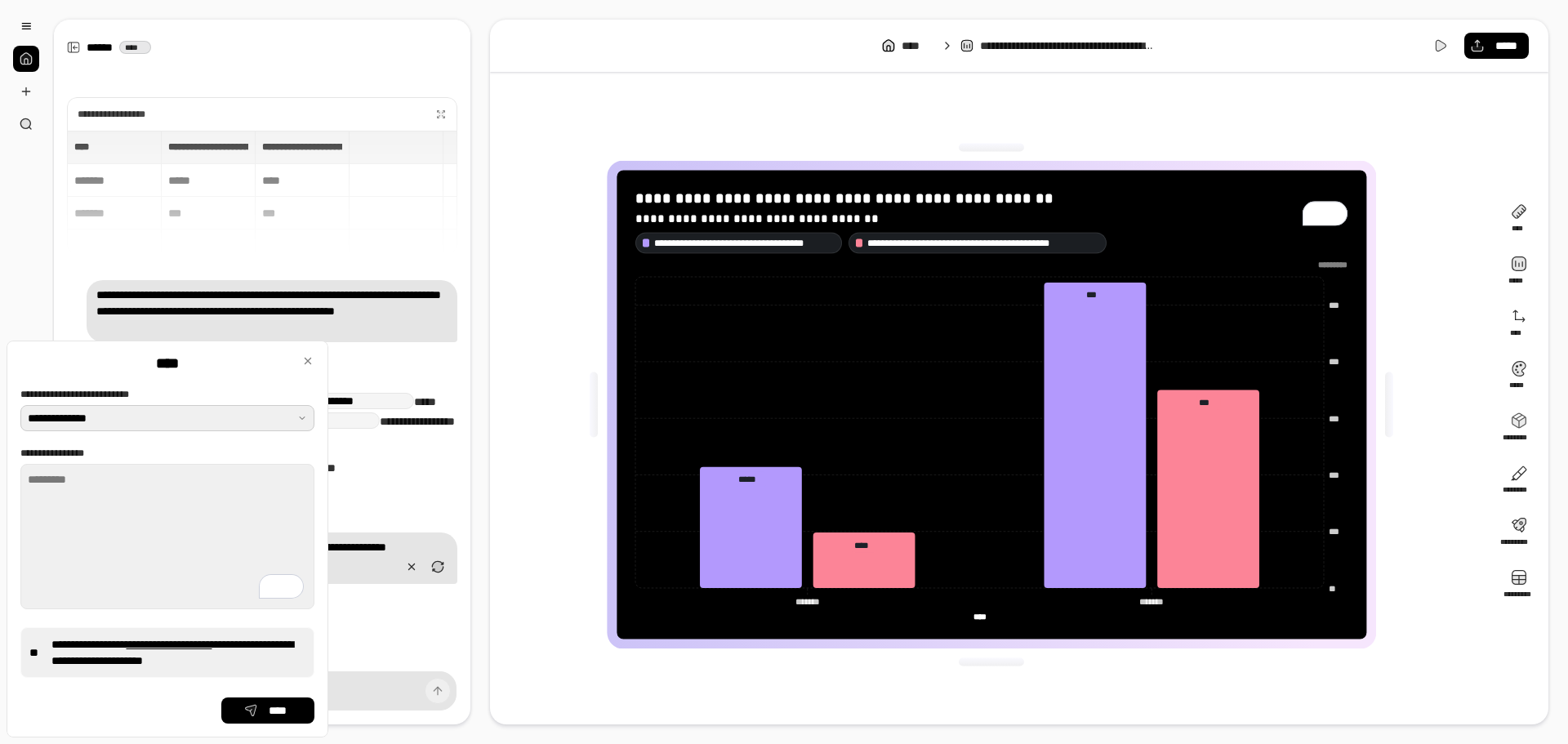 click at bounding box center [167, 418] 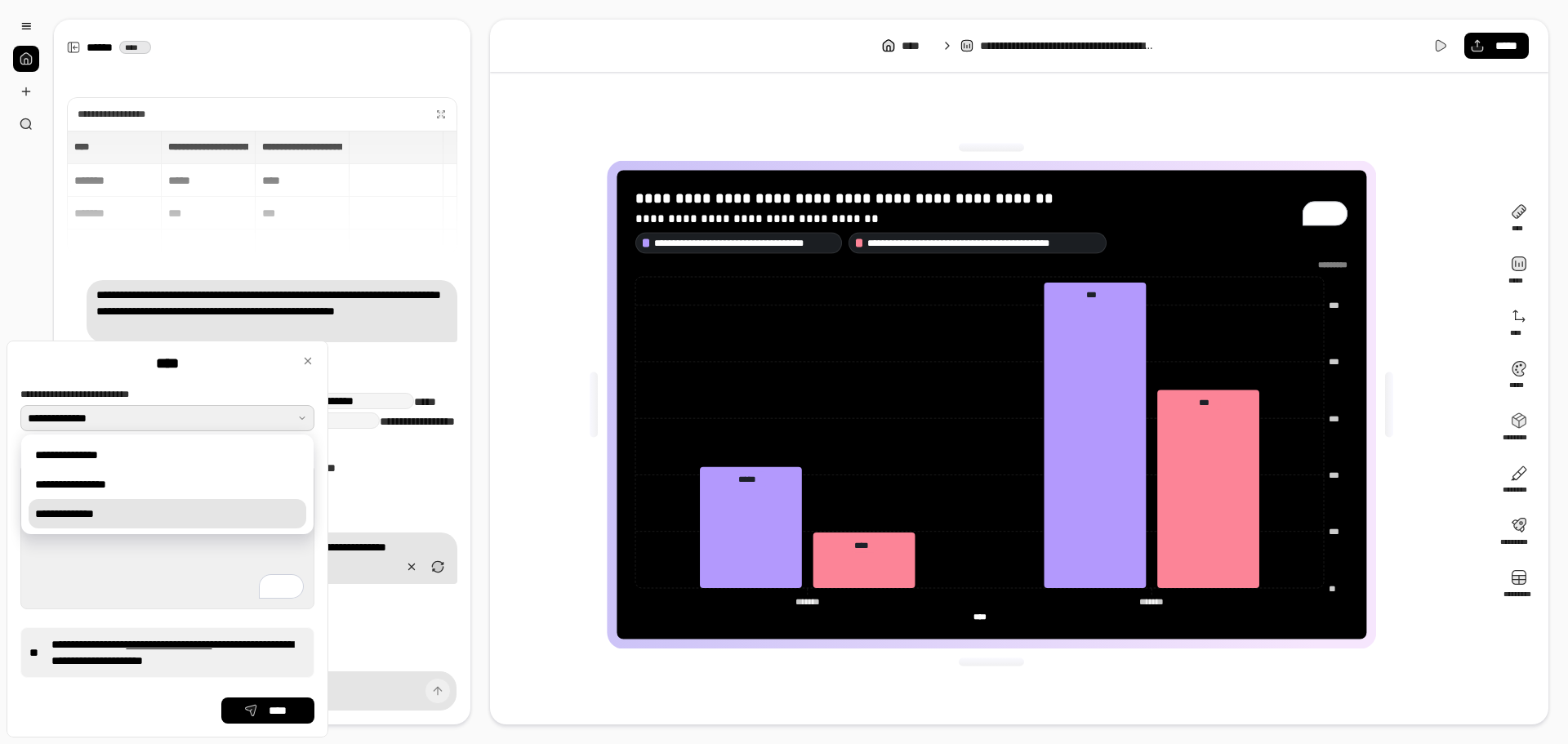 click at bounding box center [167, 418] 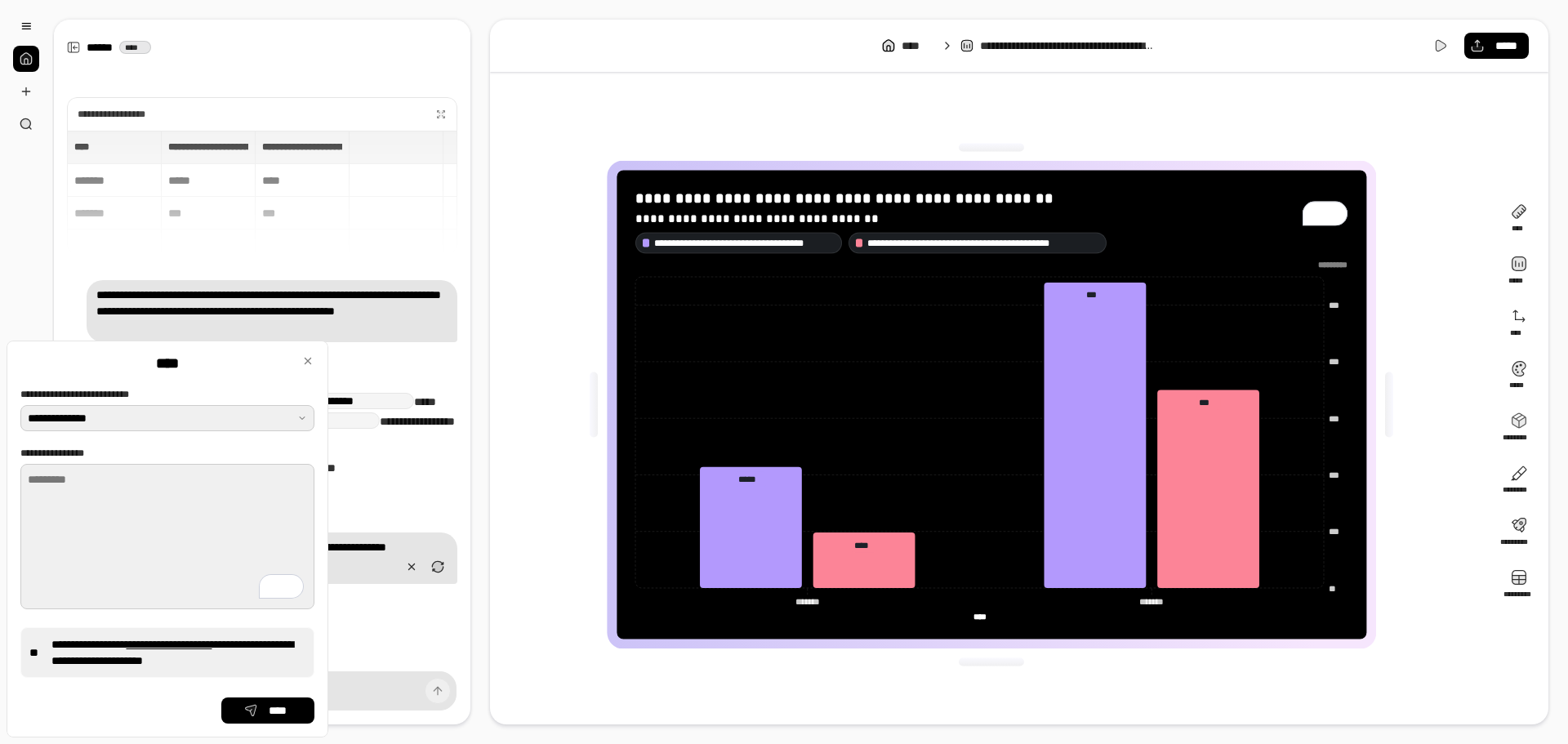 click on "**********" at bounding box center [167, 537] 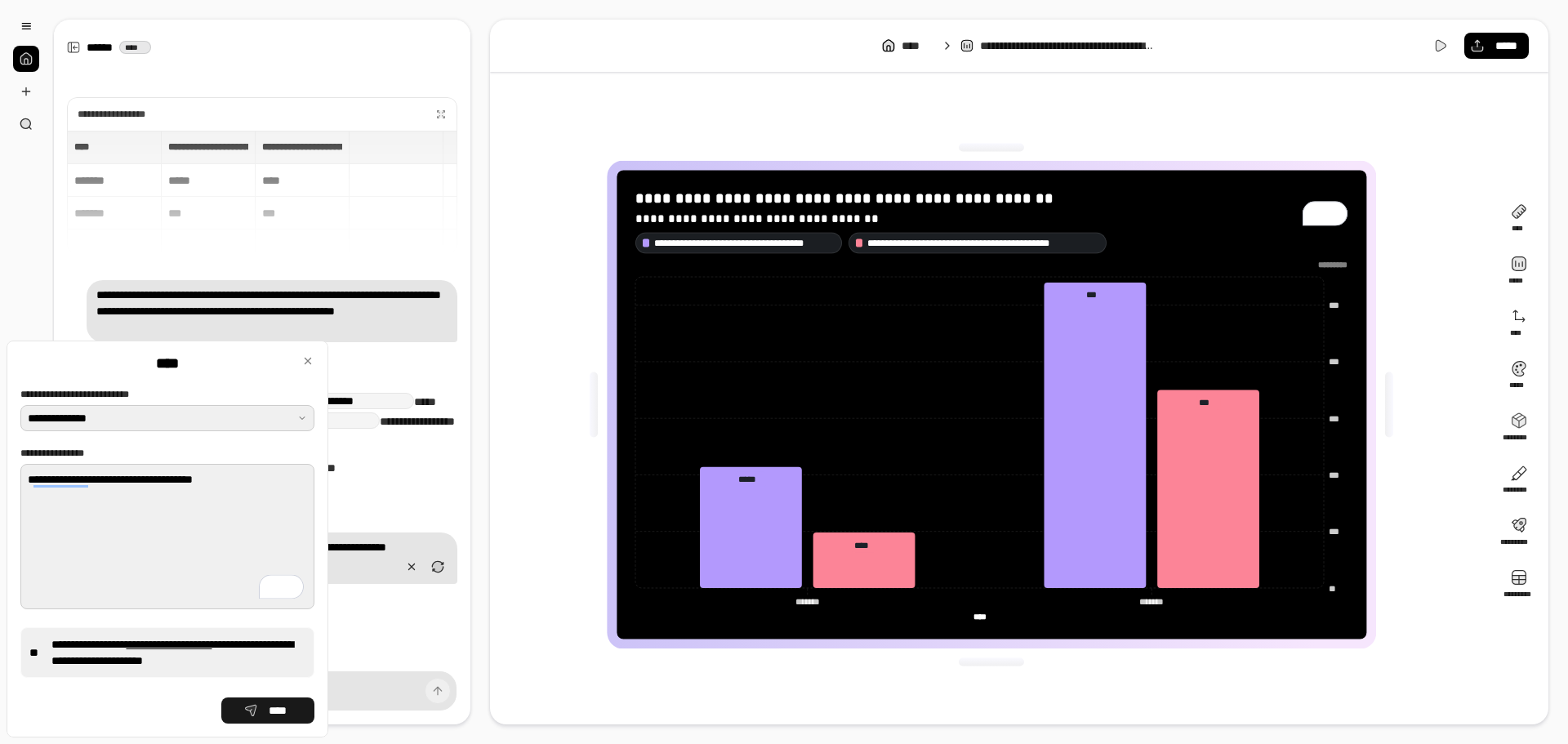 type on "**********" 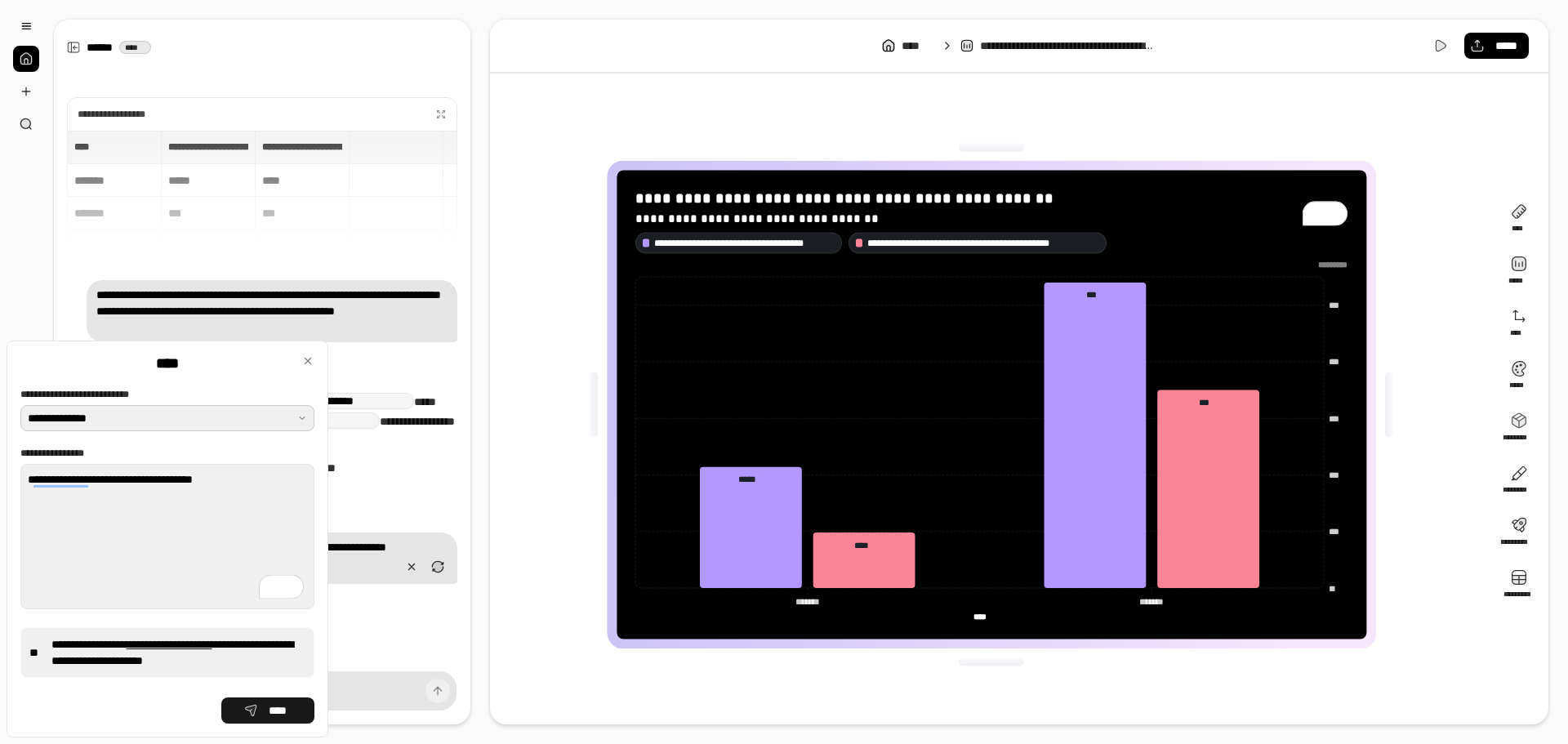 click on "****" at bounding box center [268, 711] 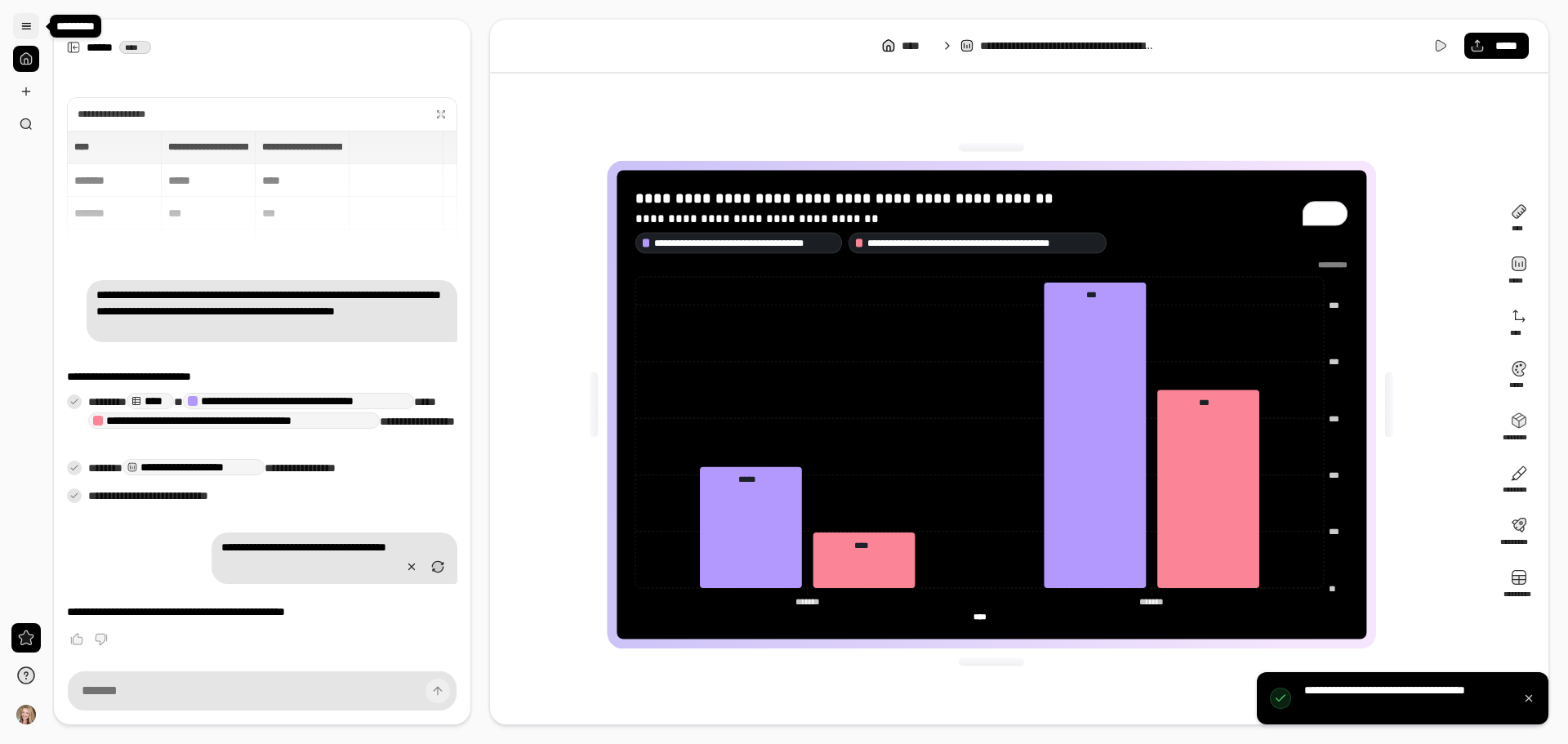 click at bounding box center [26, 26] 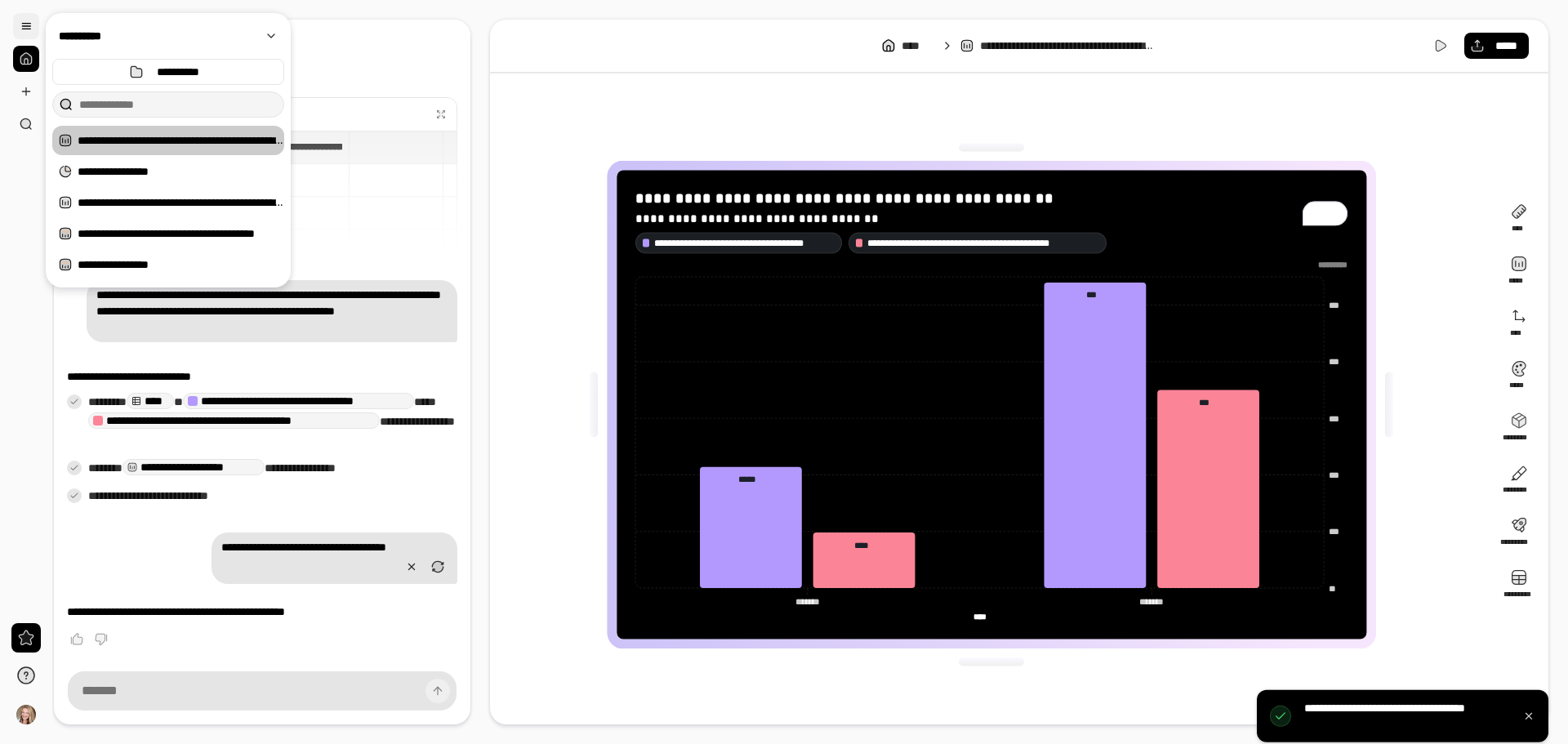 click at bounding box center (26, 26) 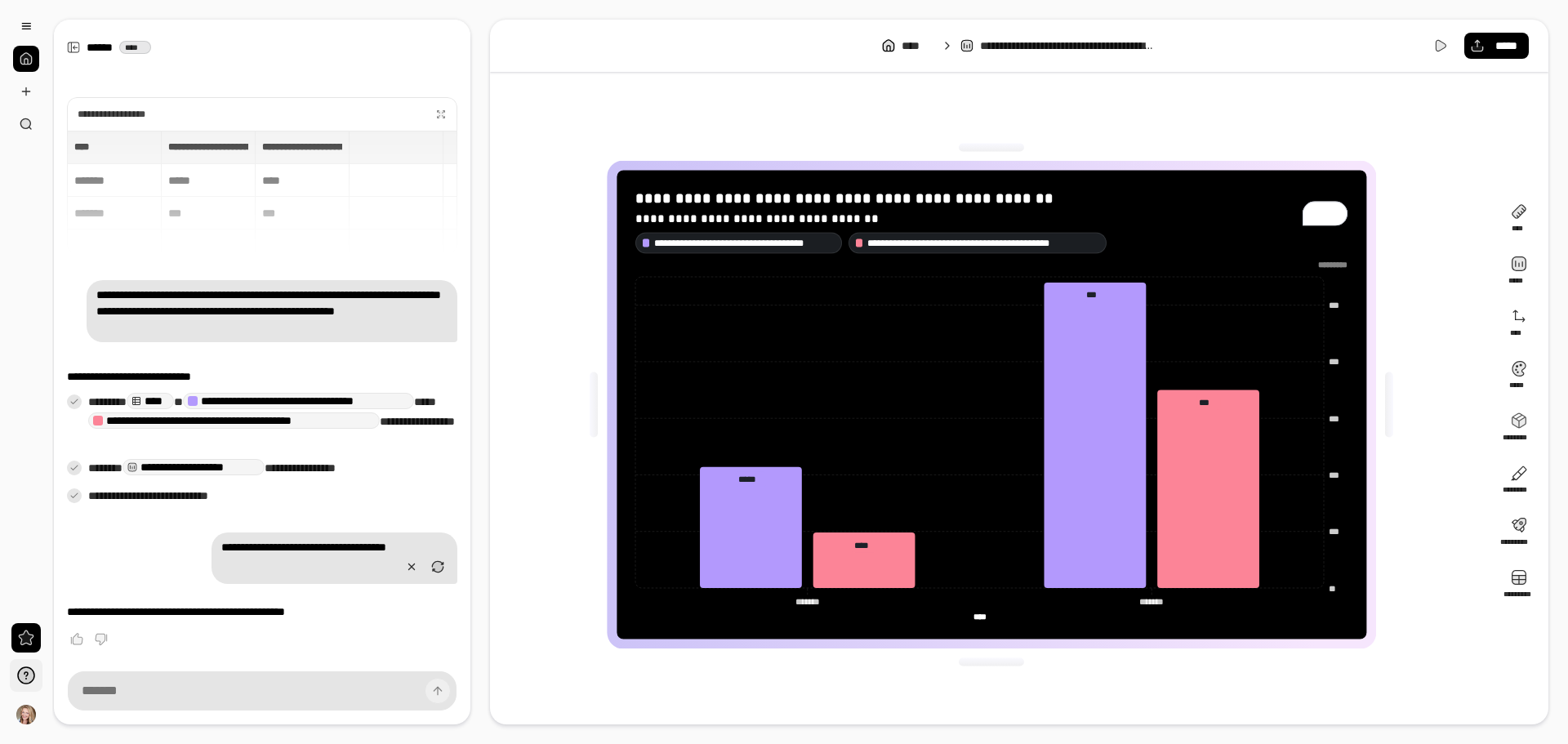 click at bounding box center (26, 675) 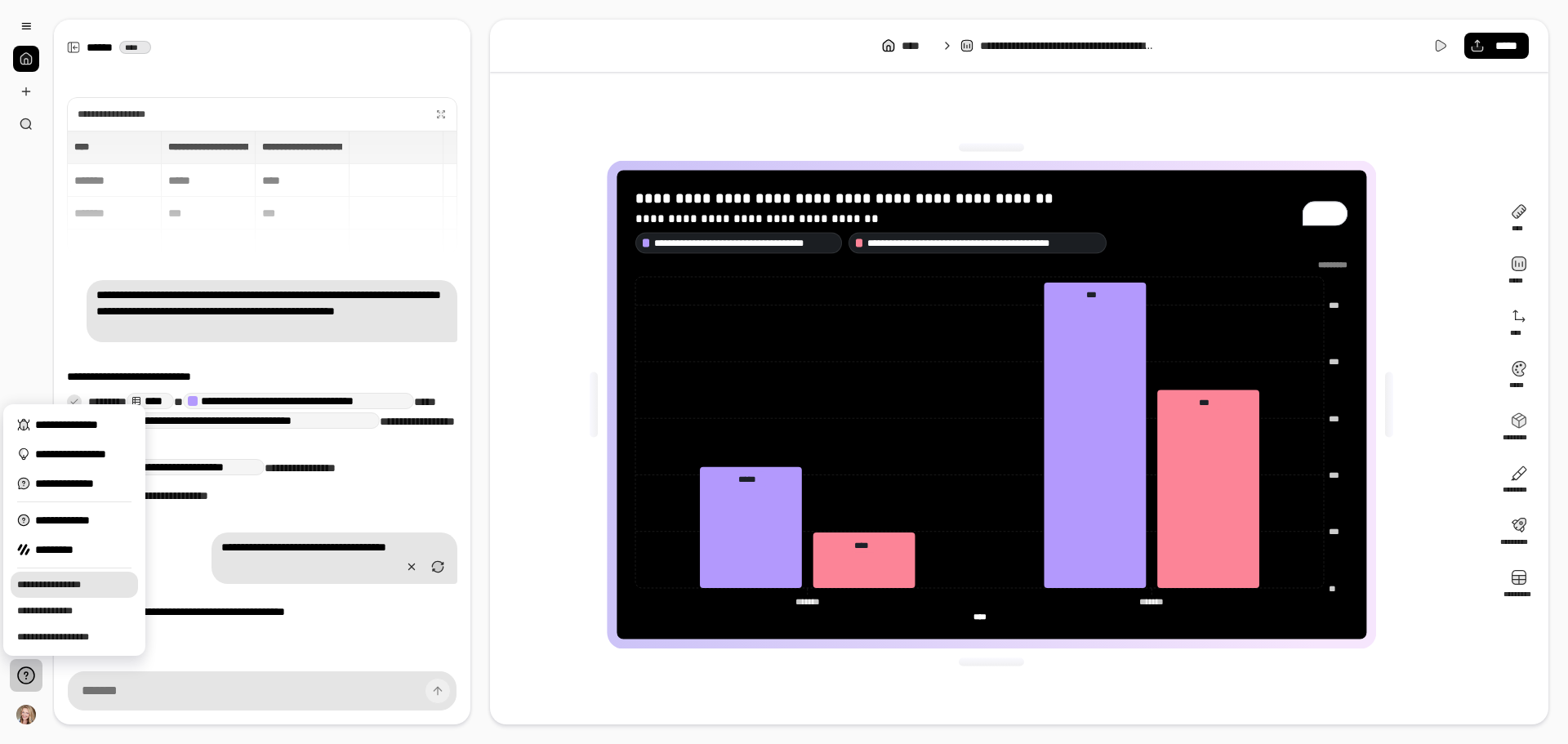 click on "**********" at bounding box center (74, 585) 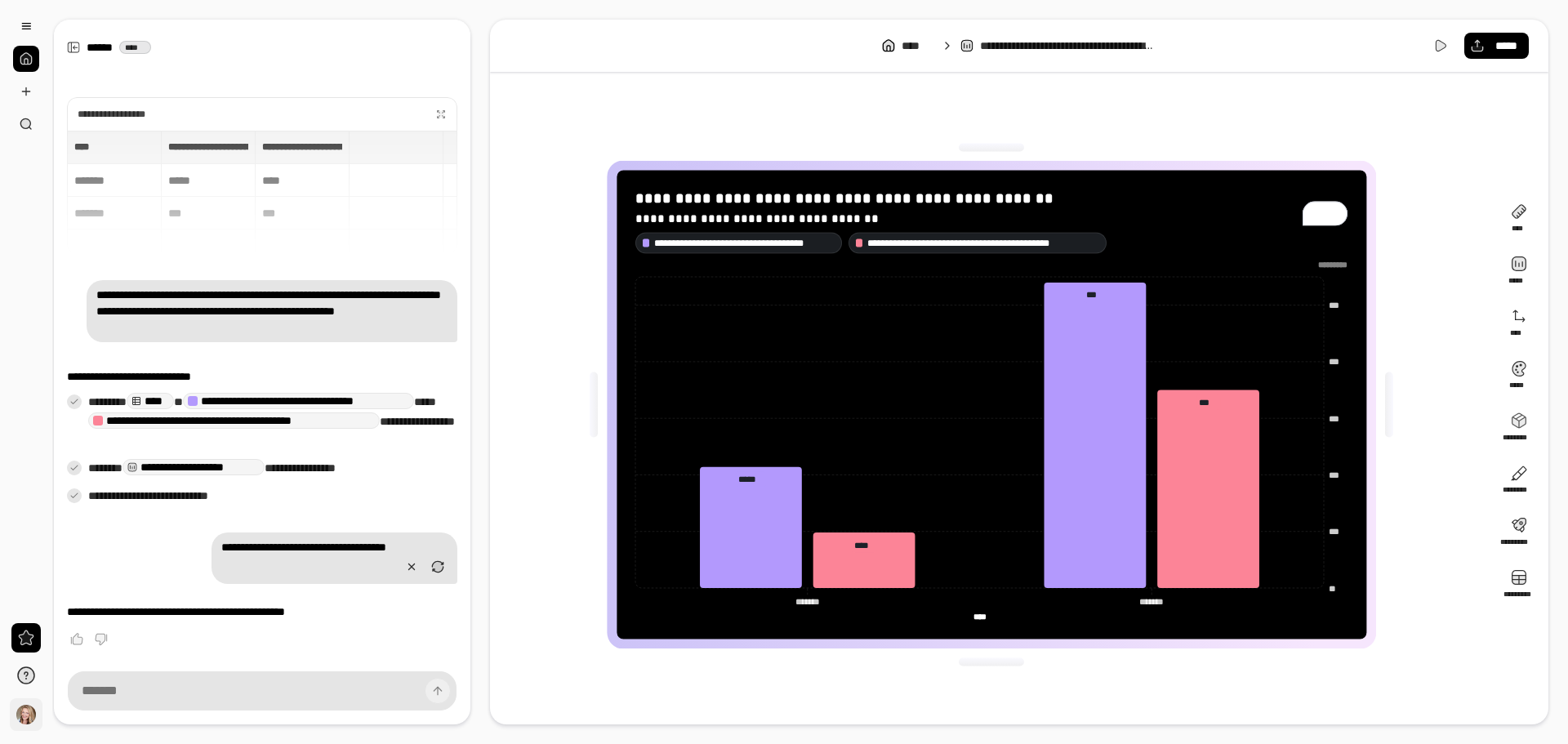 click on "**" at bounding box center (26, 715) 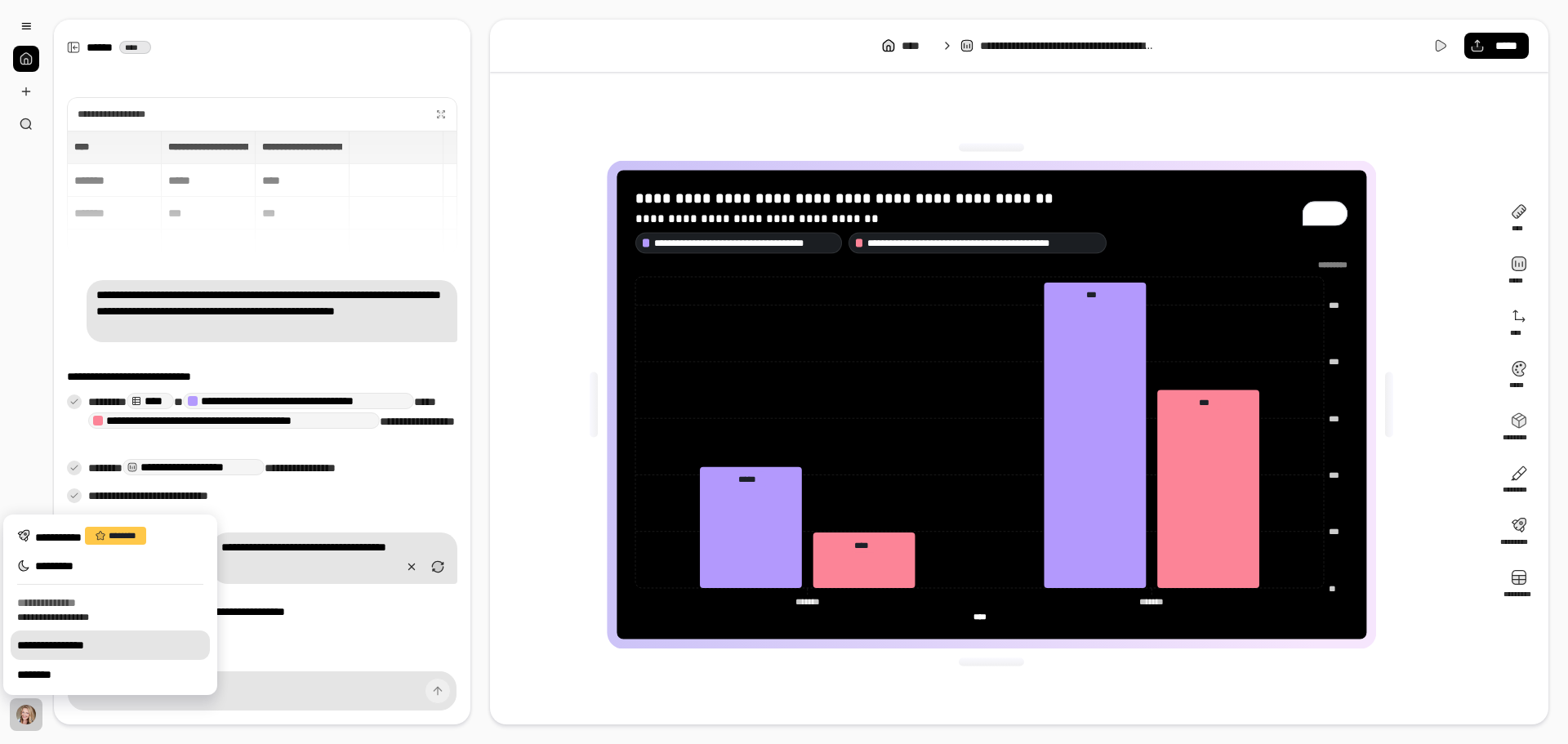 click on "**********" at bounding box center [110, 645] 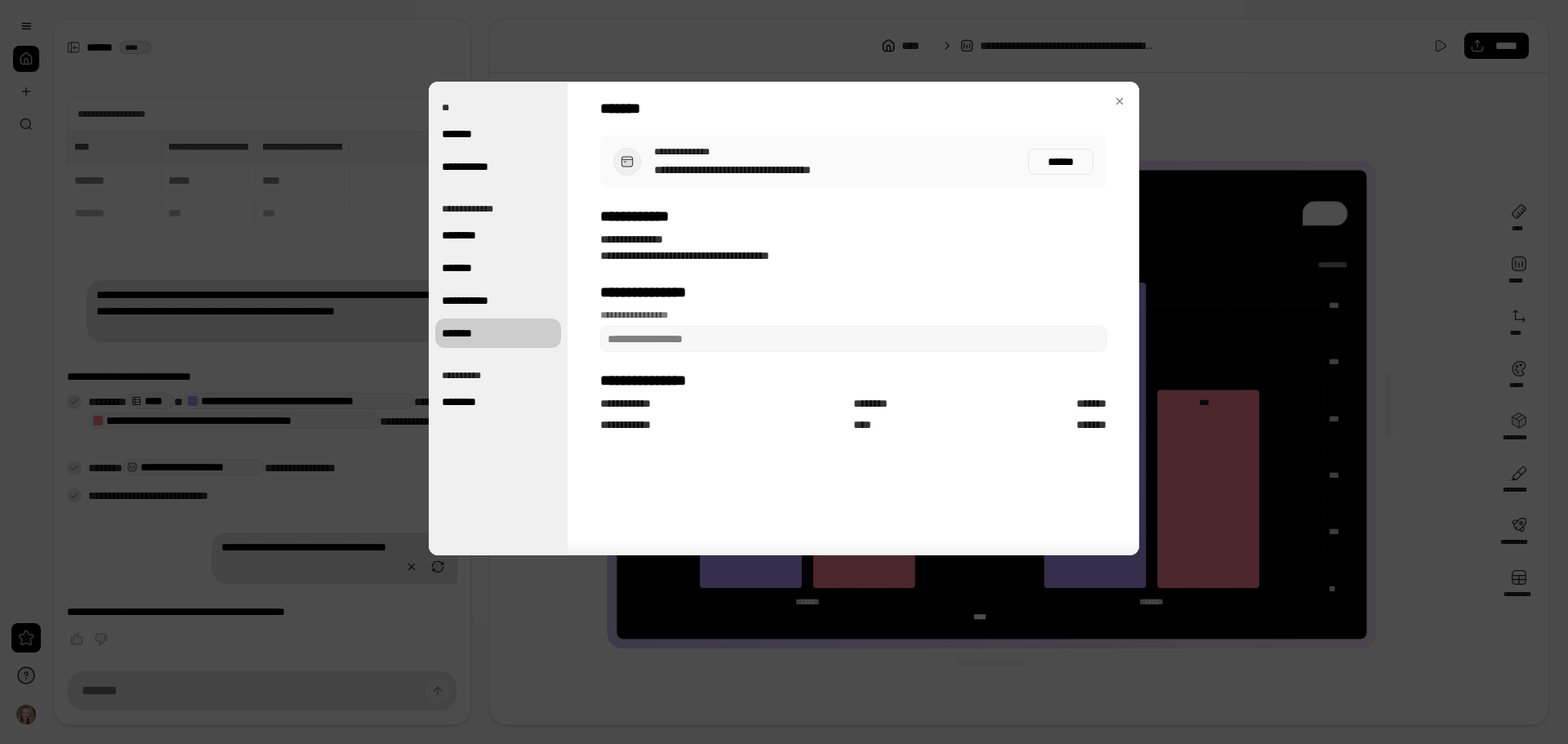 click on "*******" at bounding box center (498, 333) 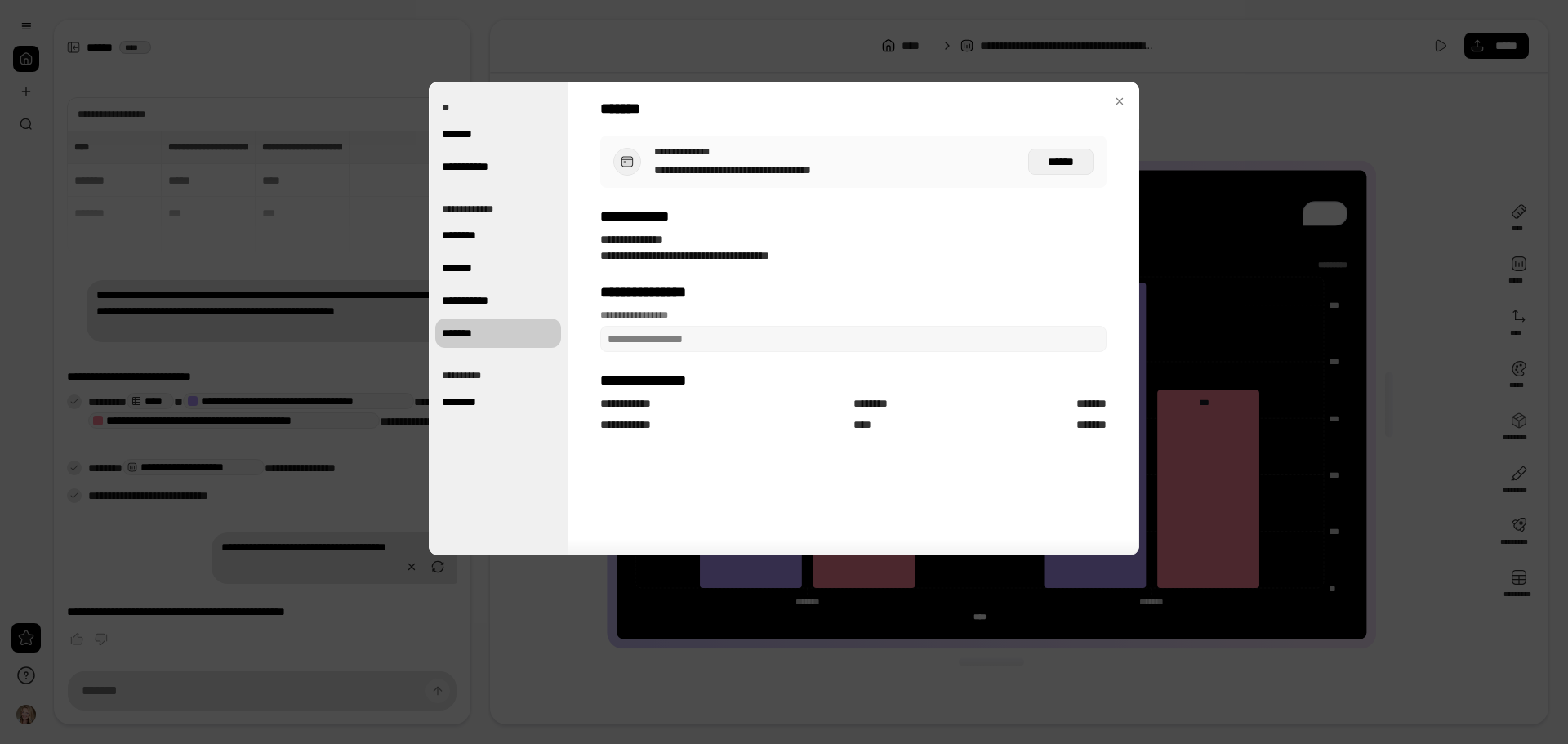click on "******" at bounding box center (1060, 162) 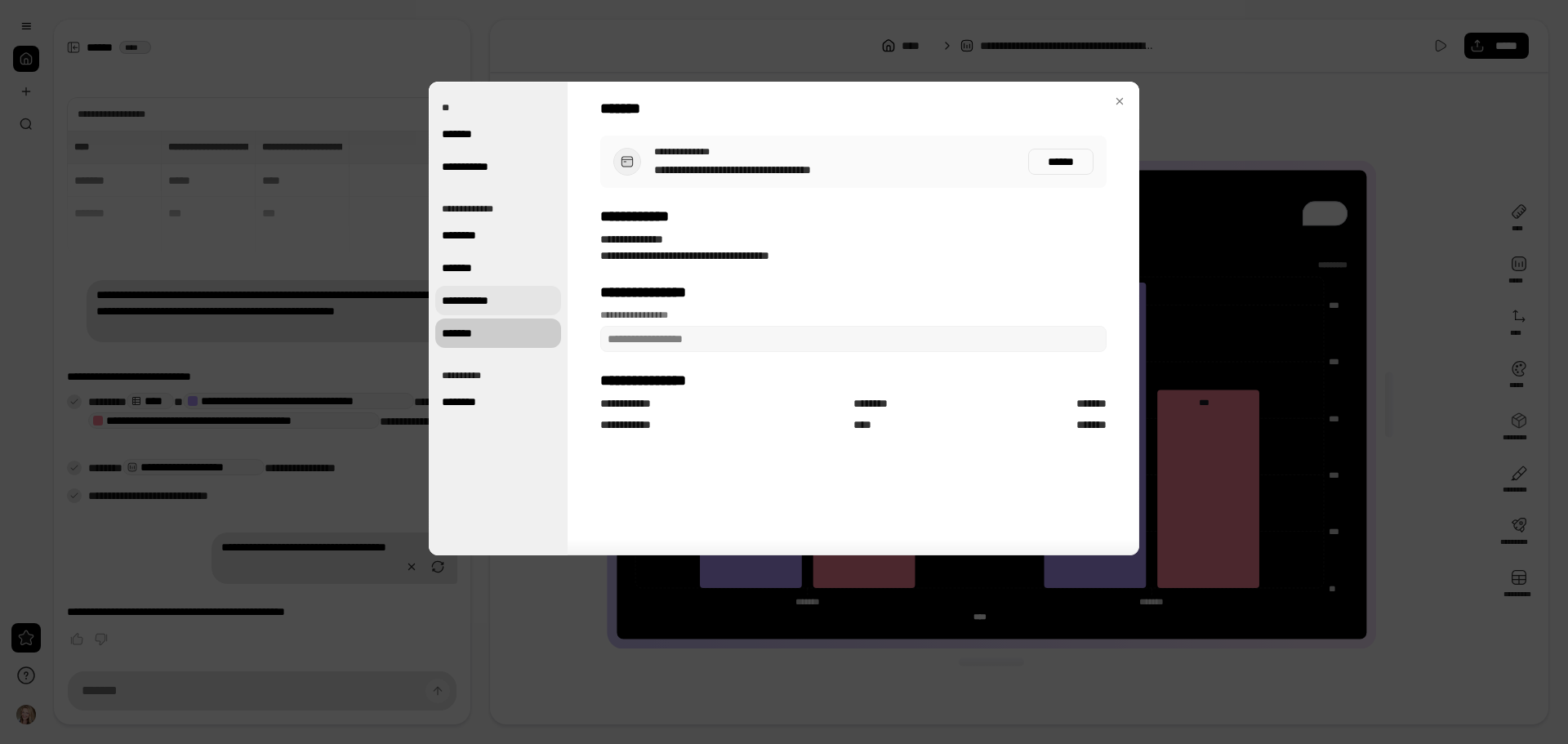 click on "**********" at bounding box center [498, 301] 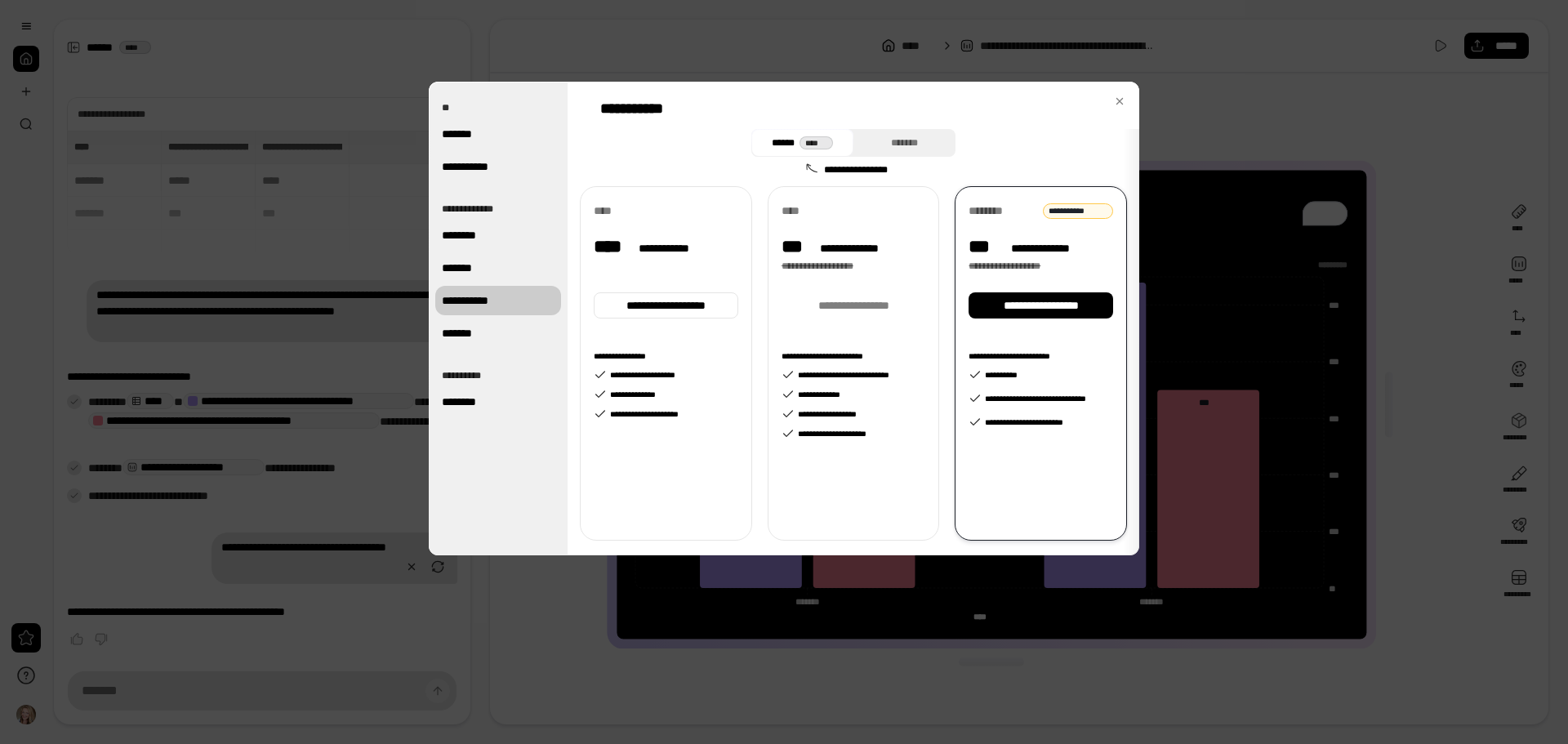 click on "**********" at bounding box center [673, 248] 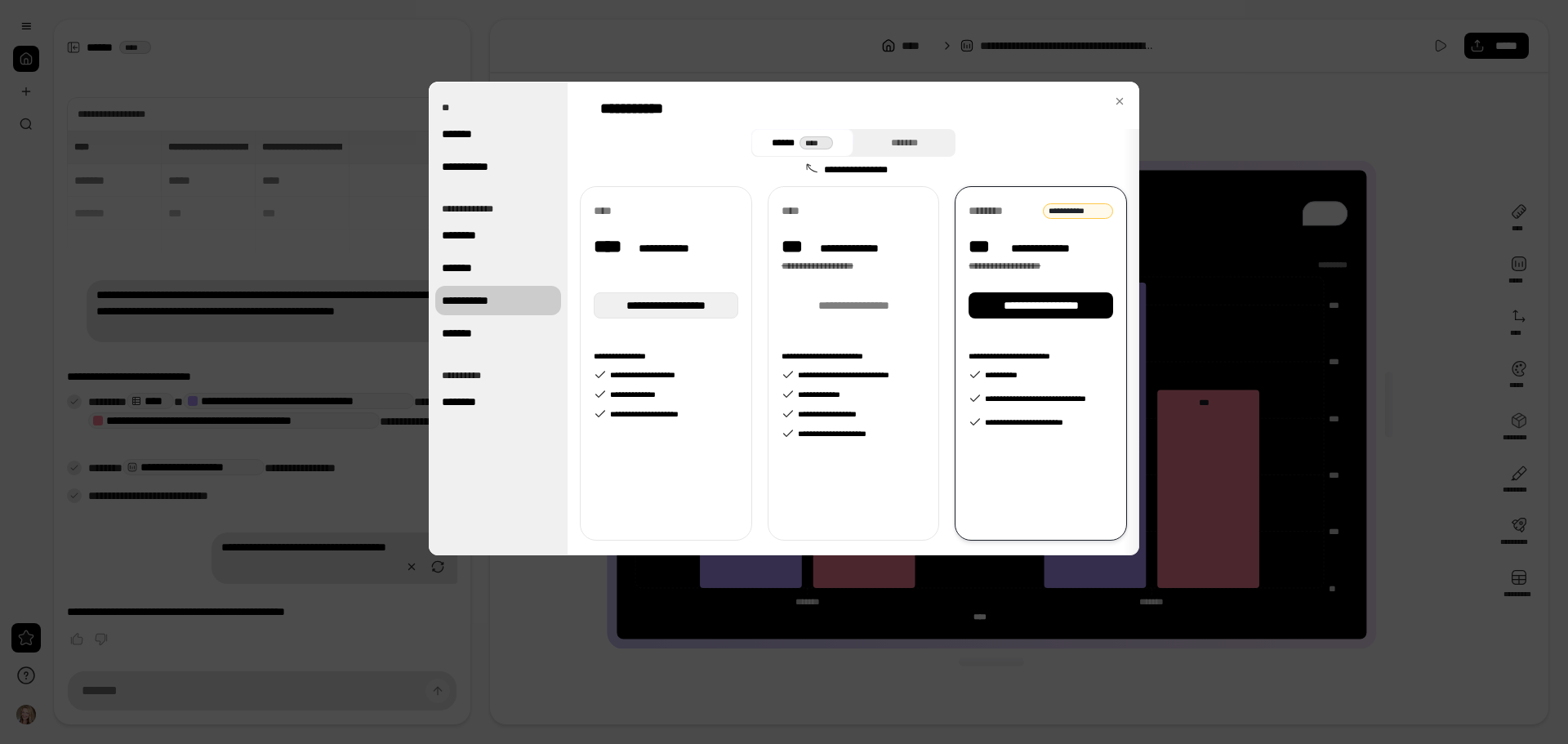 click on "**********" at bounding box center [666, 305] 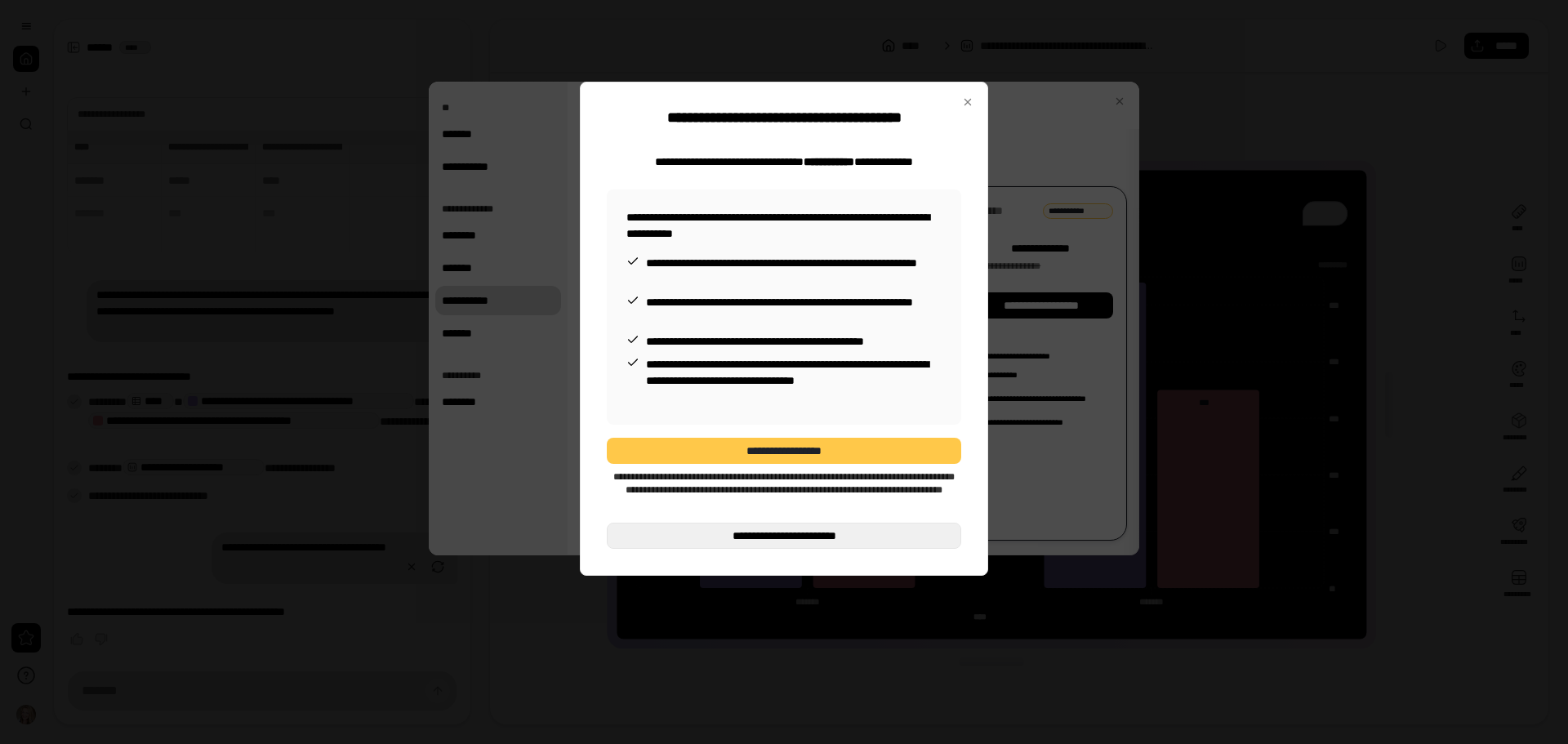 click on "**********" at bounding box center (783, 536) 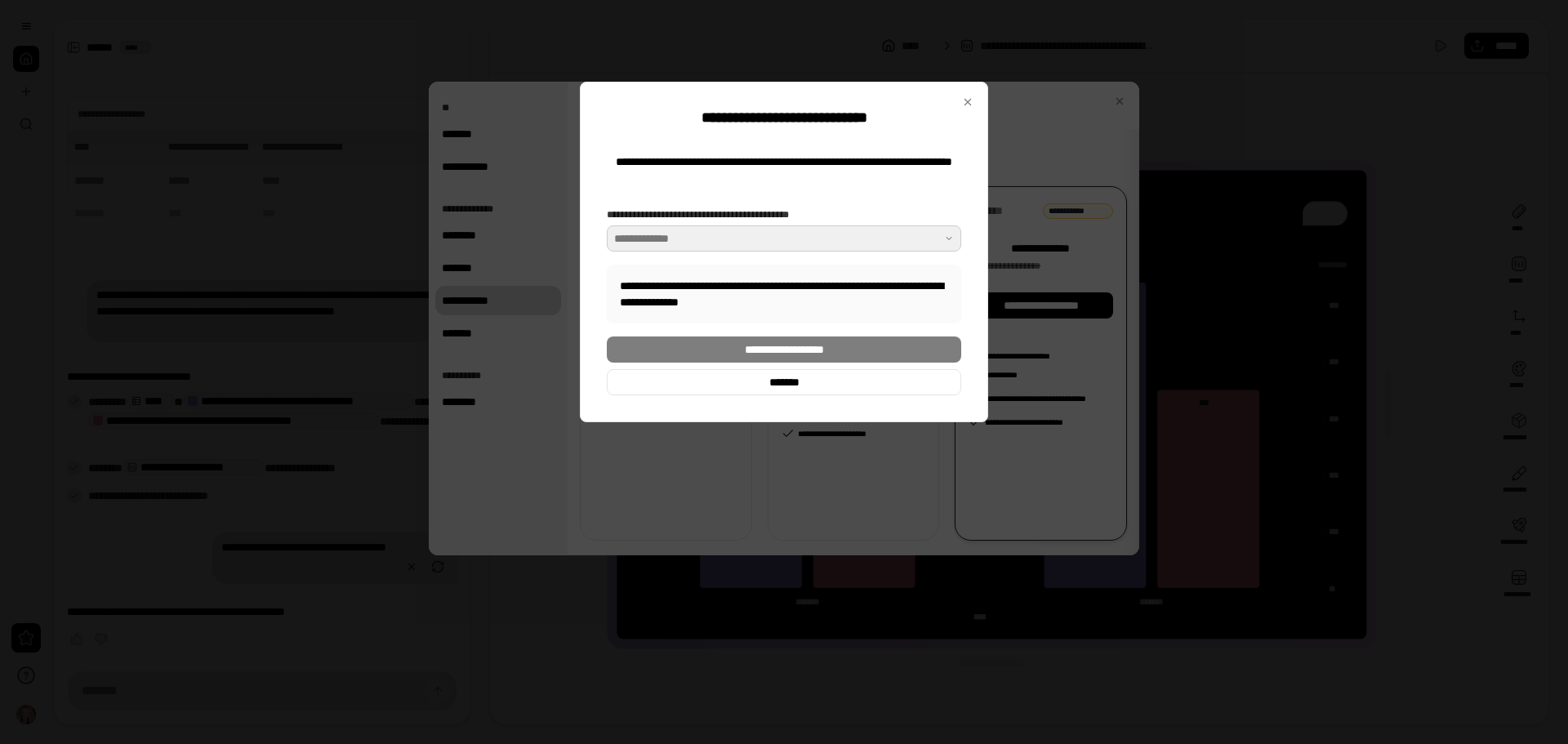 click at bounding box center [784, 238] 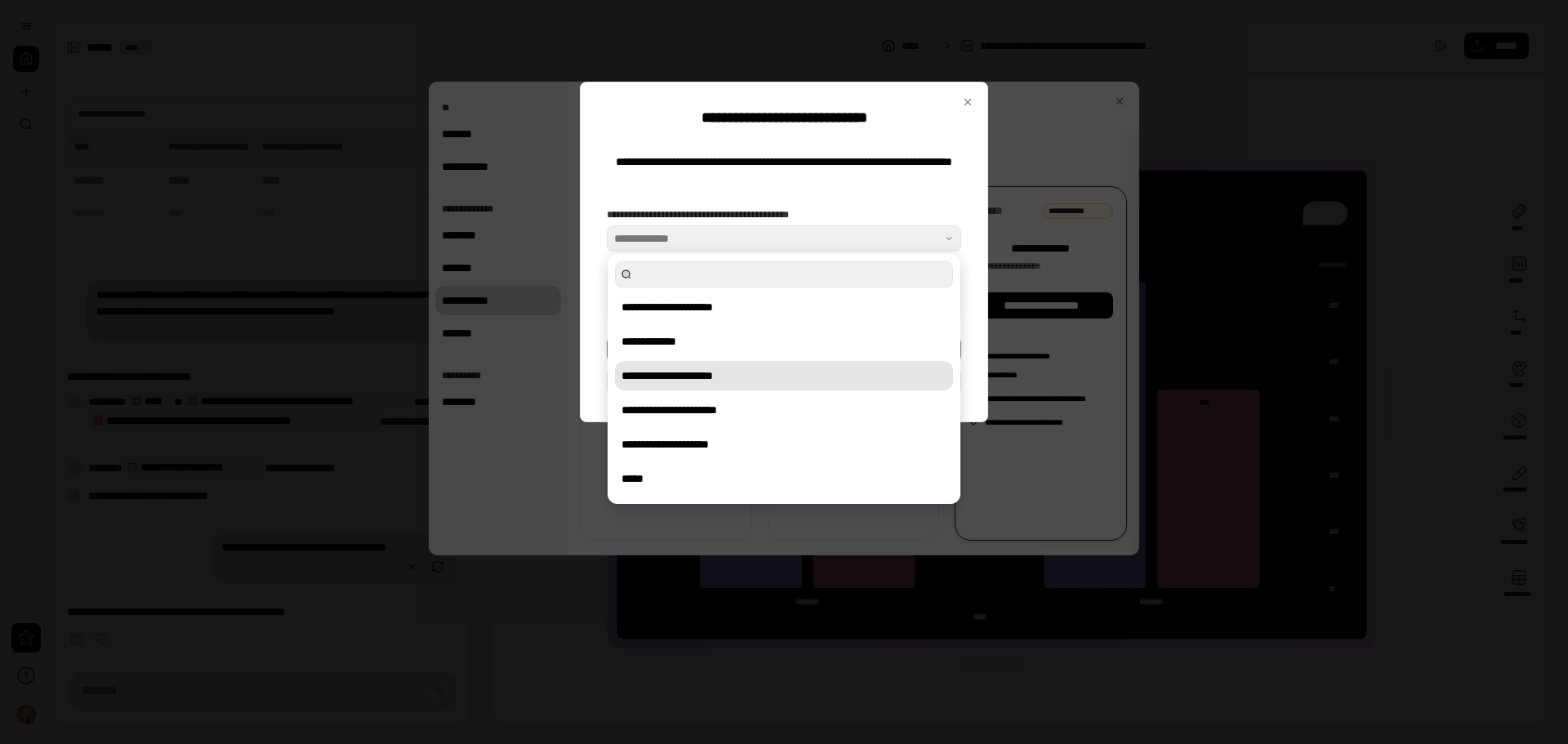 click on "**********" at bounding box center [784, 376] 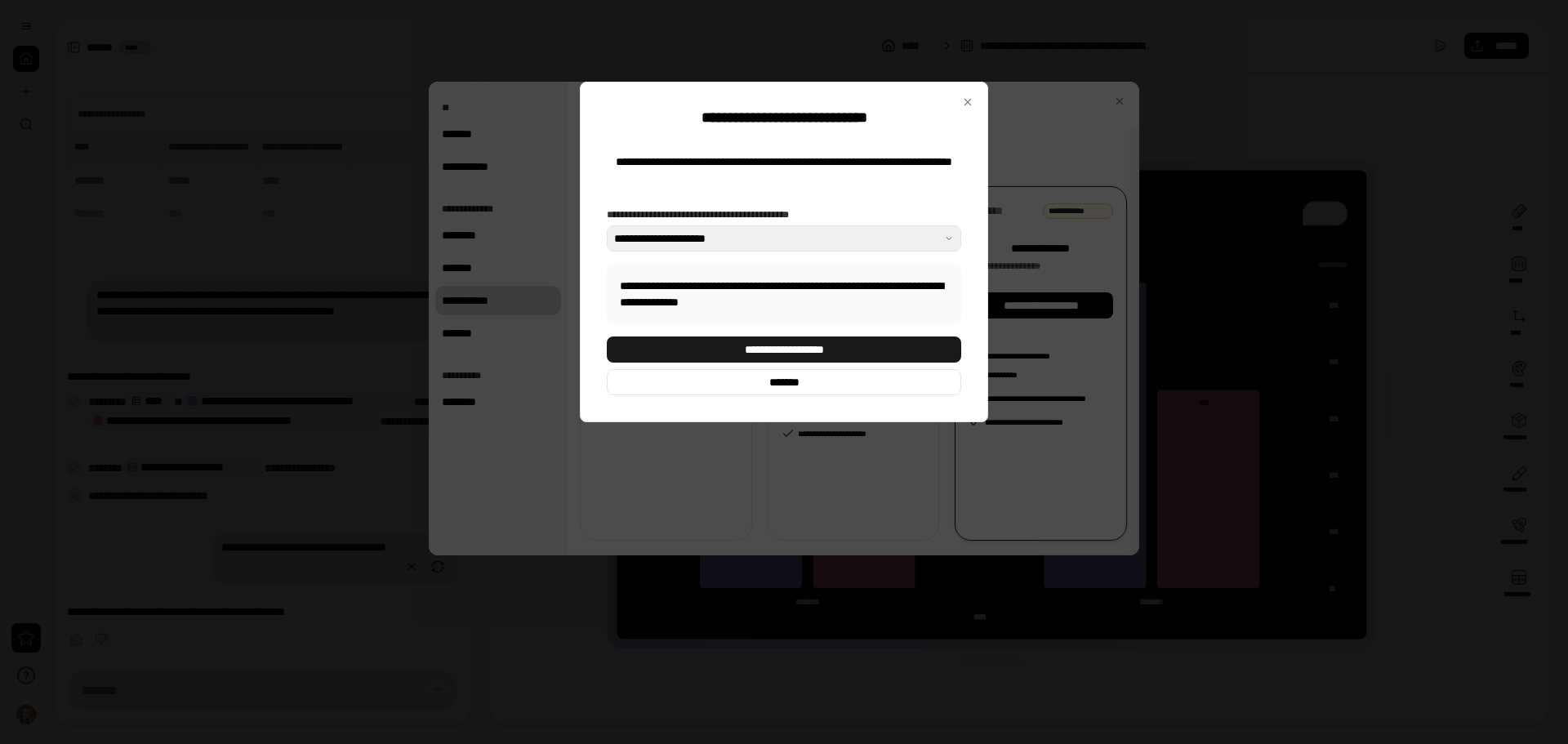 click on "**********" at bounding box center [784, 350] 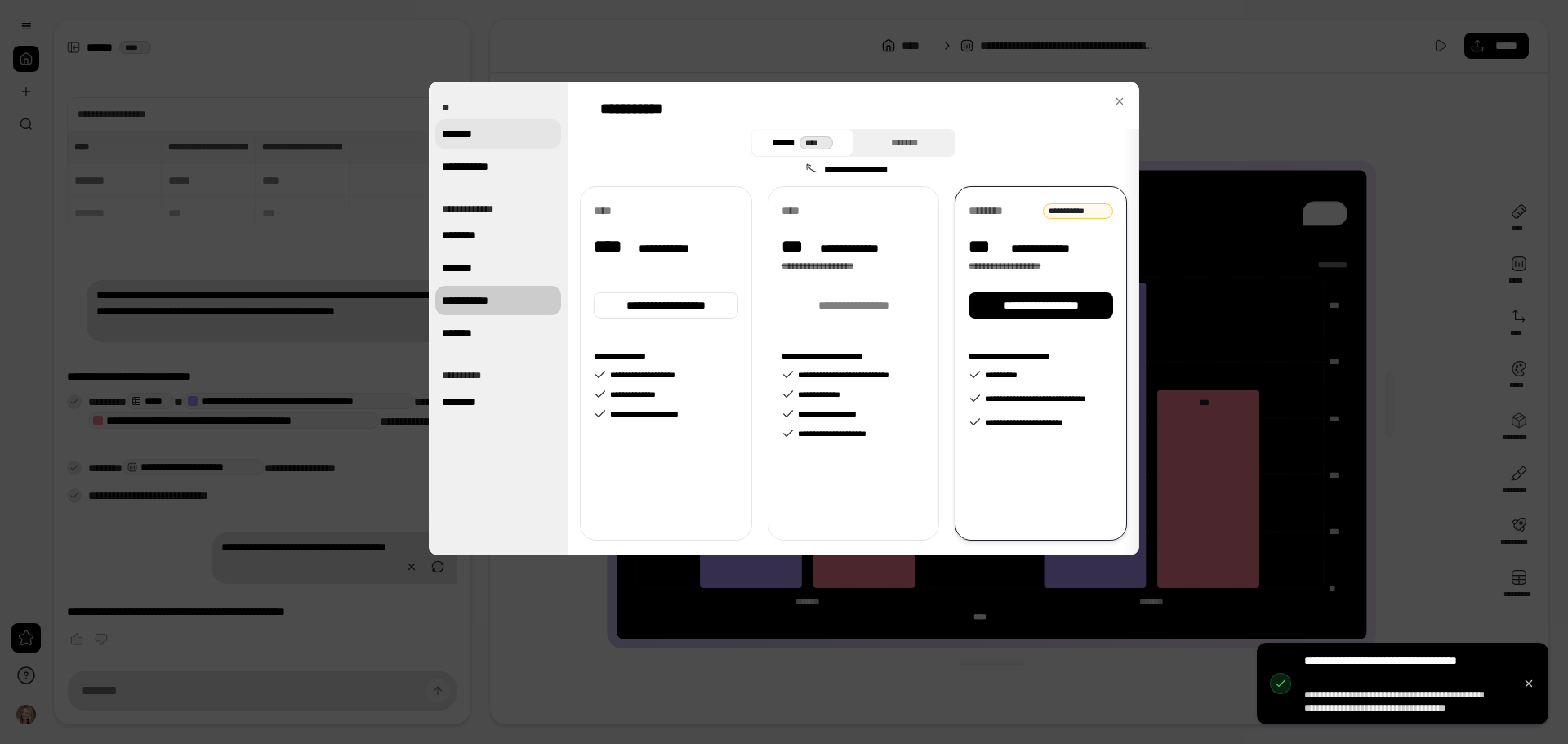 click on "*******" at bounding box center [498, 134] 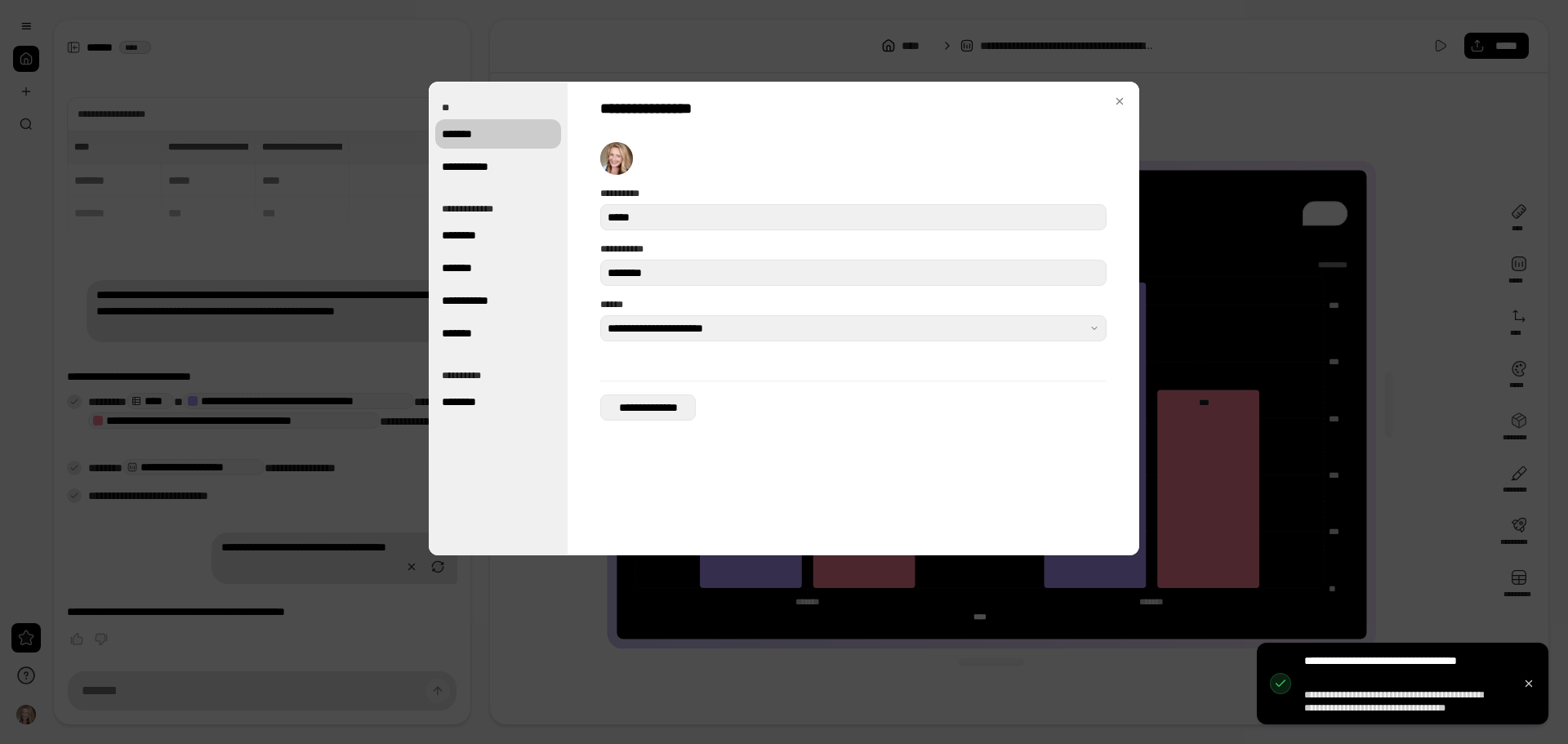 click on "**********" at bounding box center (648, 408) 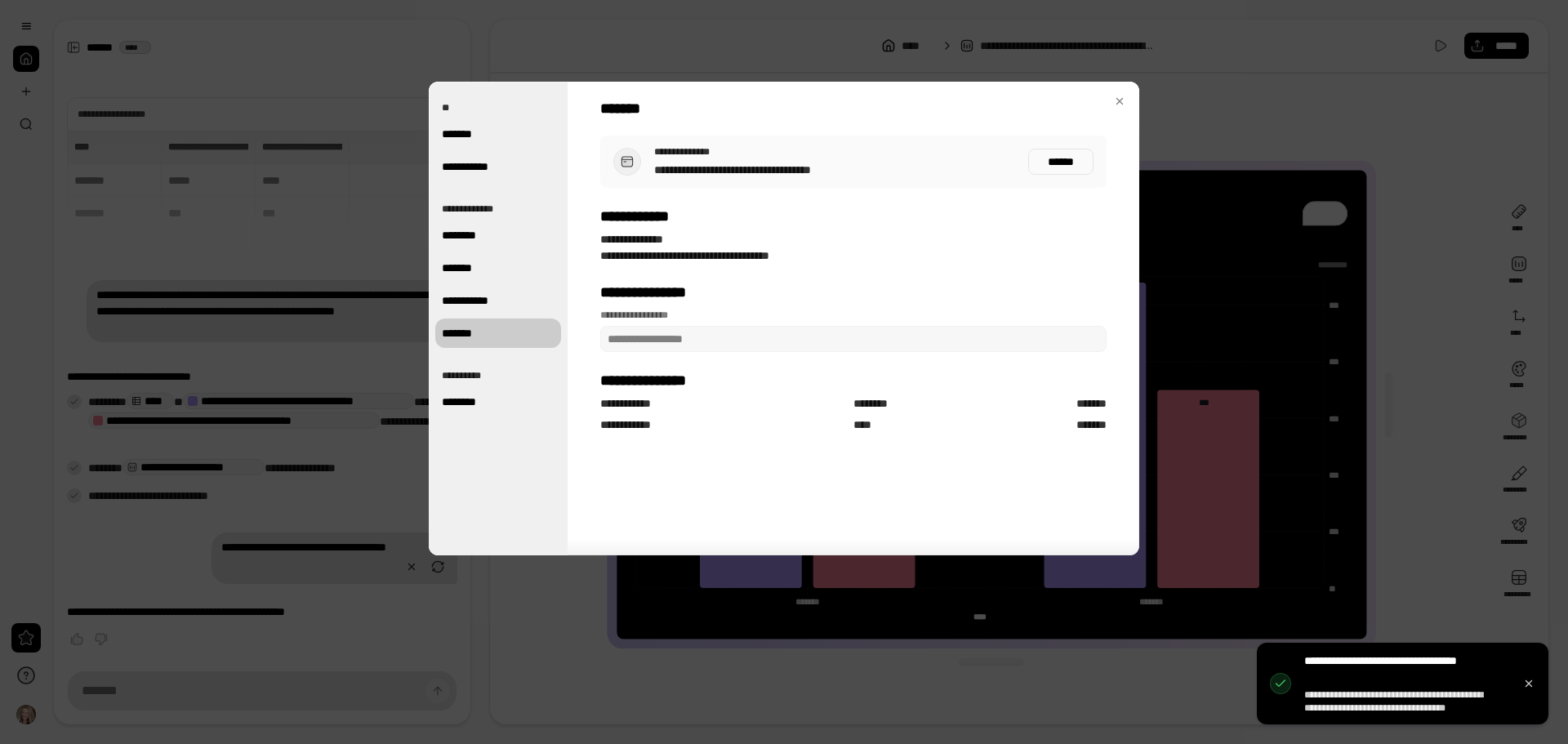 click on "*******" at bounding box center (498, 333) 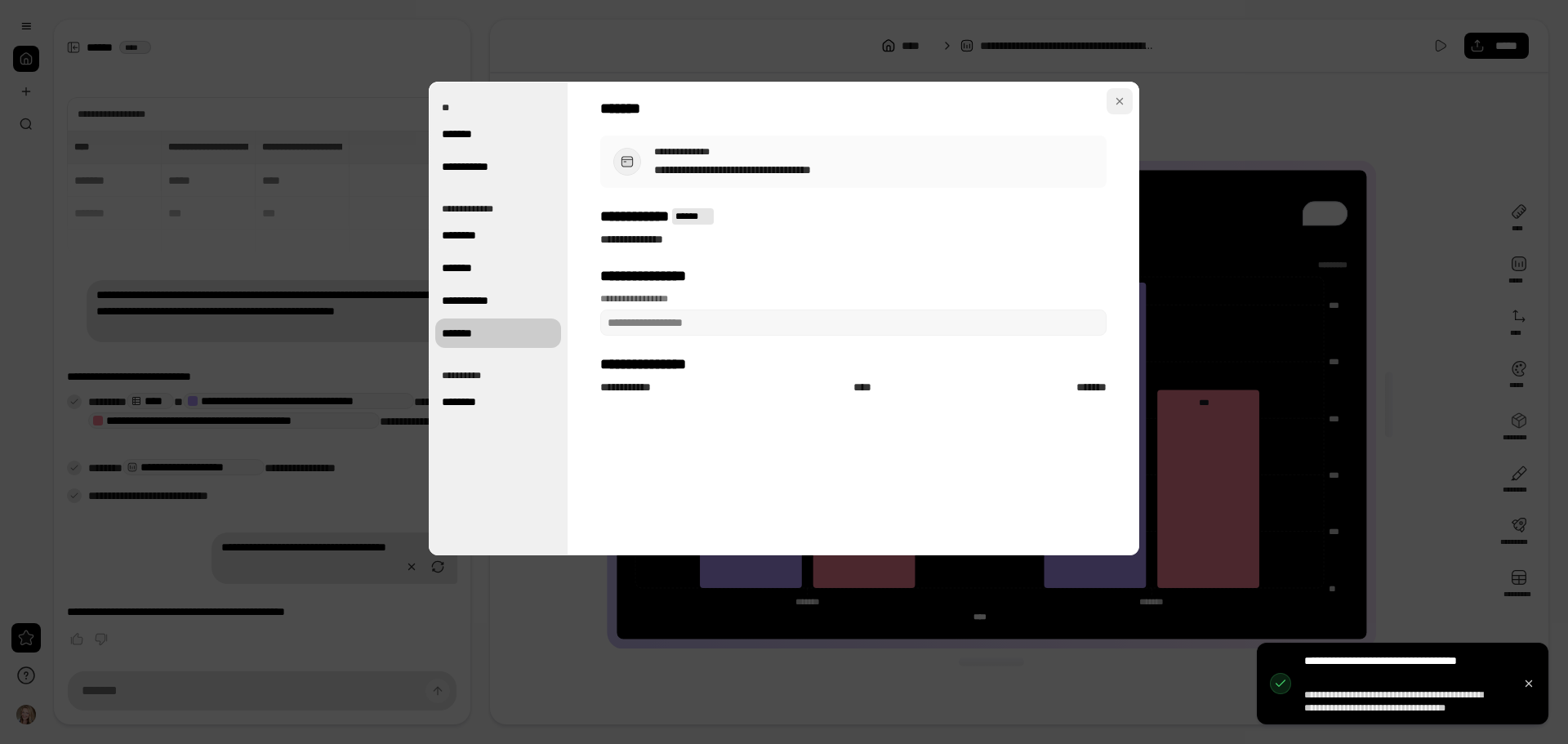 click at bounding box center (1120, 101) 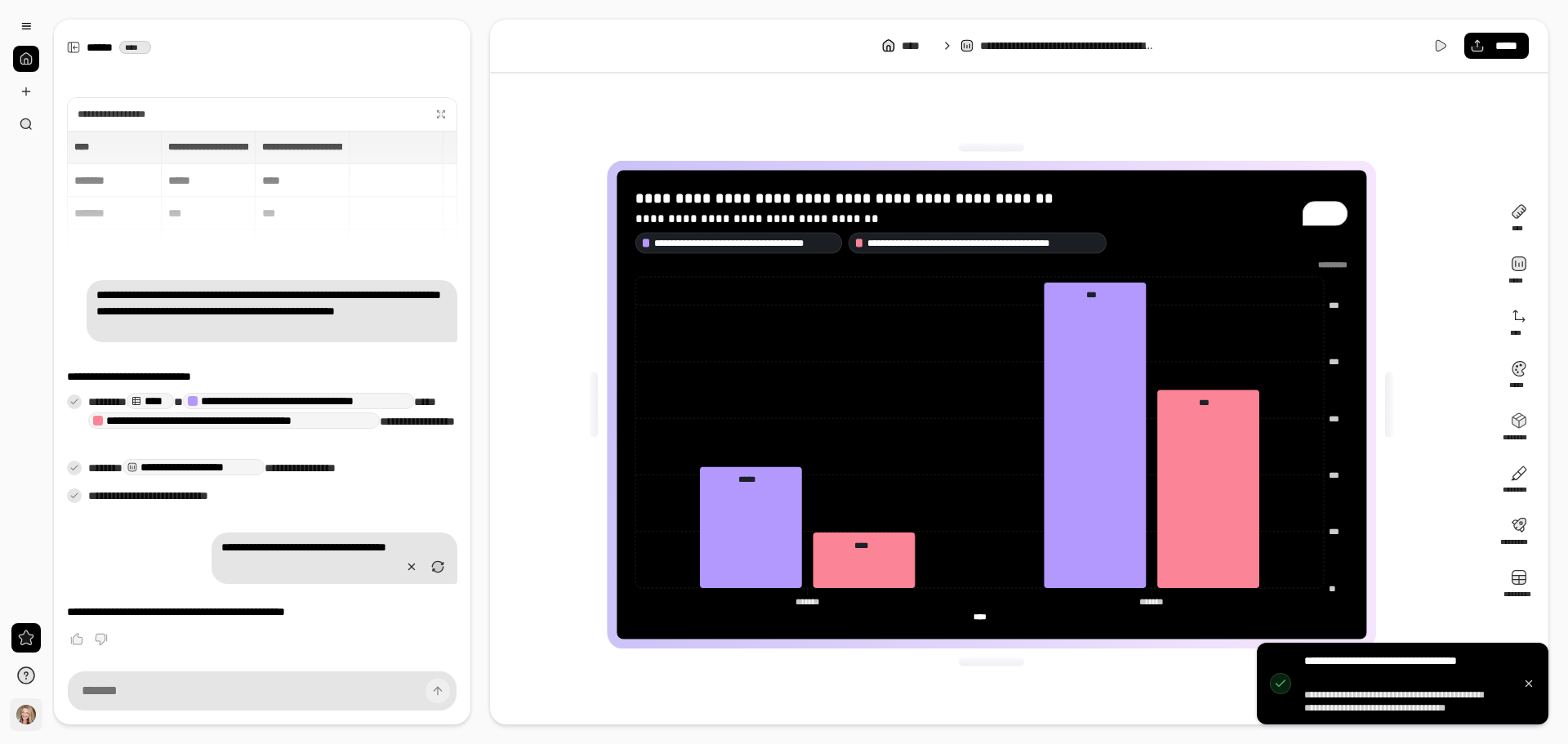 click on "**" at bounding box center [26, 715] 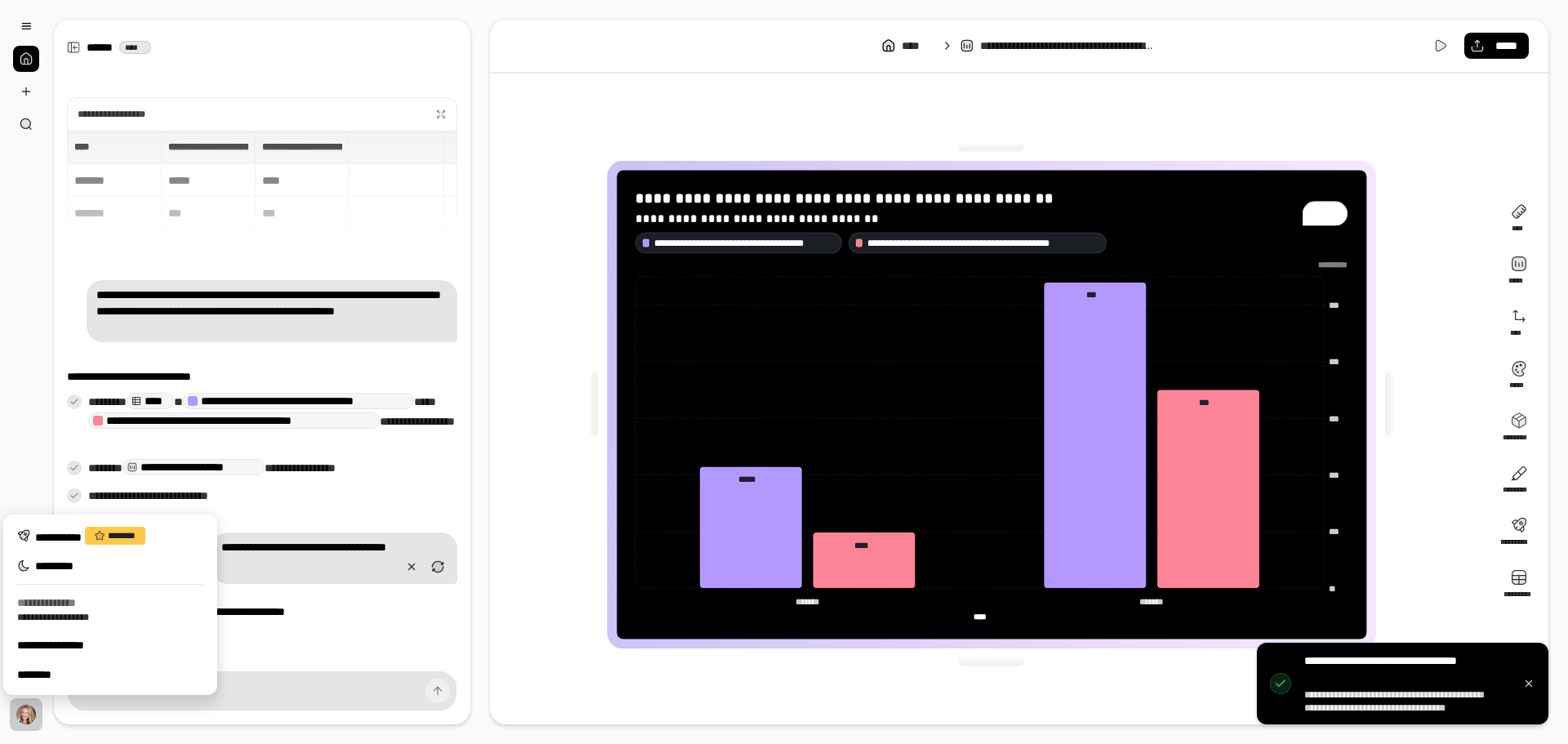 click on "**" at bounding box center (26, 715) 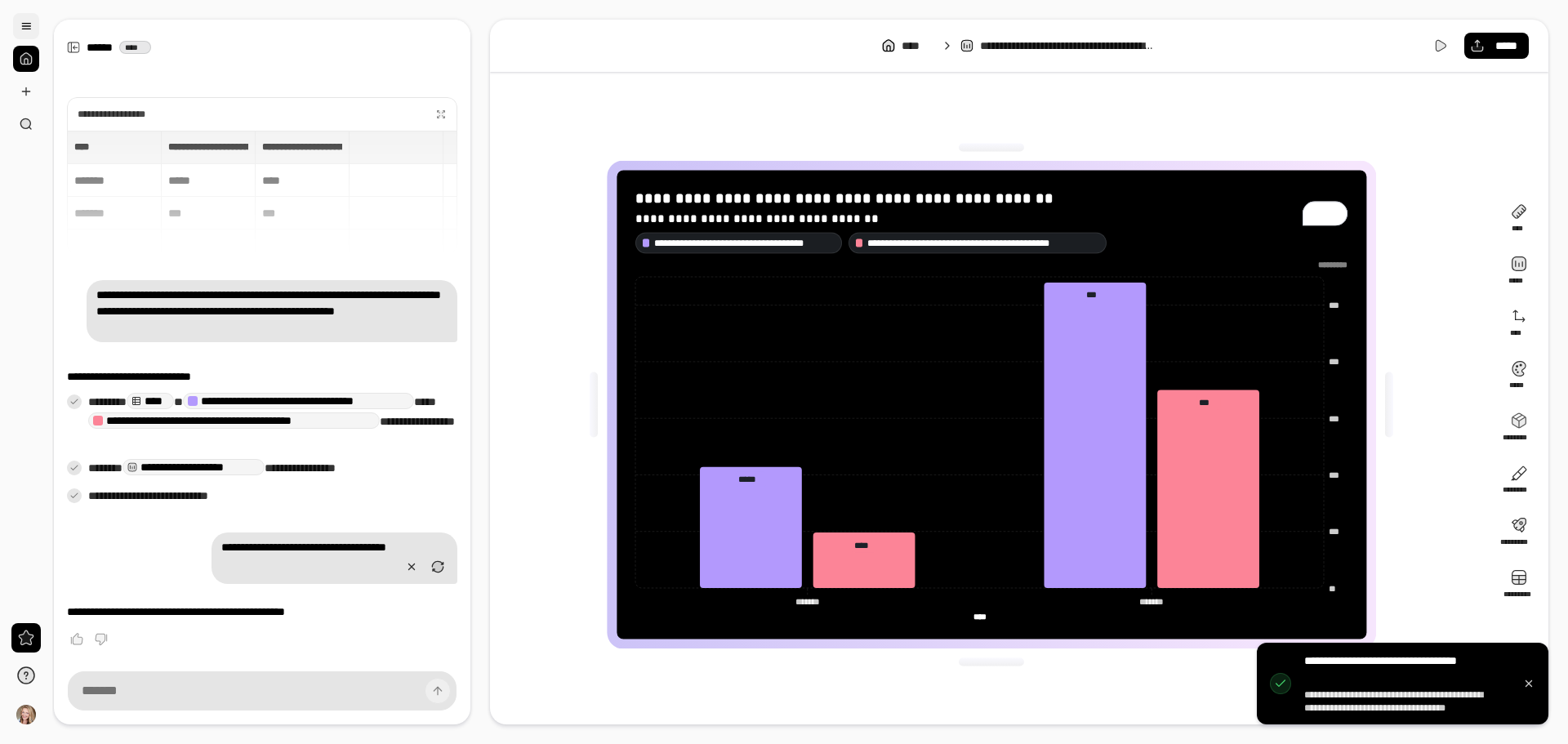click at bounding box center [26, 26] 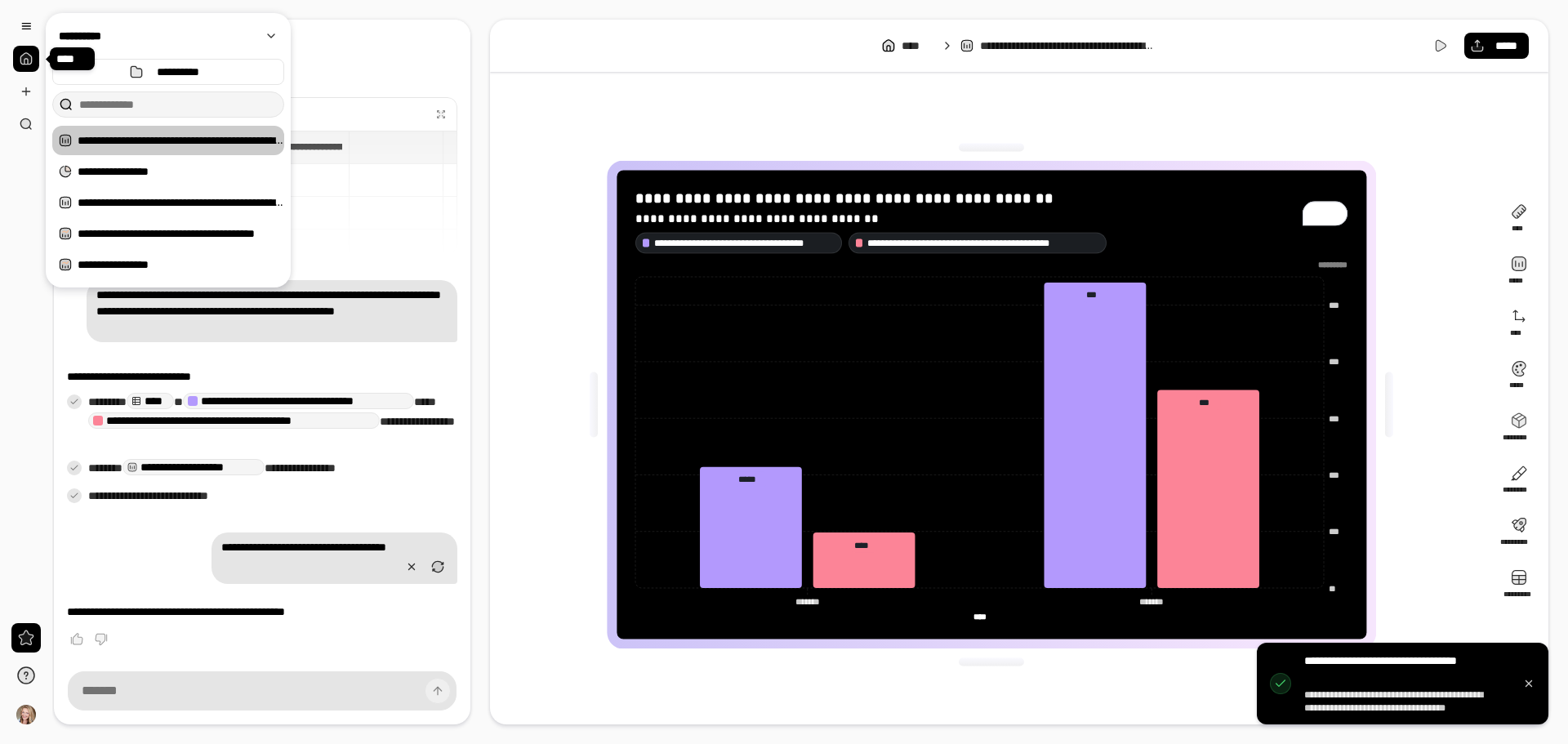 click at bounding box center (26, 59) 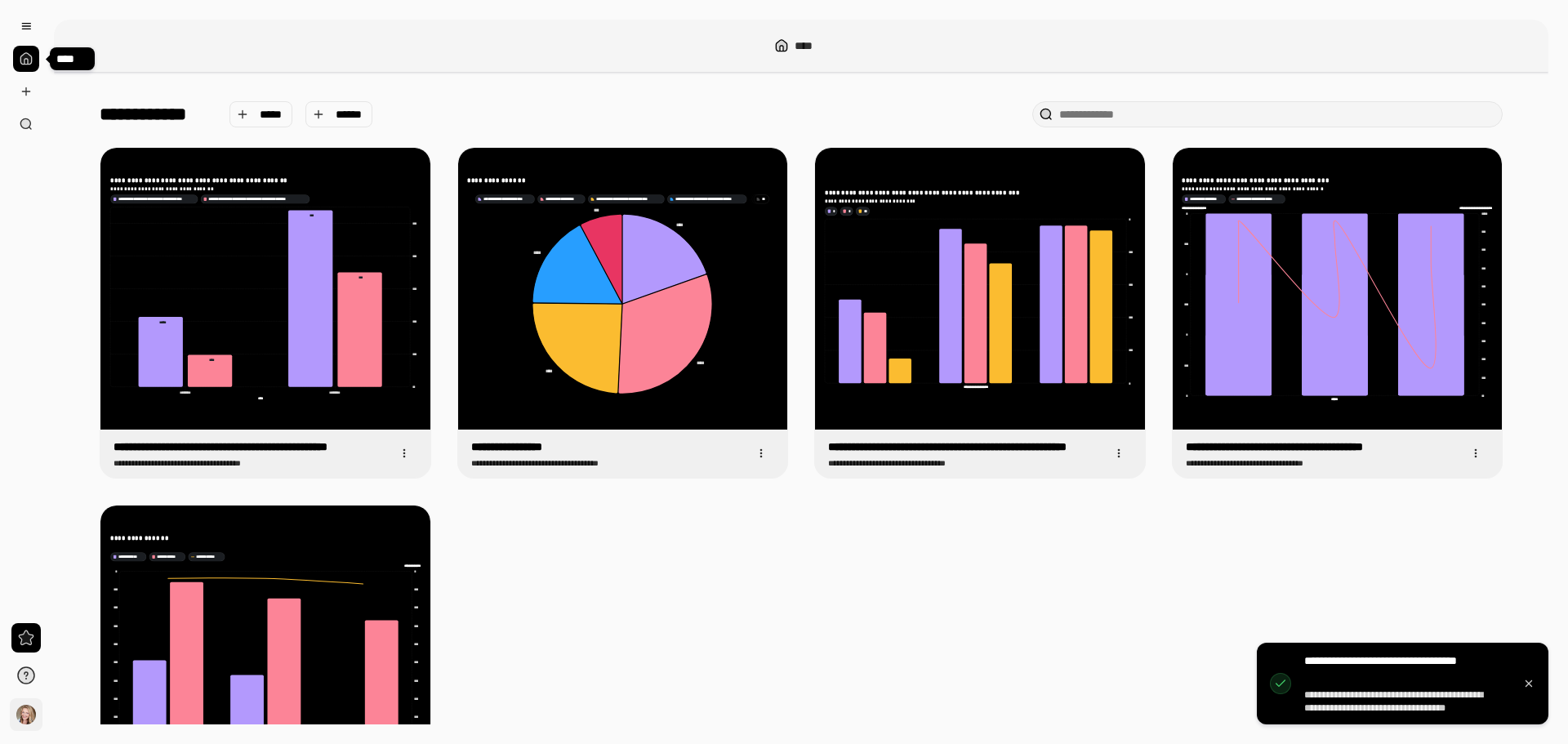 click on "**" at bounding box center [26, 715] 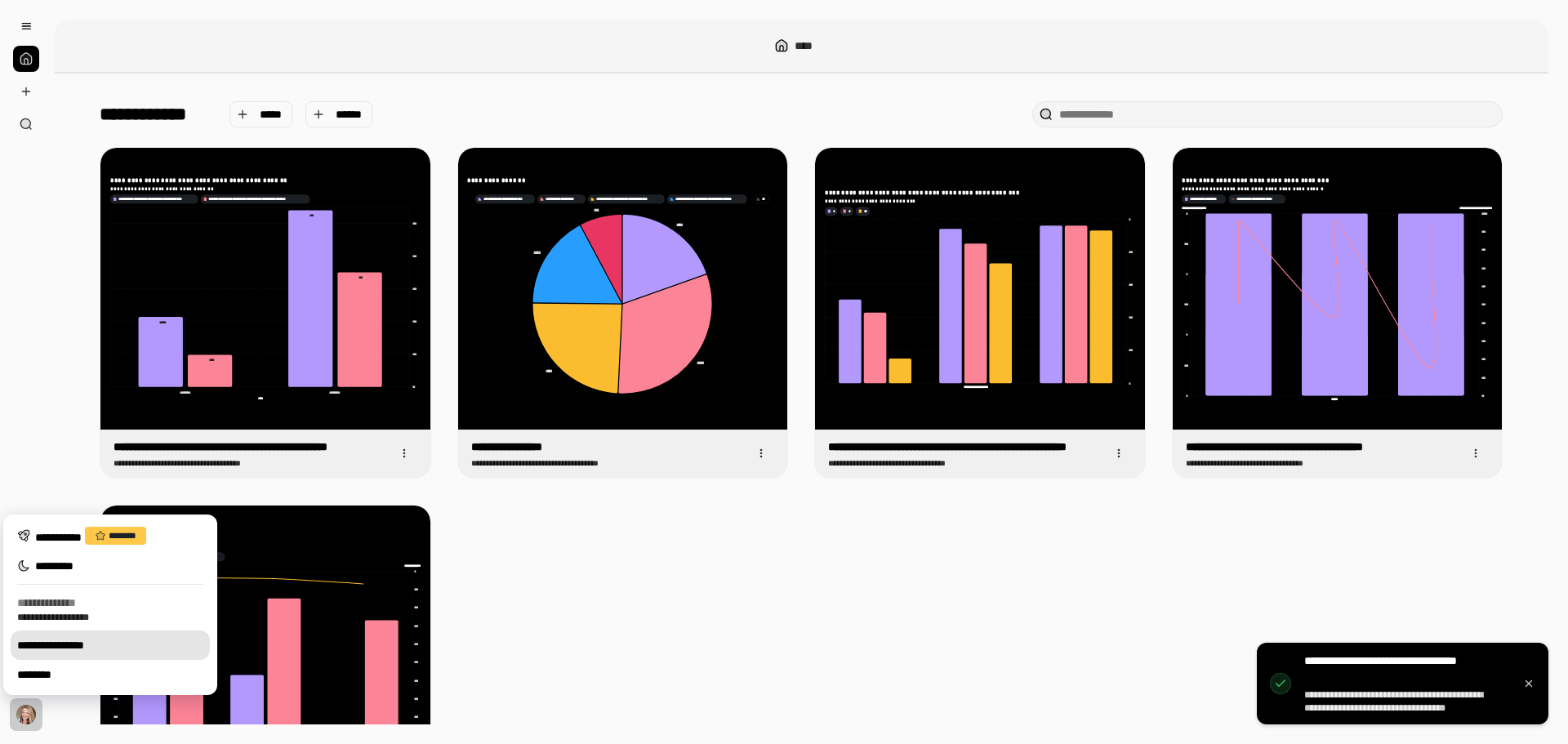 click on "**********" at bounding box center (110, 645) 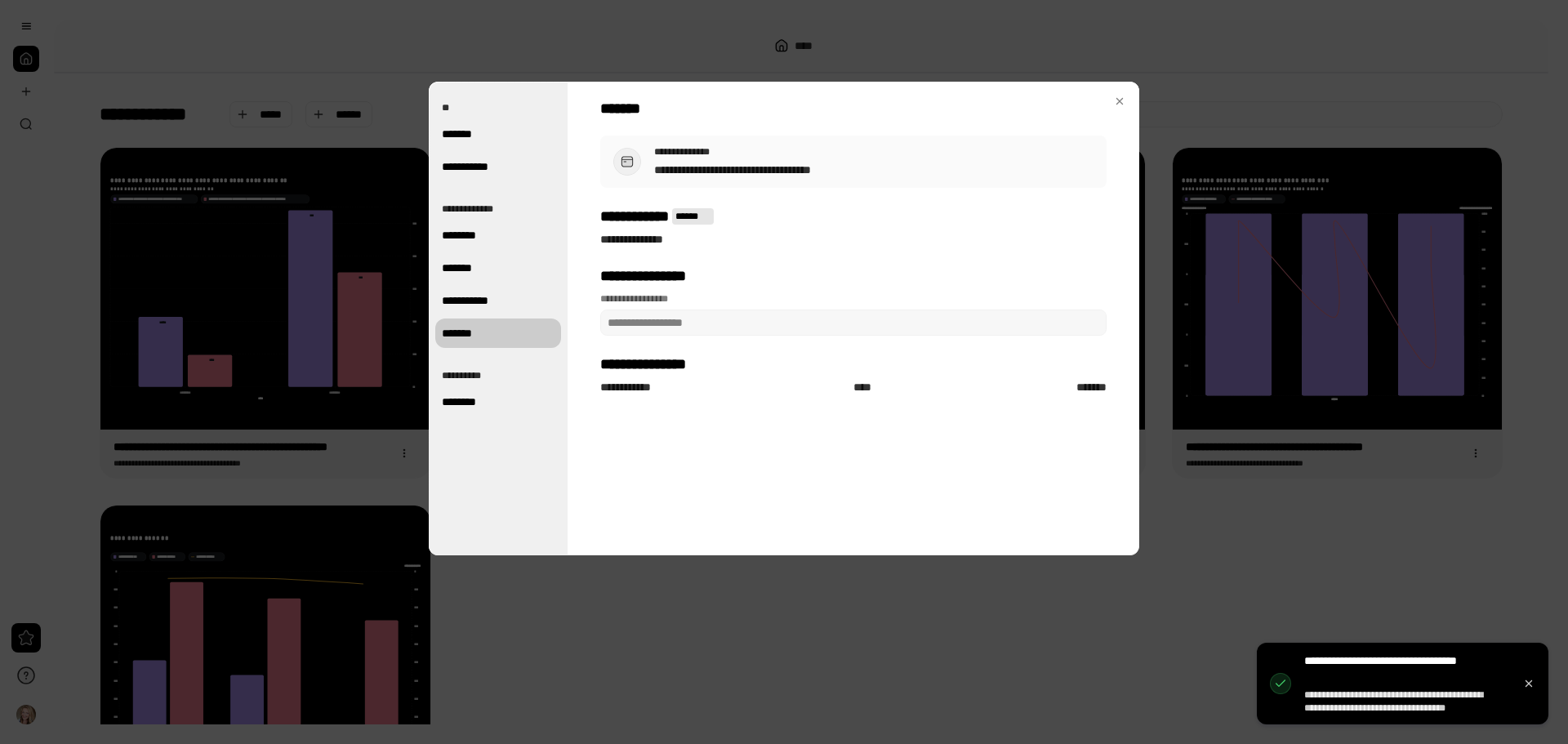 click on "*******" at bounding box center (498, 333) 